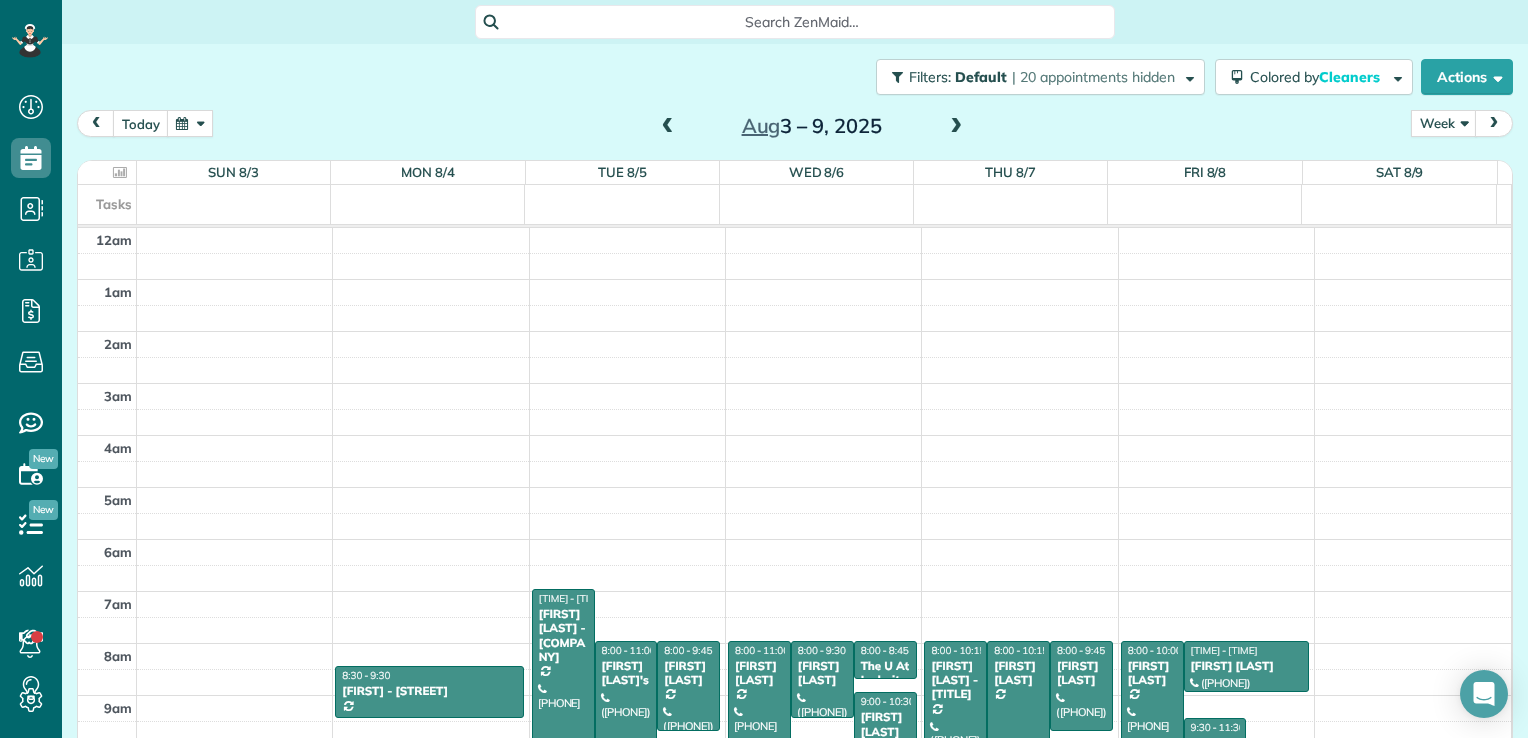 scroll, scrollTop: 0, scrollLeft: 0, axis: both 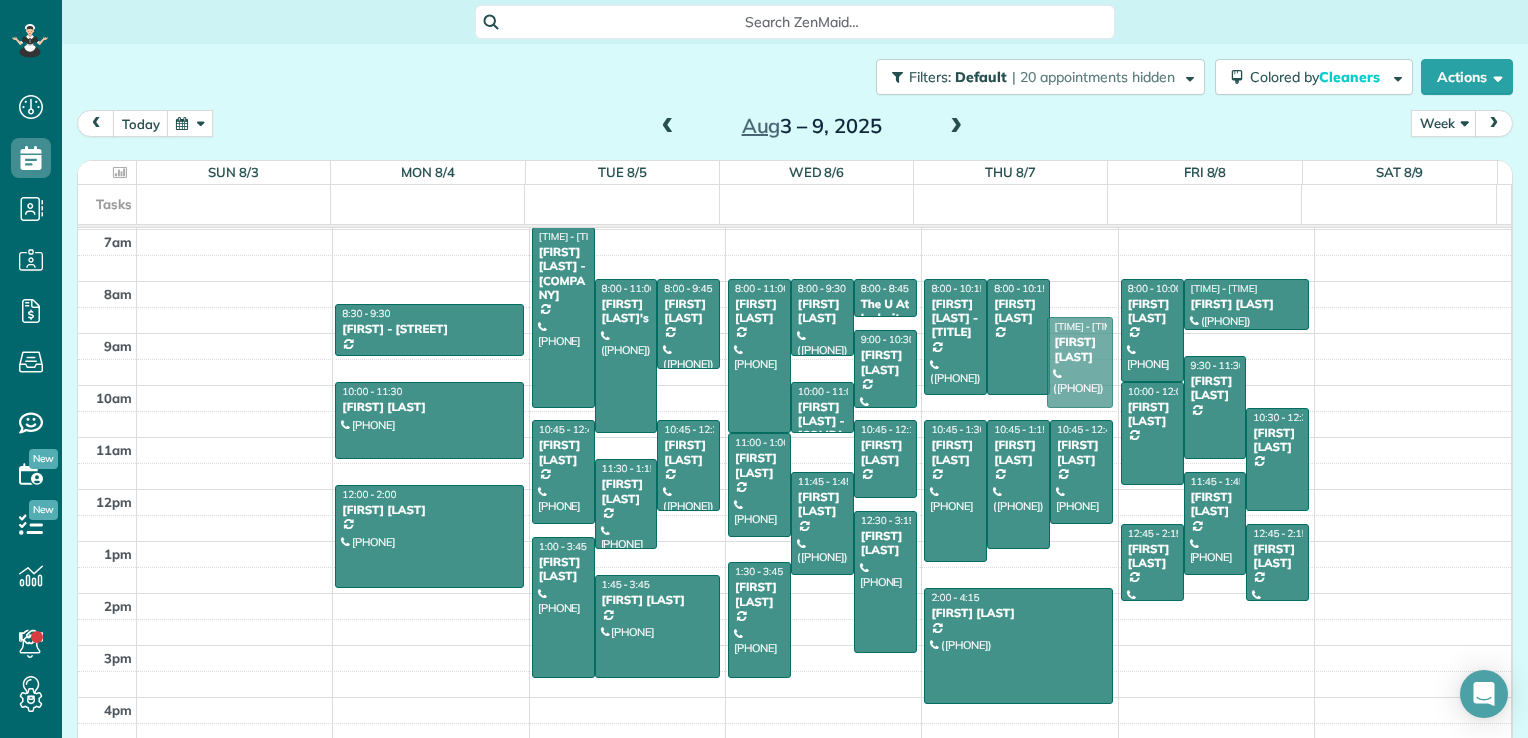 drag, startPoint x: 1064, startPoint y: 308, endPoint x: 1060, endPoint y: 345, distance: 37.215588 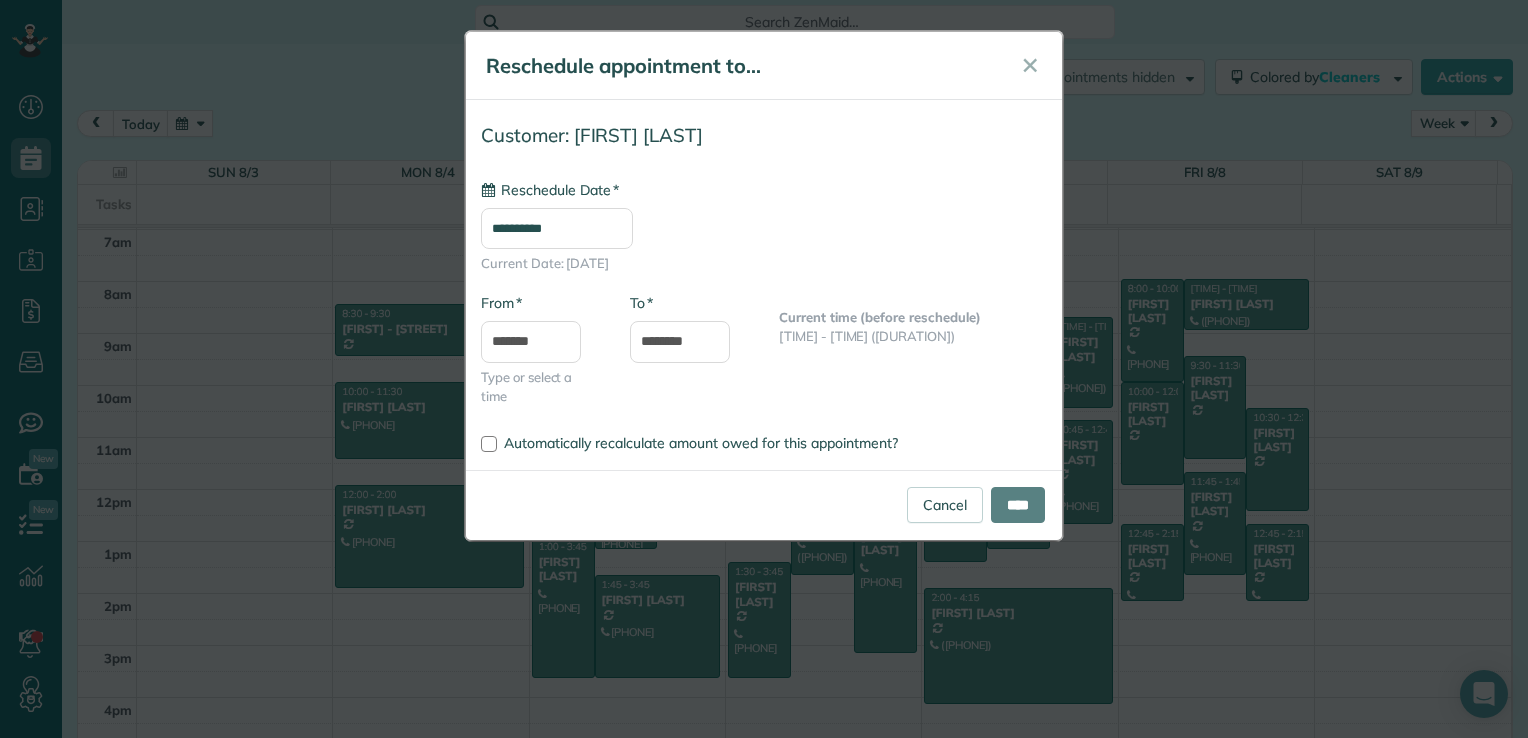 type on "**********" 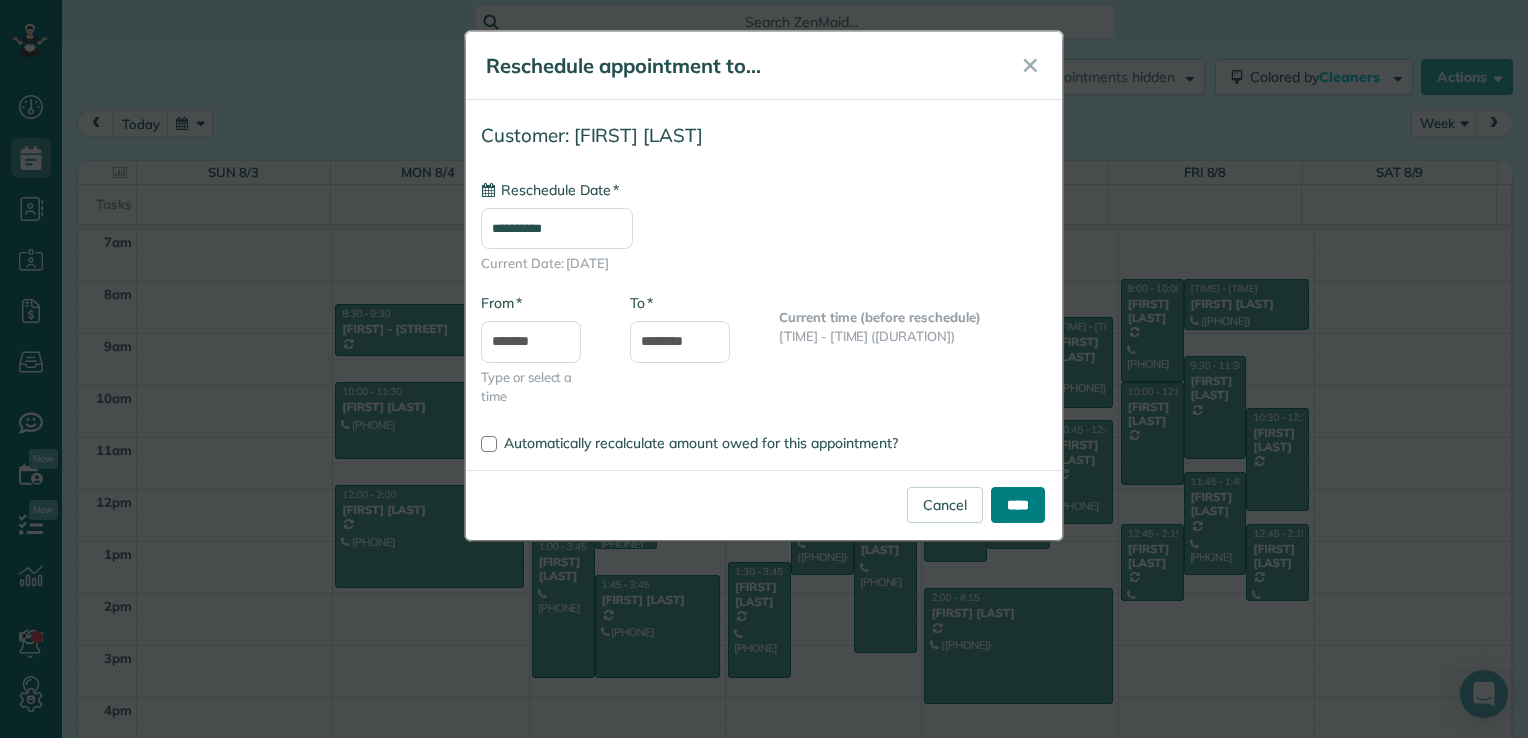 click on "****" at bounding box center [1018, 505] 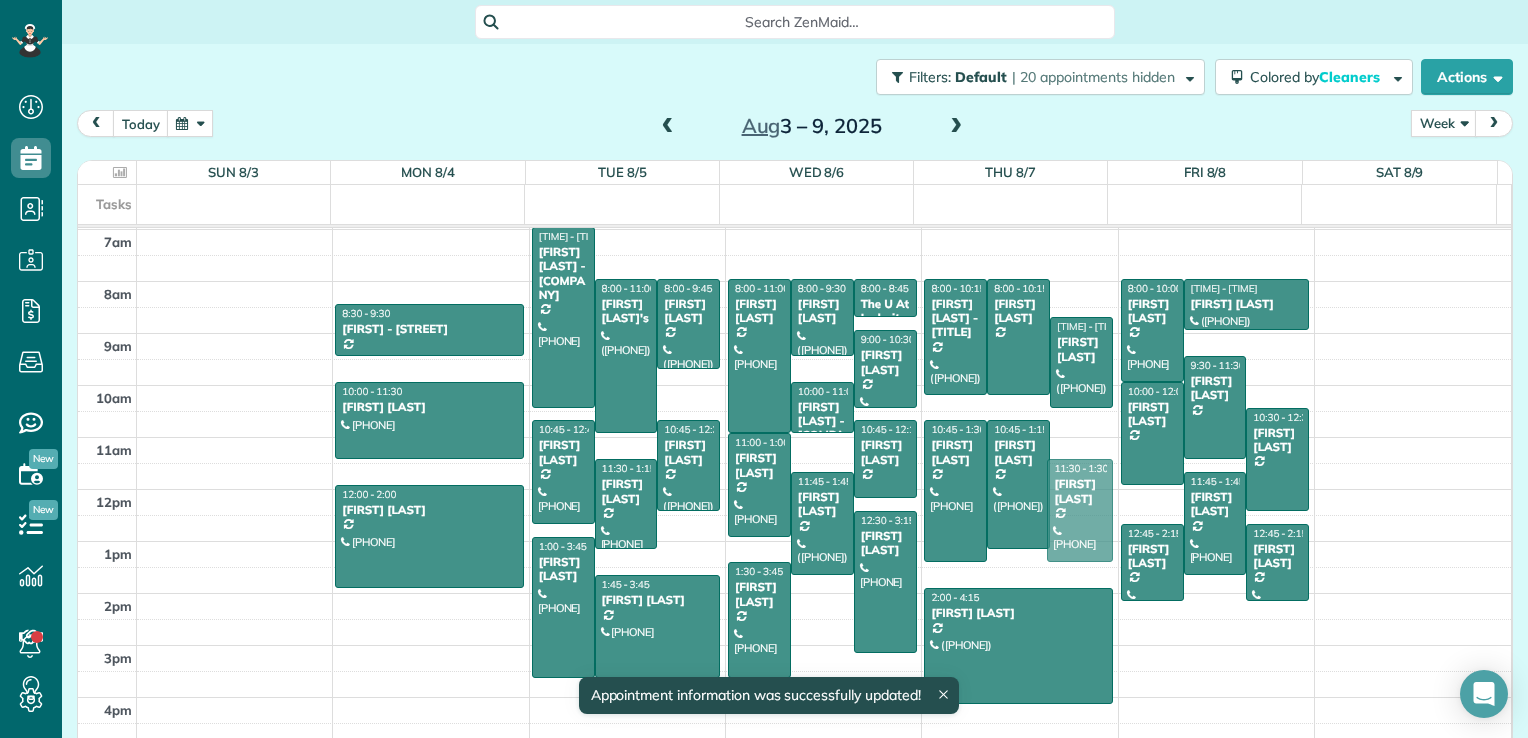 drag, startPoint x: 1053, startPoint y: 478, endPoint x: 1050, endPoint y: 523, distance: 45.099888 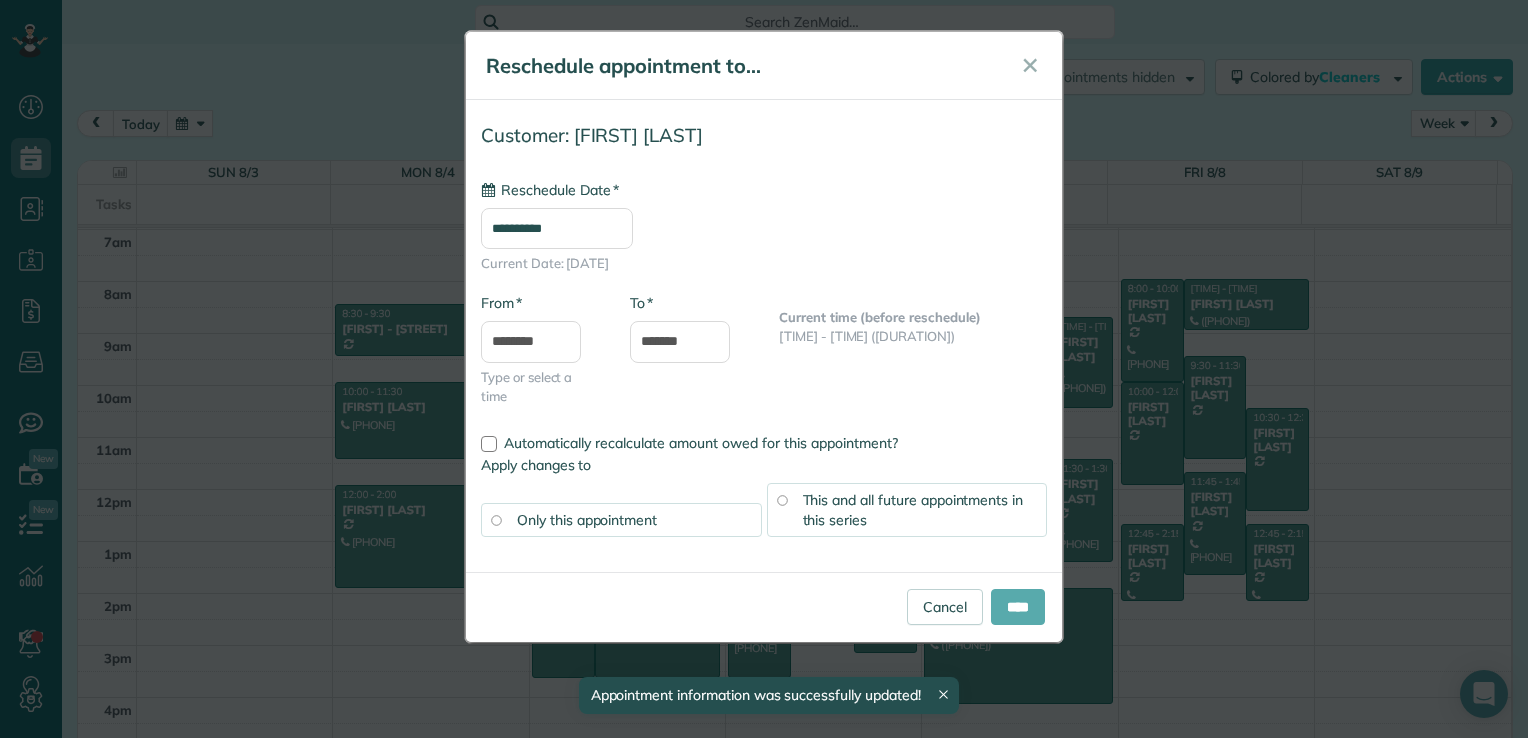 type on "**********" 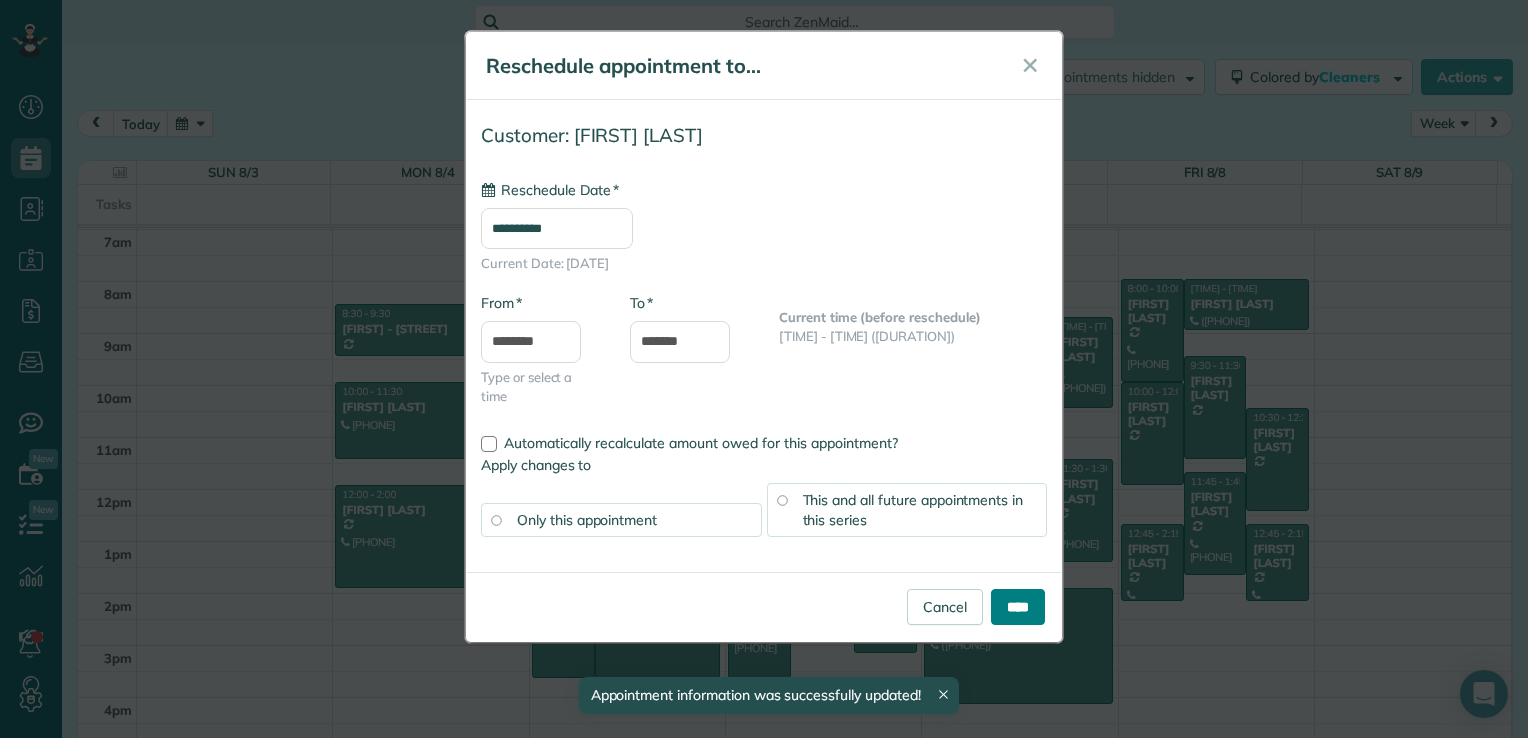 click on "****" at bounding box center (1018, 607) 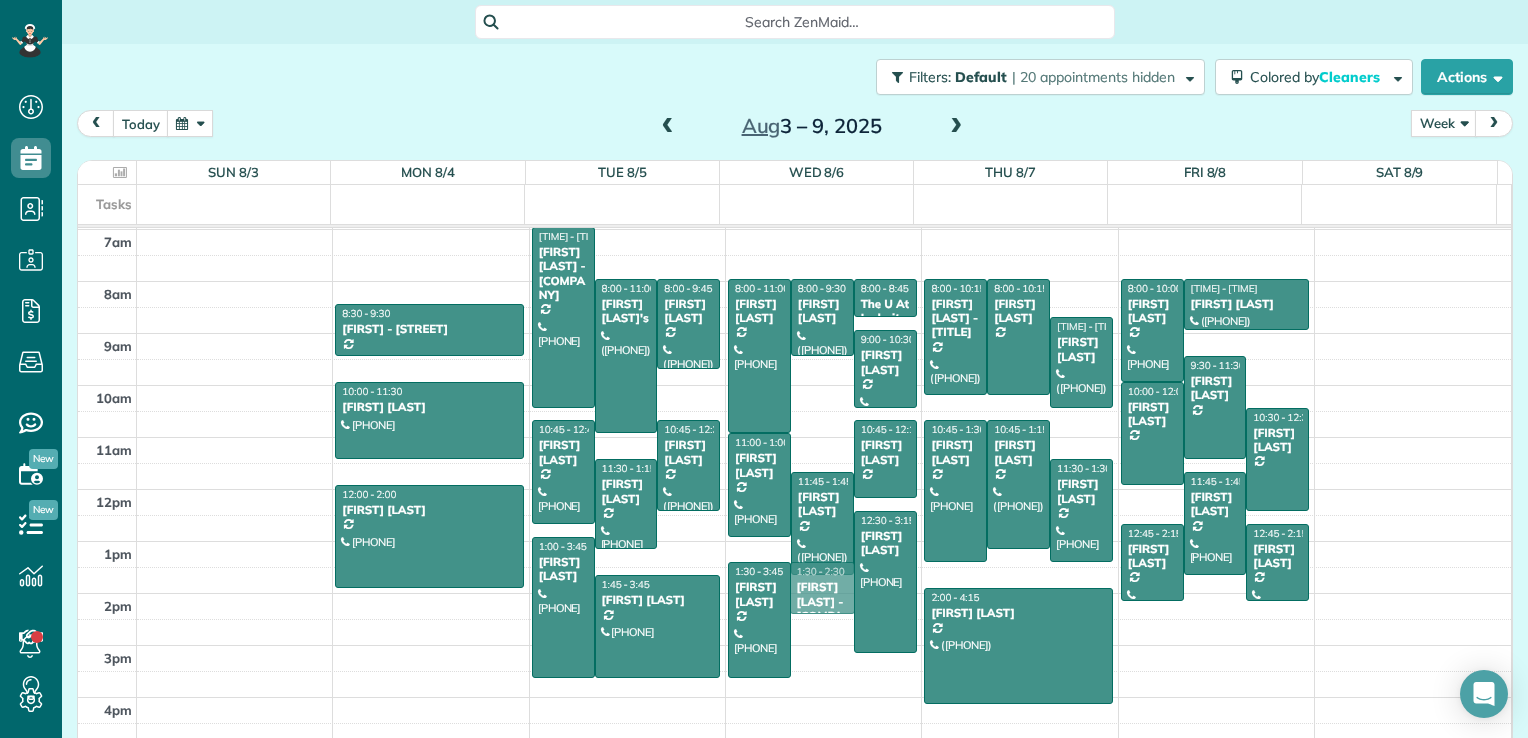 drag, startPoint x: 801, startPoint y: 408, endPoint x: 759, endPoint y: 594, distance: 190.68298 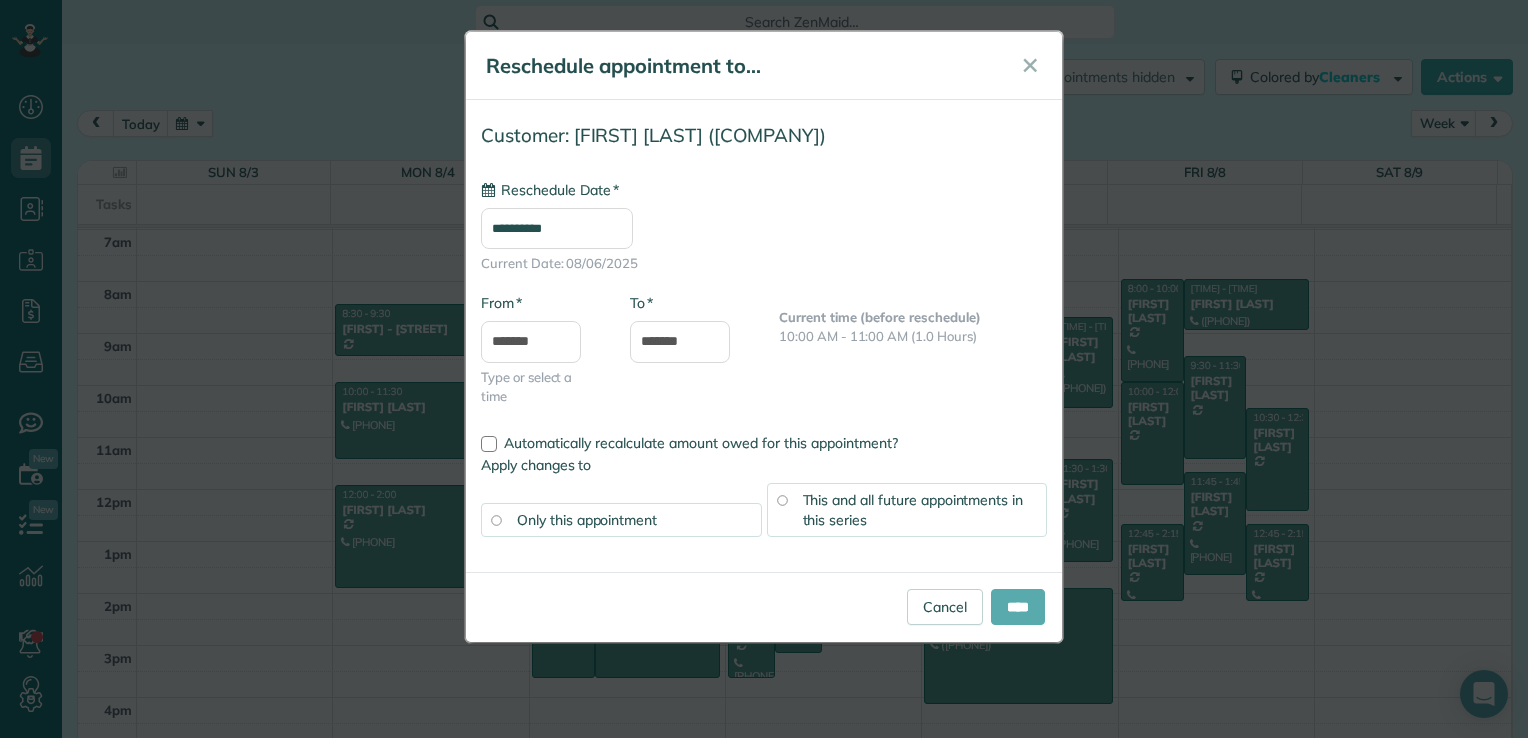 type on "**********" 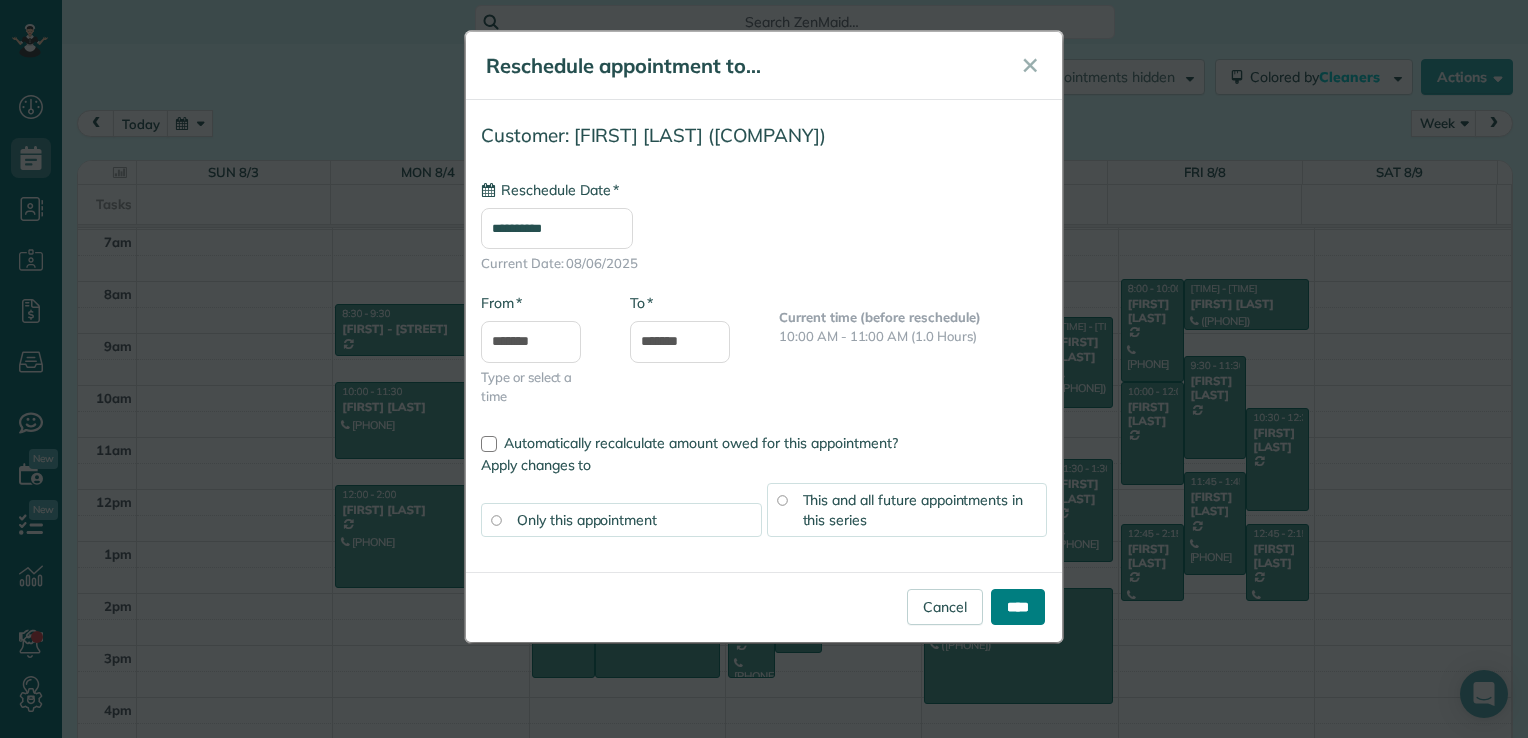 click on "****" at bounding box center (1018, 607) 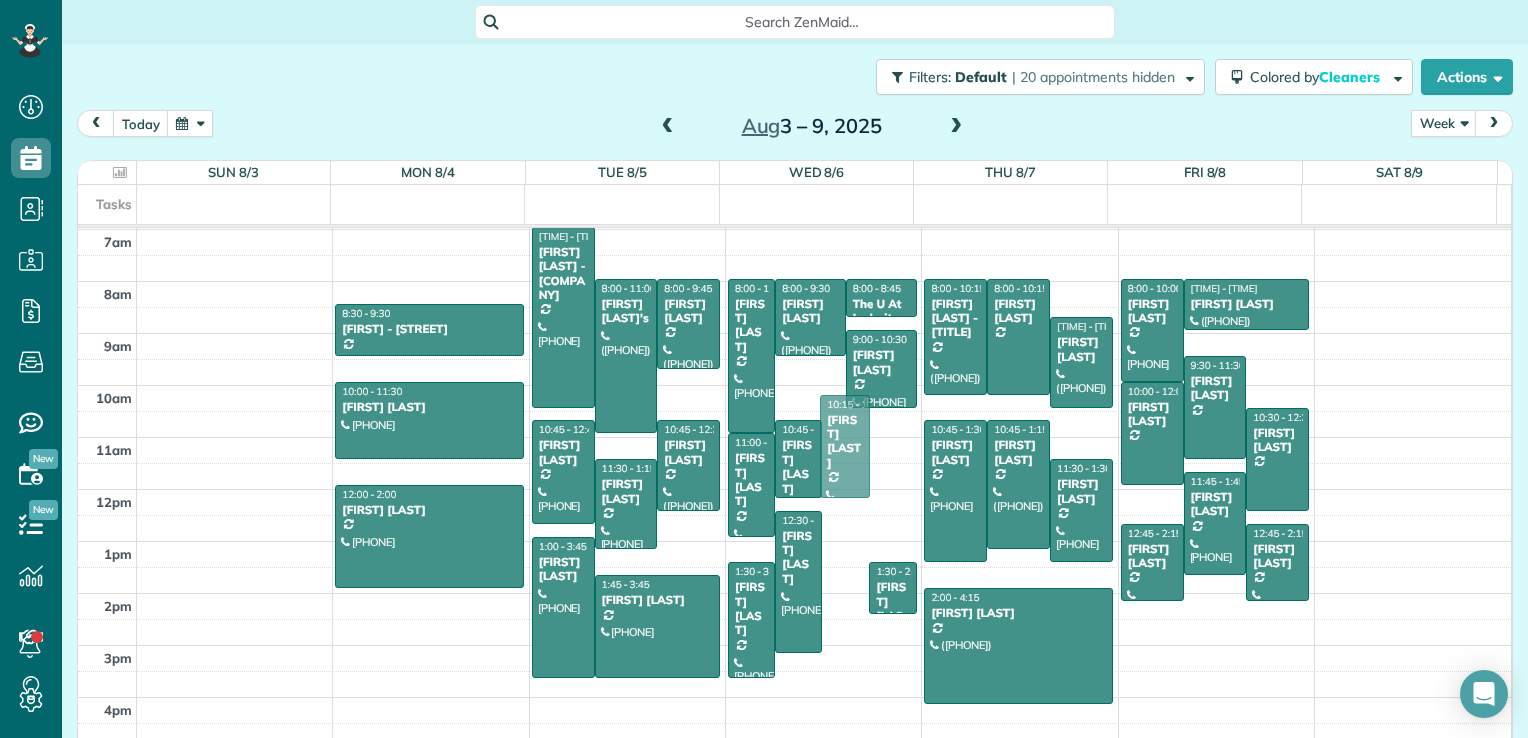 drag, startPoint x: 822, startPoint y: 520, endPoint x: 830, endPoint y: 451, distance: 69.46222 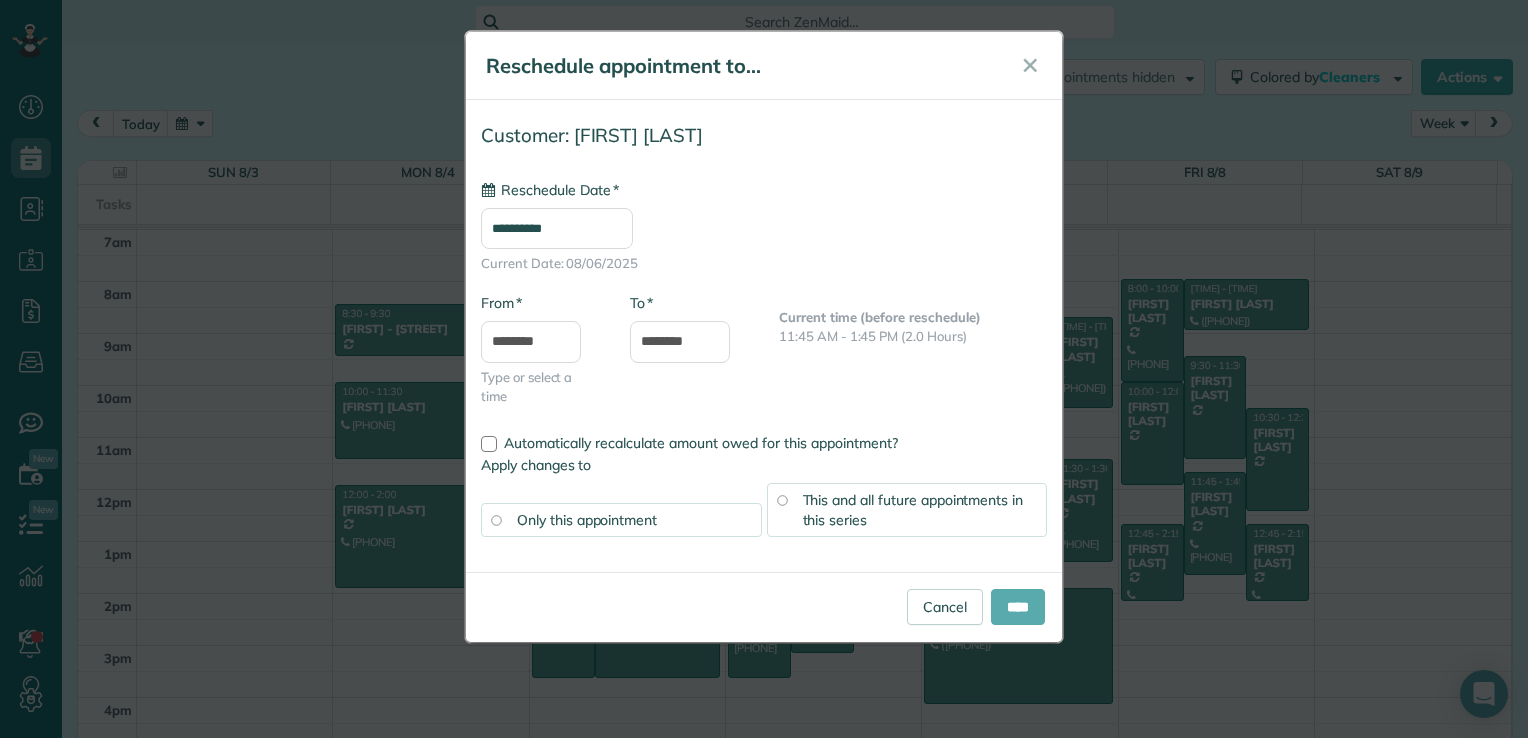 type on "**********" 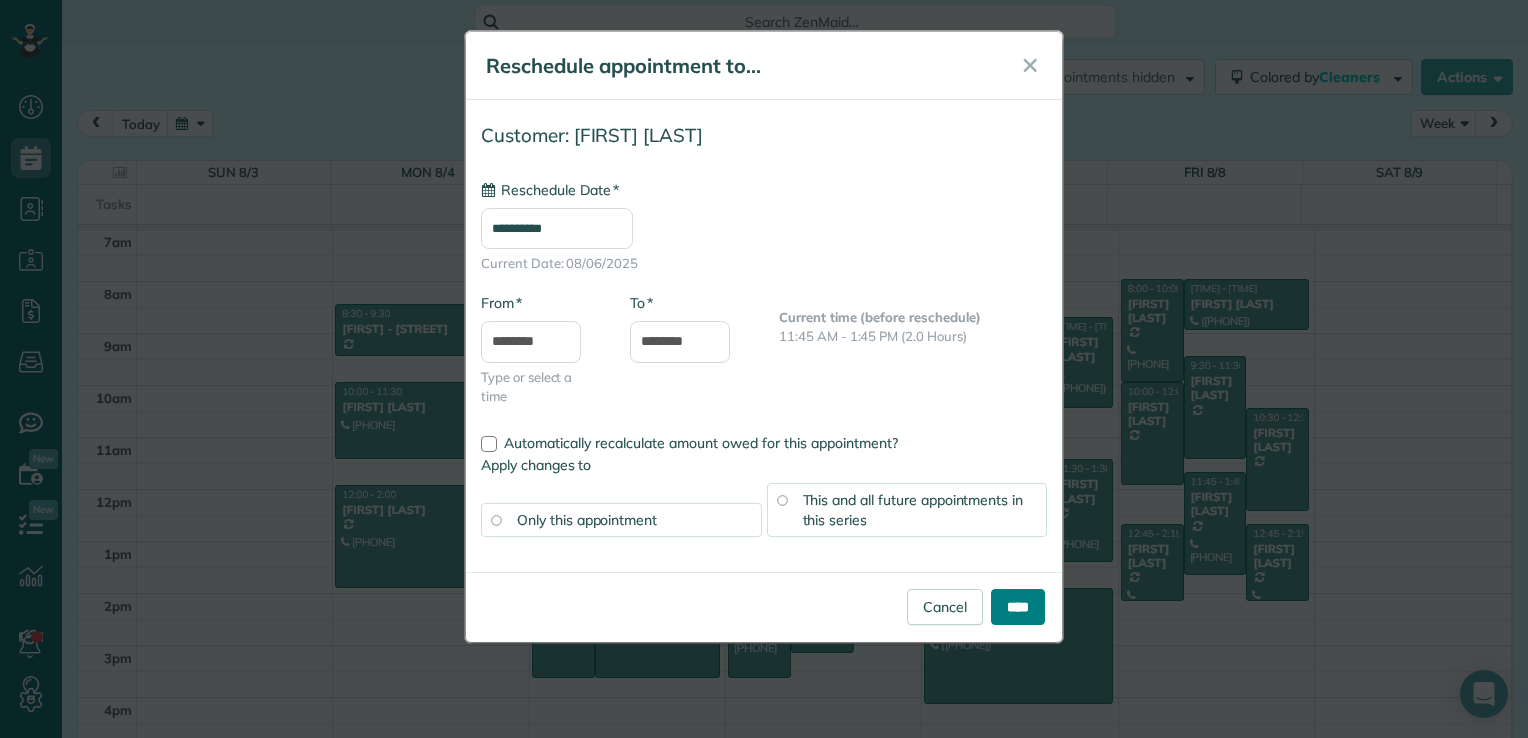 click on "****" at bounding box center [1018, 607] 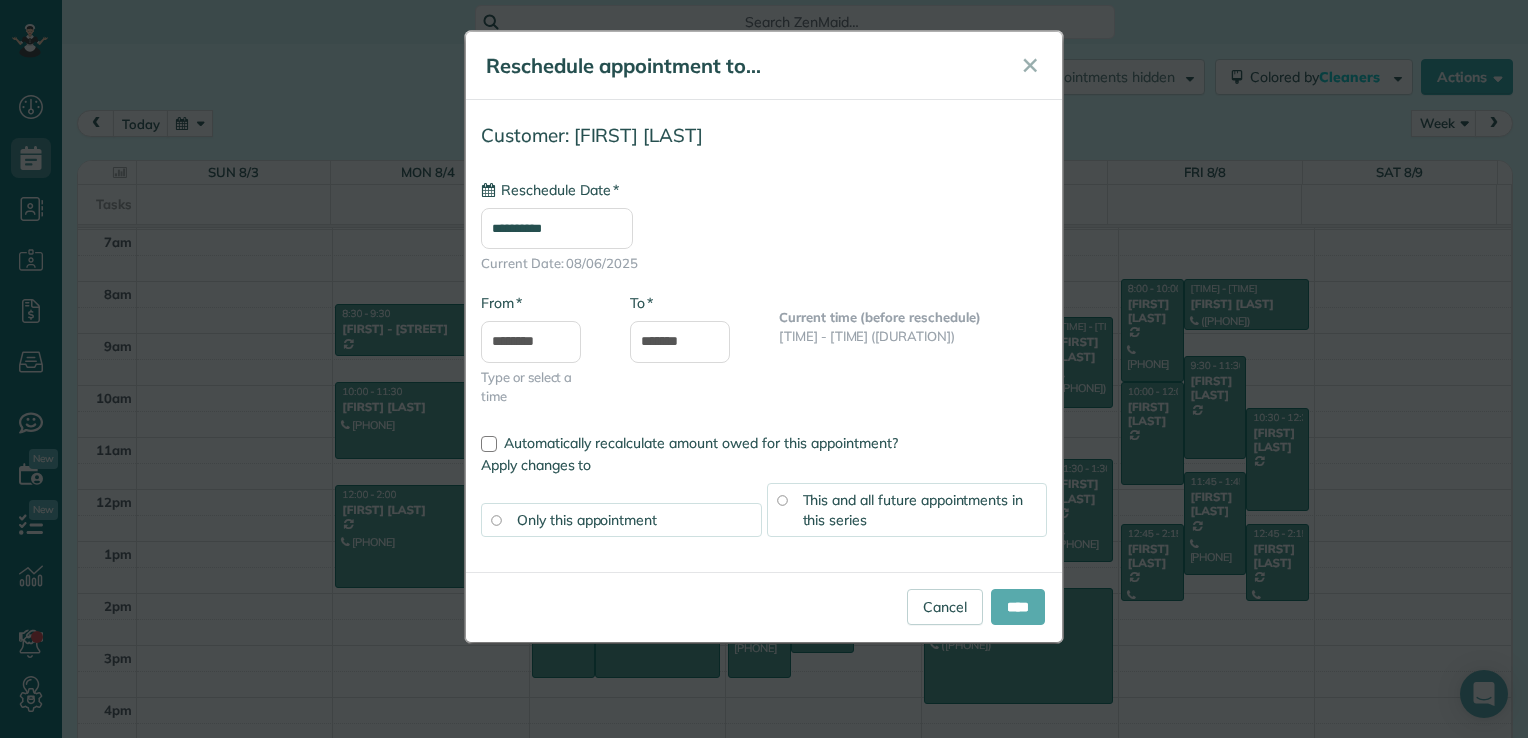 click on "****" at bounding box center (1018, 607) 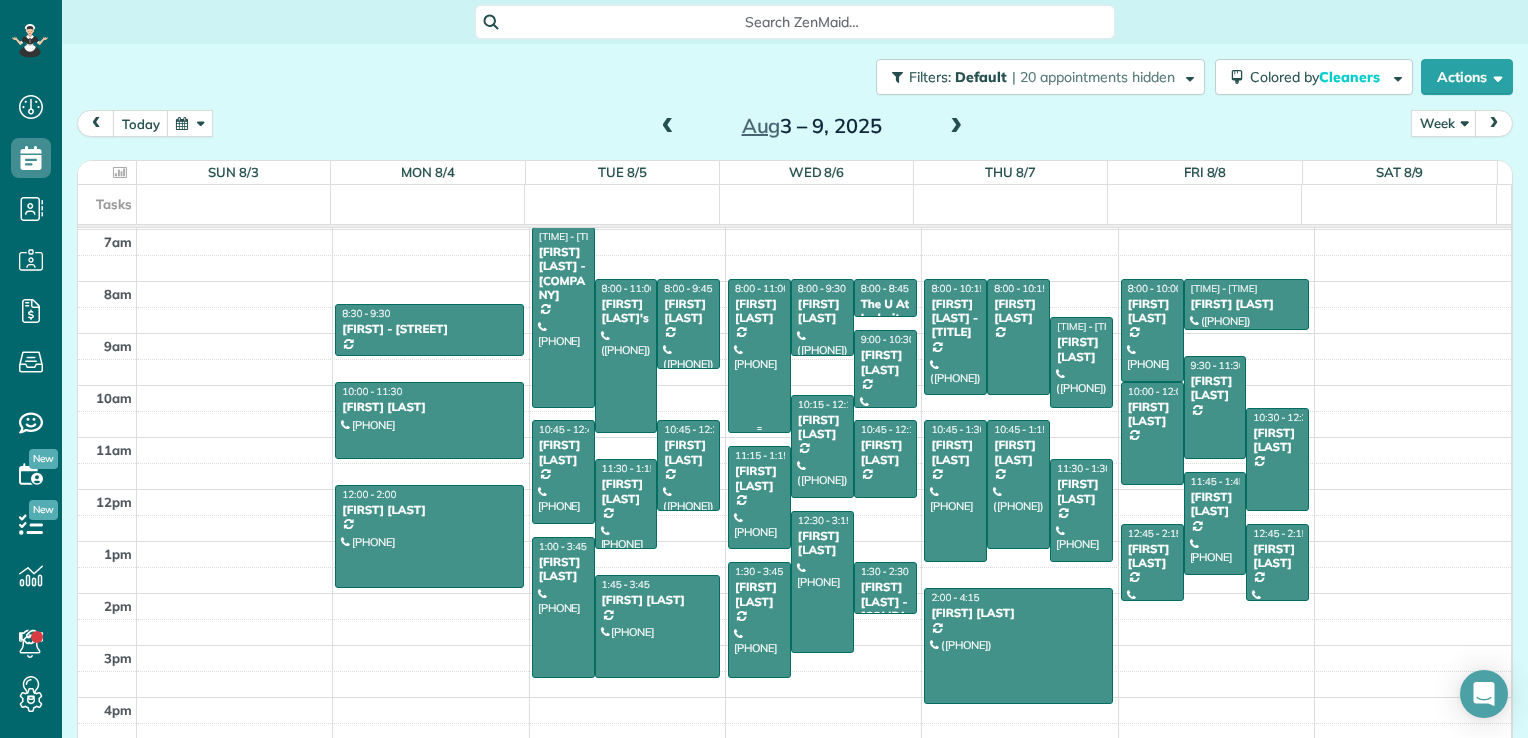 click at bounding box center [759, 356] 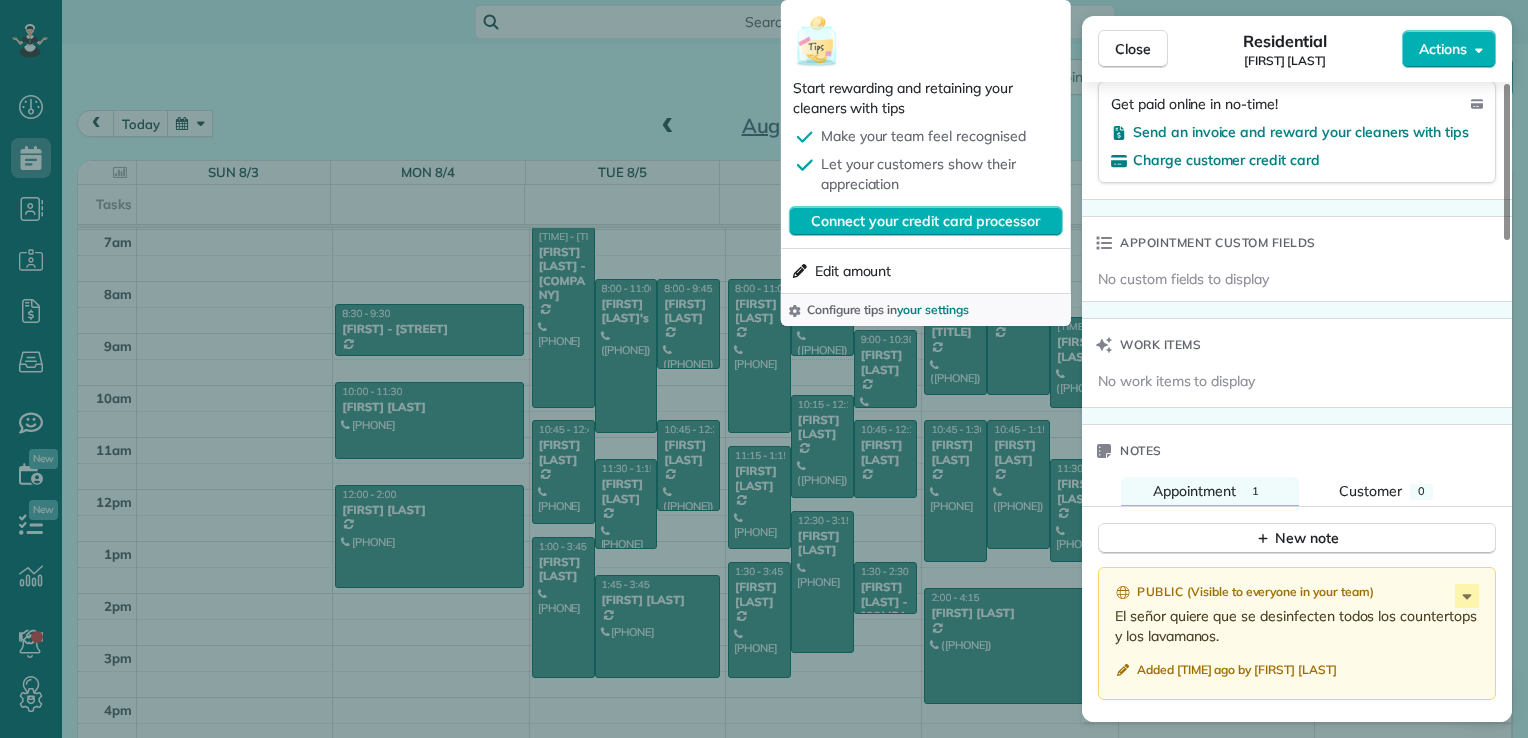 scroll, scrollTop: 1400, scrollLeft: 0, axis: vertical 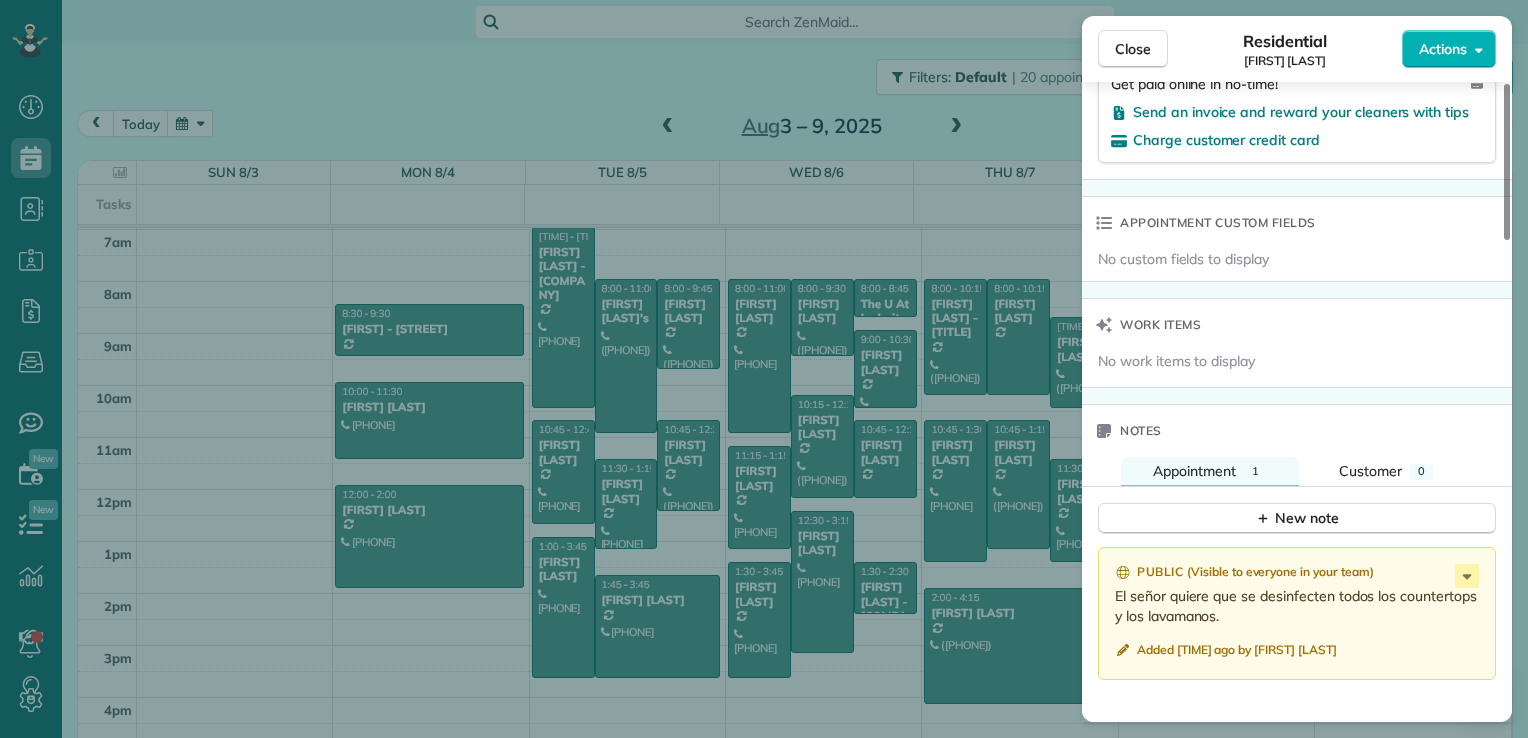 drag, startPoint x: 1108, startPoint y: 604, endPoint x: 1470, endPoint y: 624, distance: 362.55206 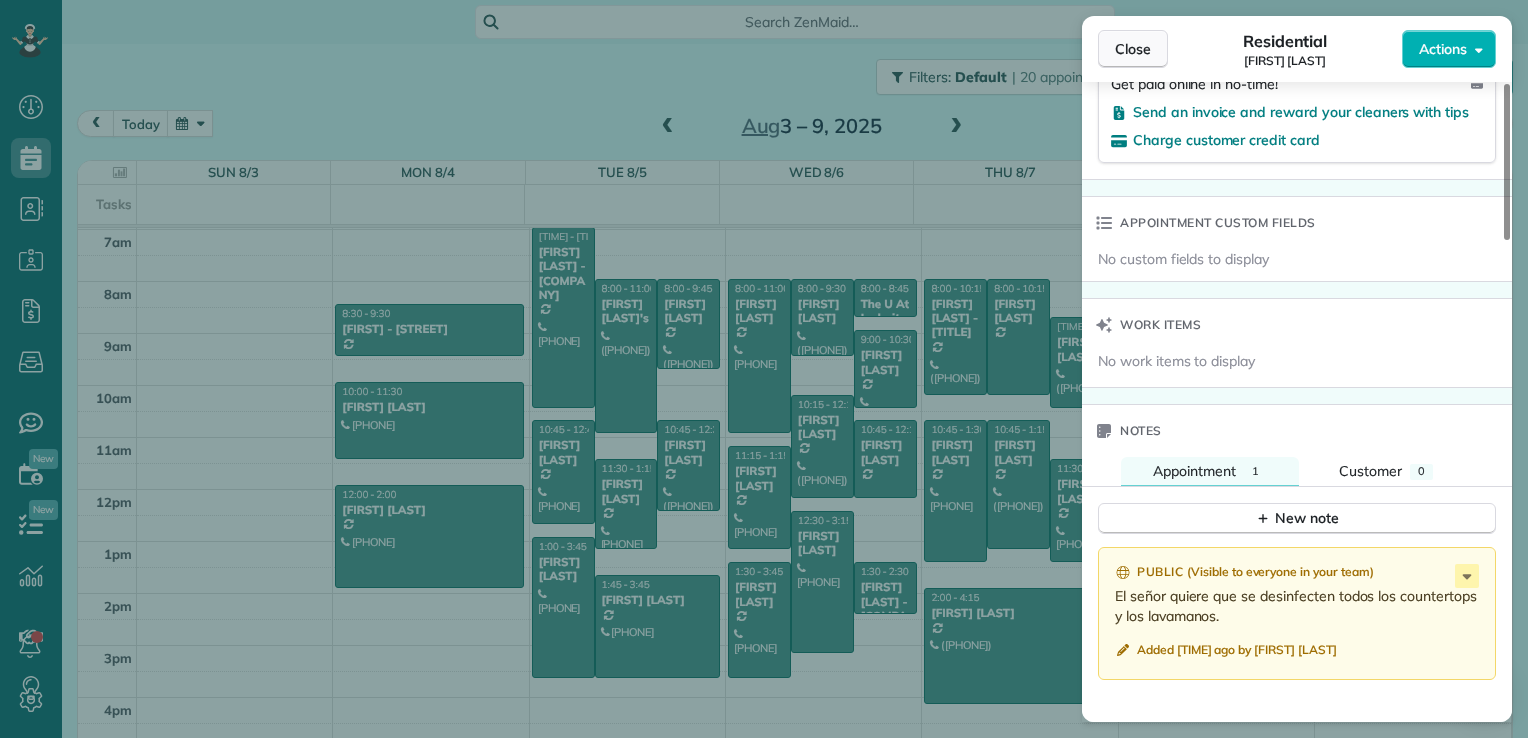 click on "Close" at bounding box center (1133, 49) 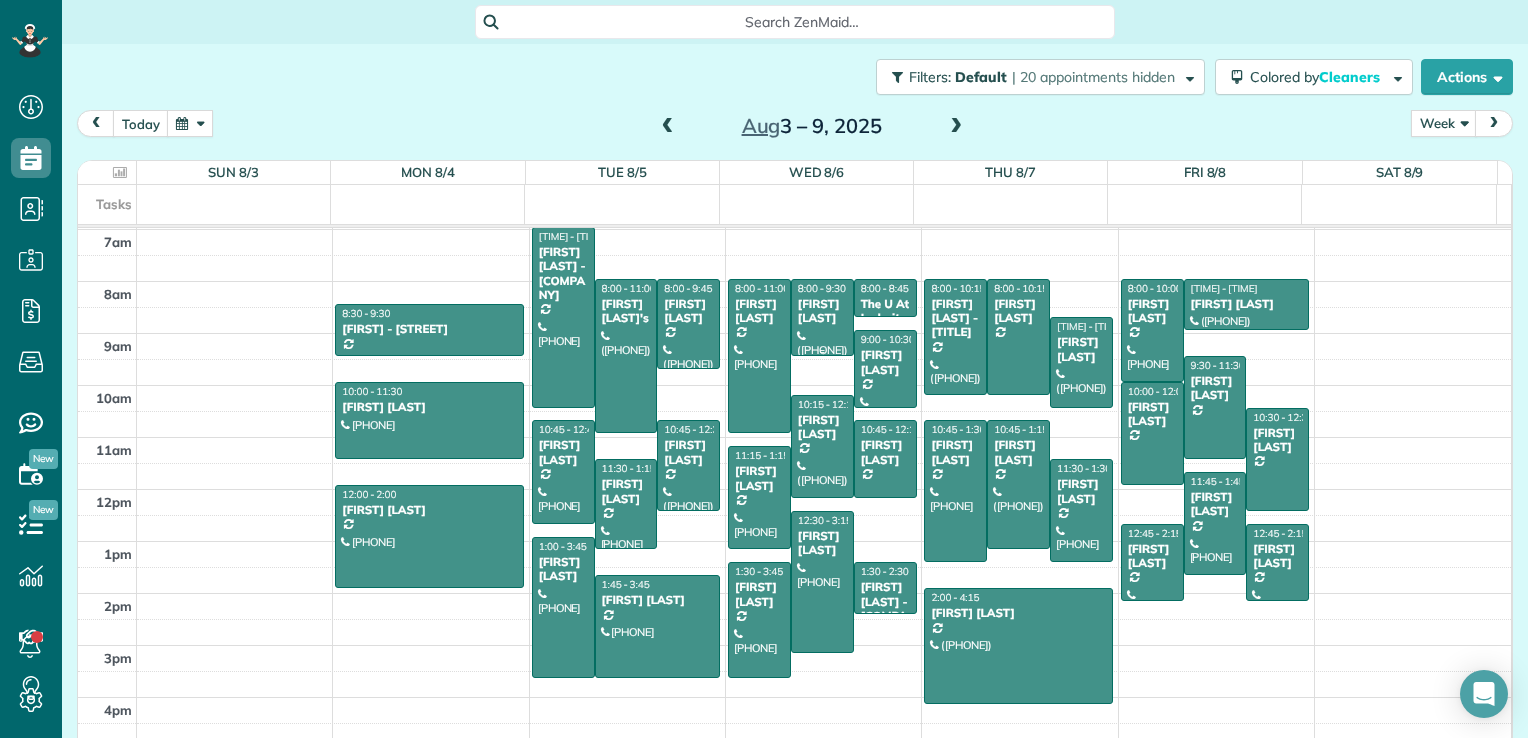 click at bounding box center [822, 351] 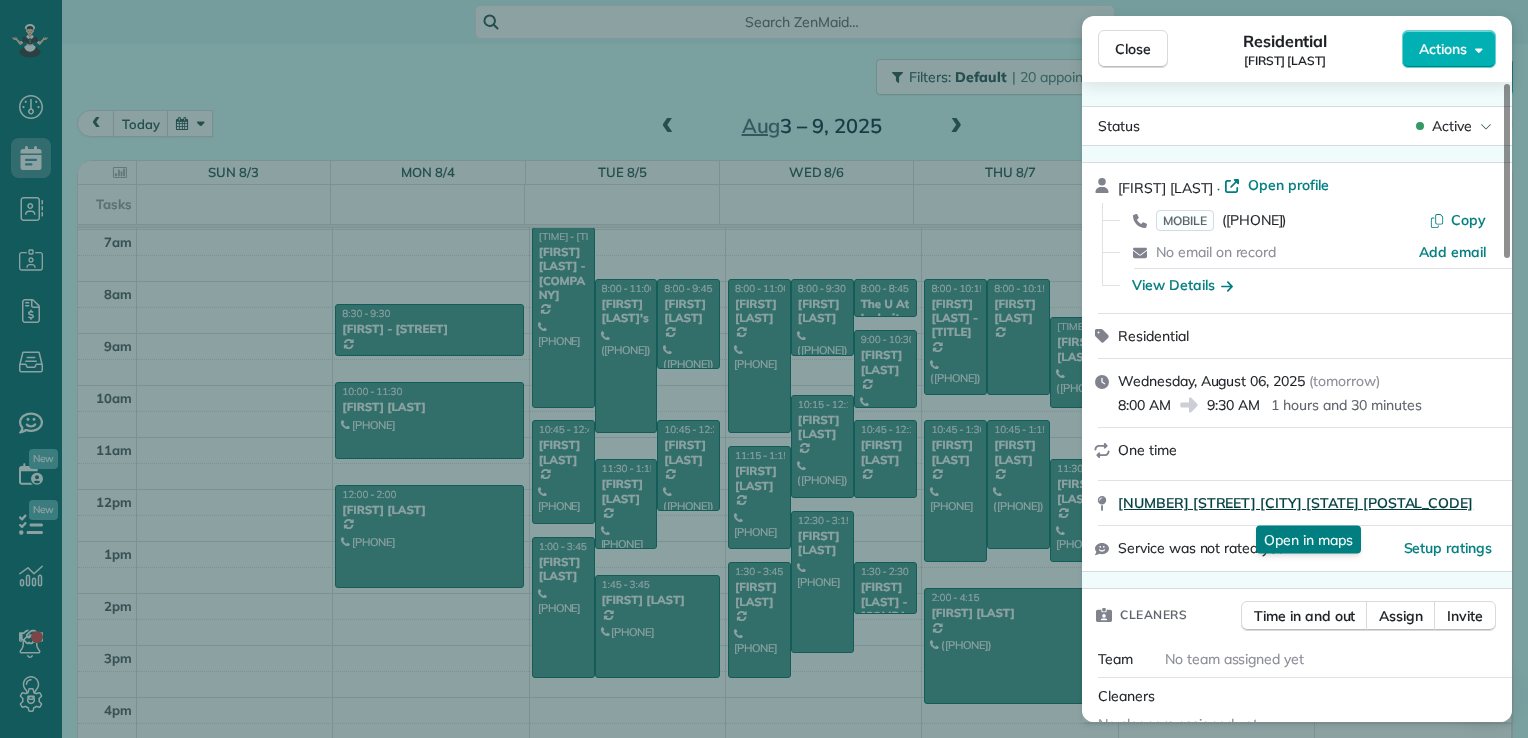 drag, startPoint x: 1116, startPoint y: 503, endPoint x: 1444, endPoint y: 503, distance: 328 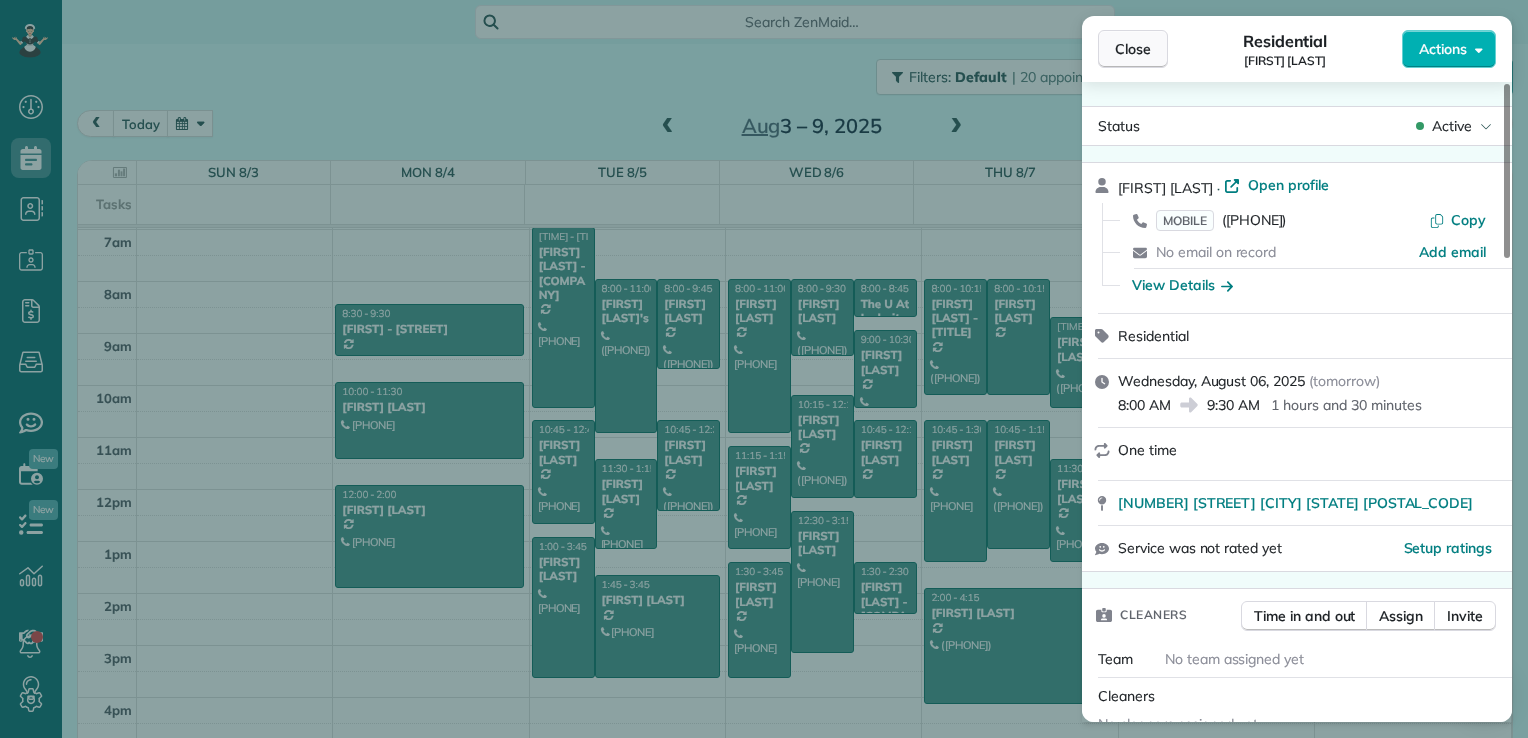 click on "Close" at bounding box center (1133, 49) 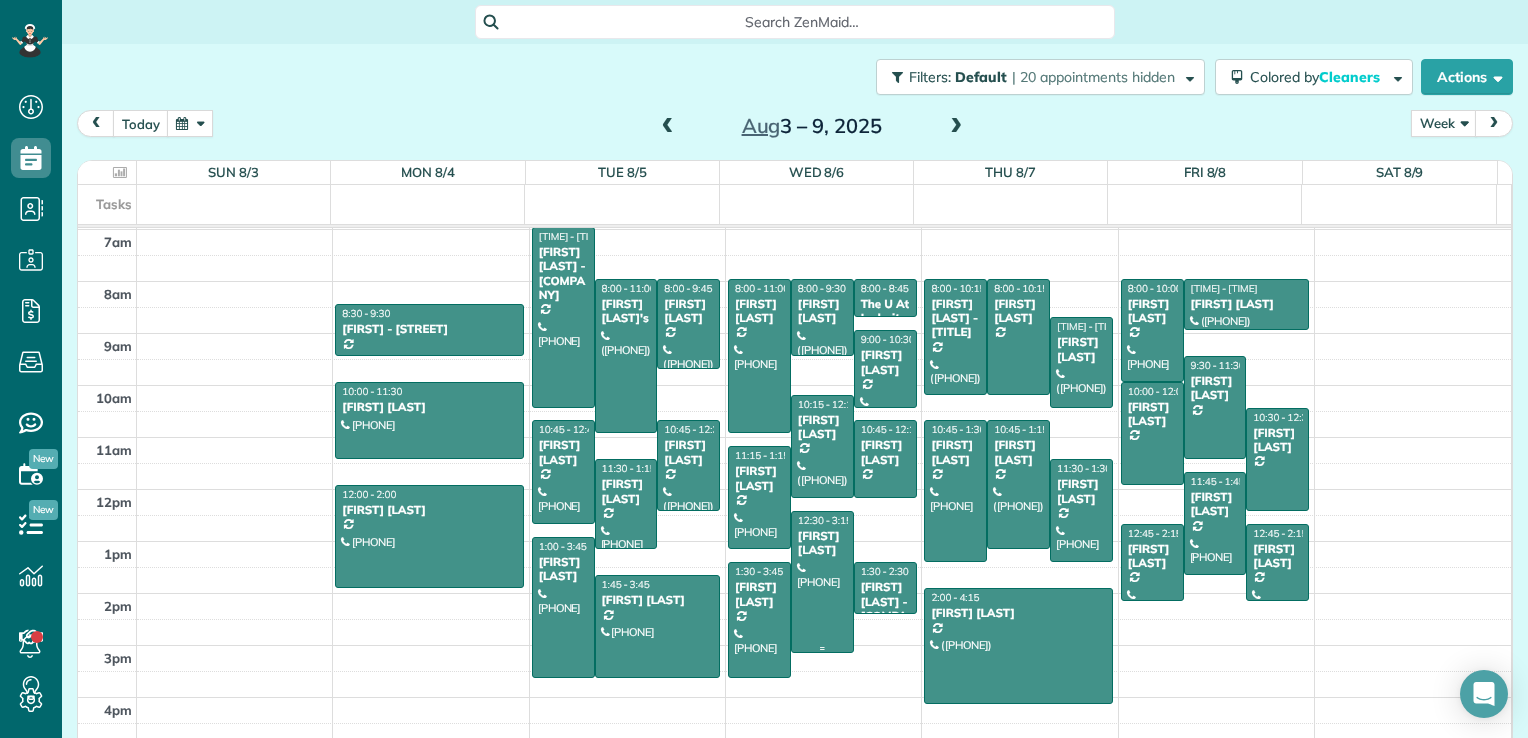 click on "[FIRST] [LAST]" at bounding box center [822, 543] 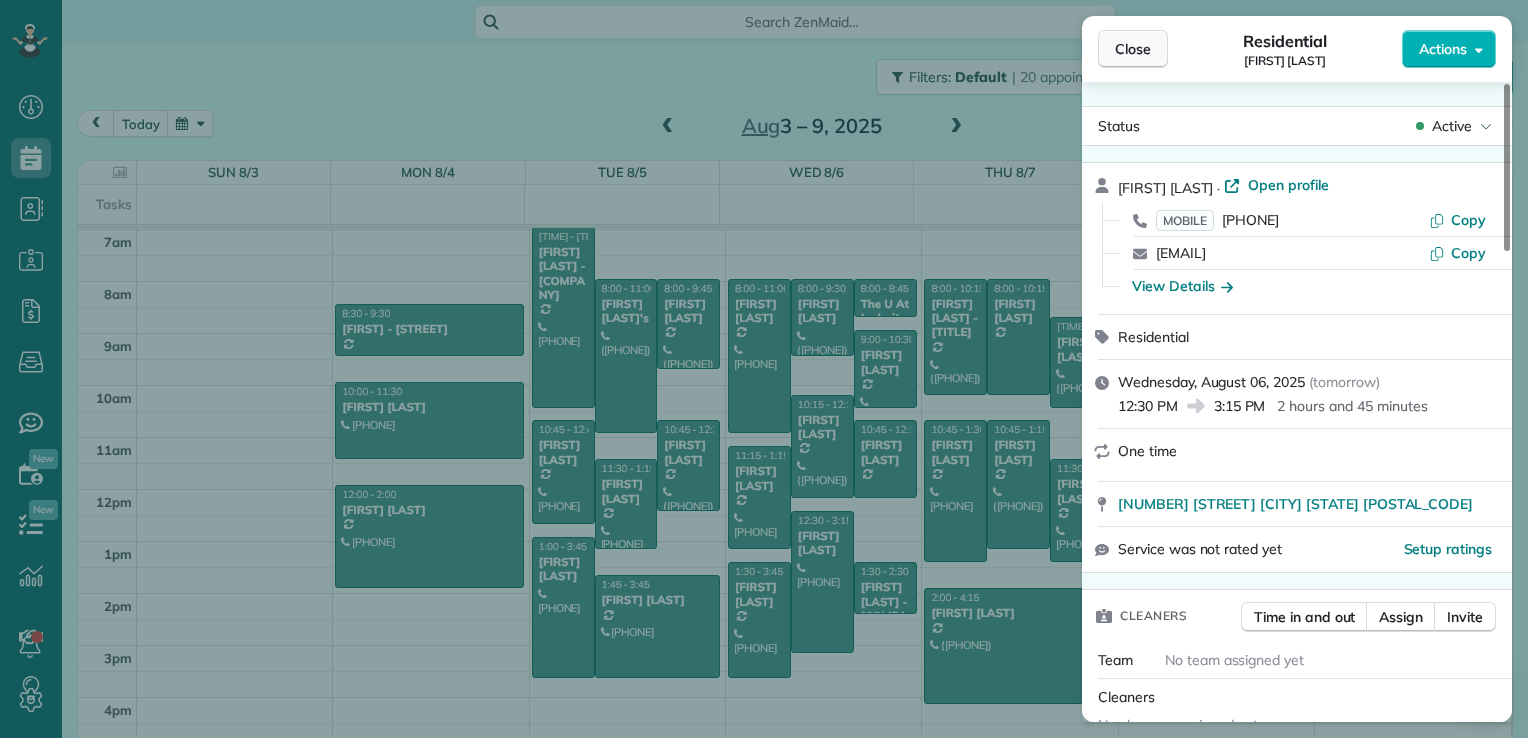 click on "Close" at bounding box center (1133, 49) 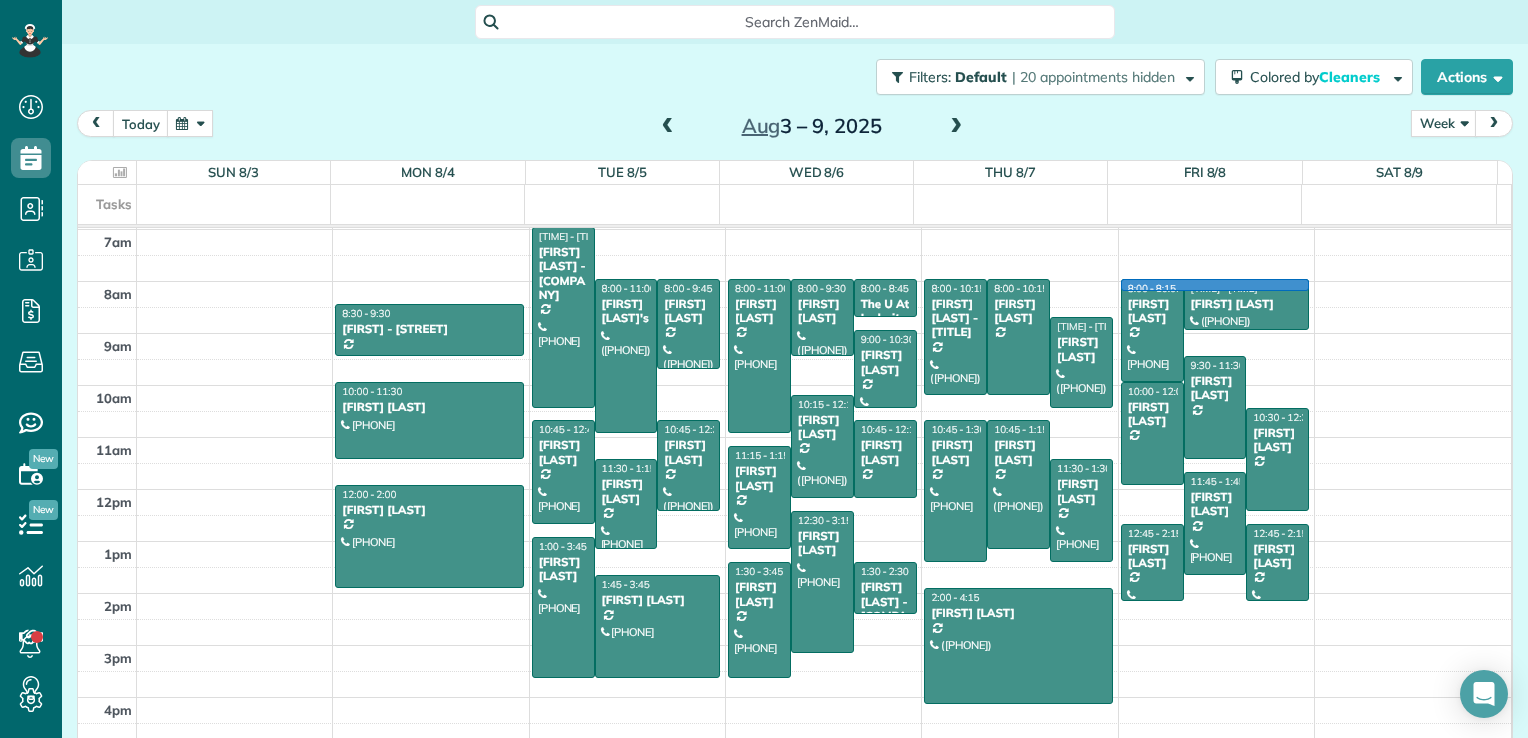 click at bounding box center [824, 295] 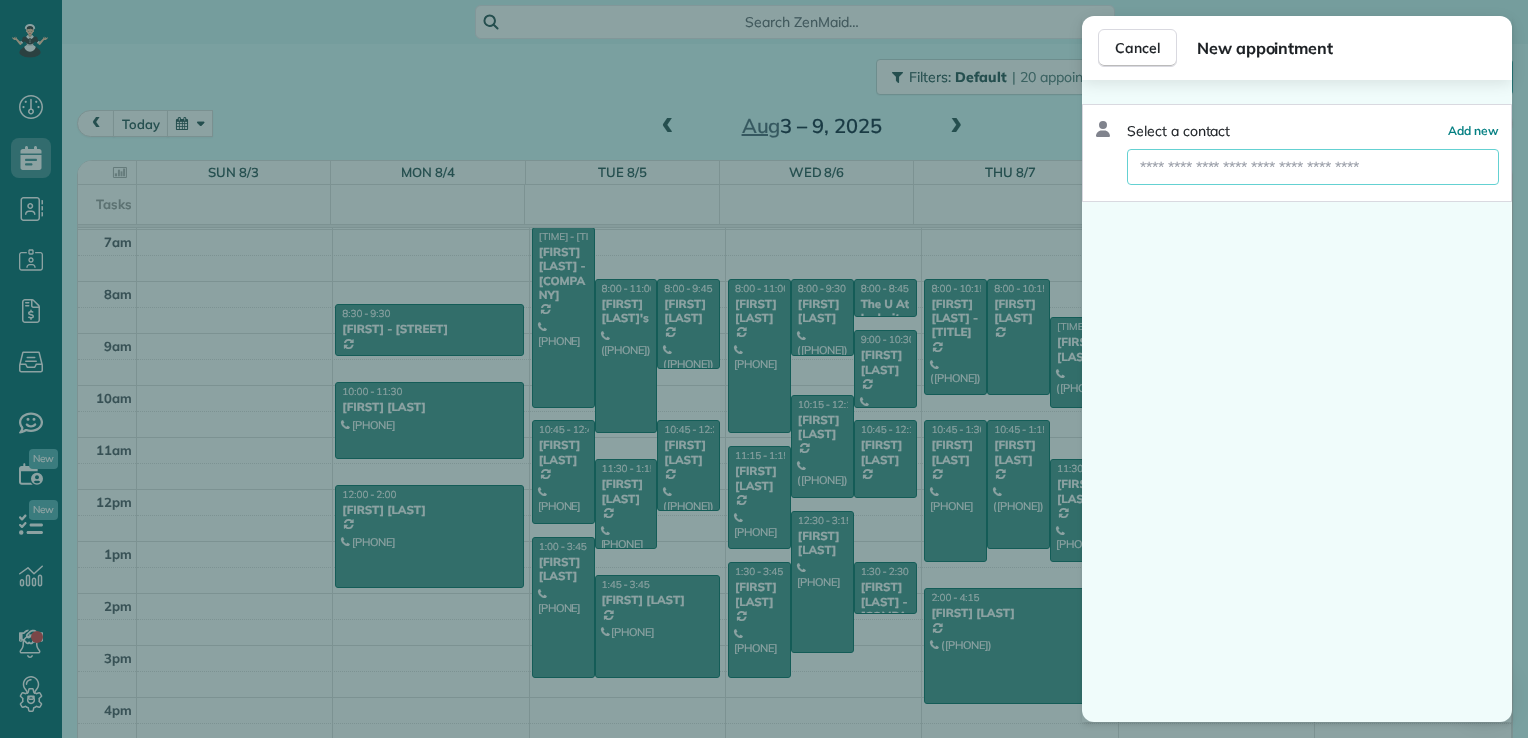 click at bounding box center (1313, 167) 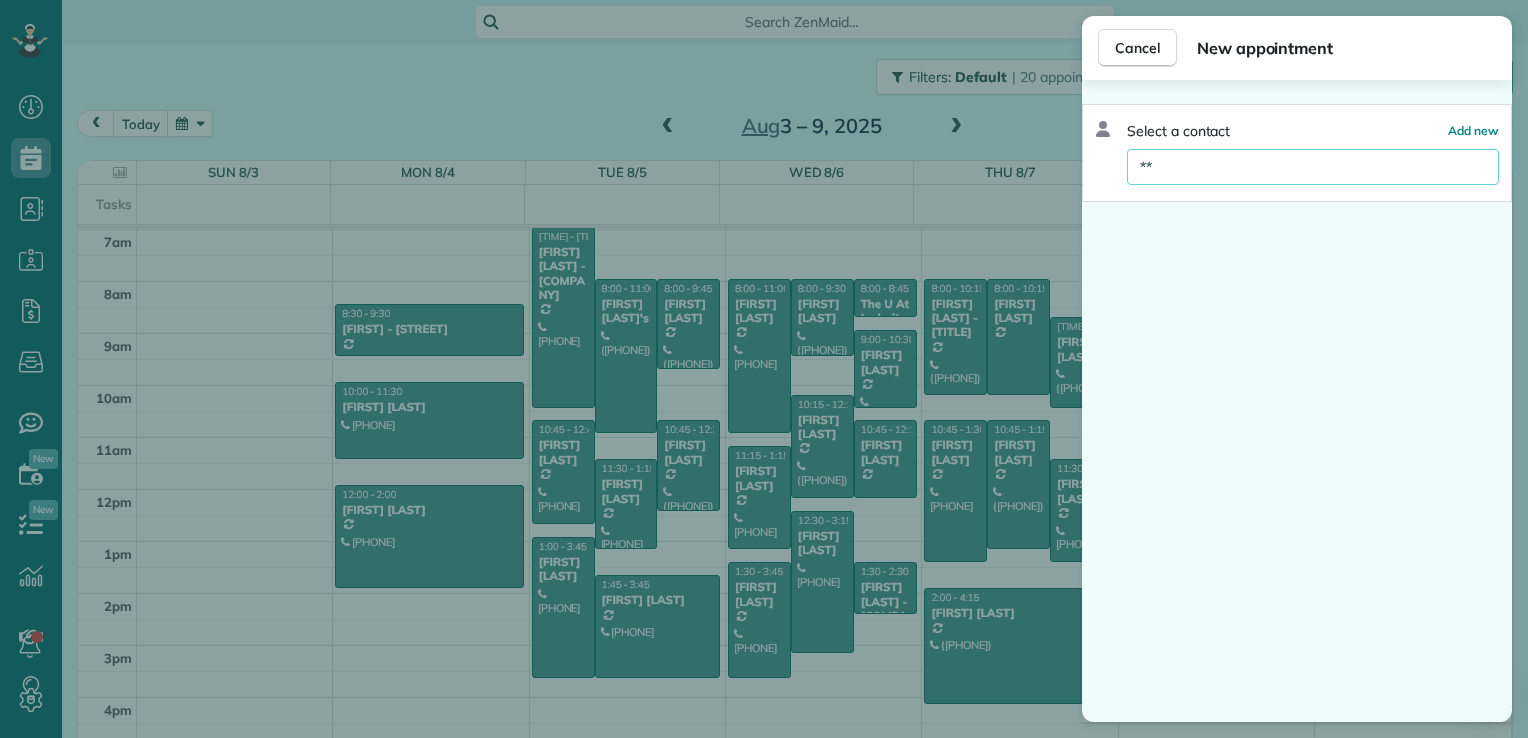 type on "*" 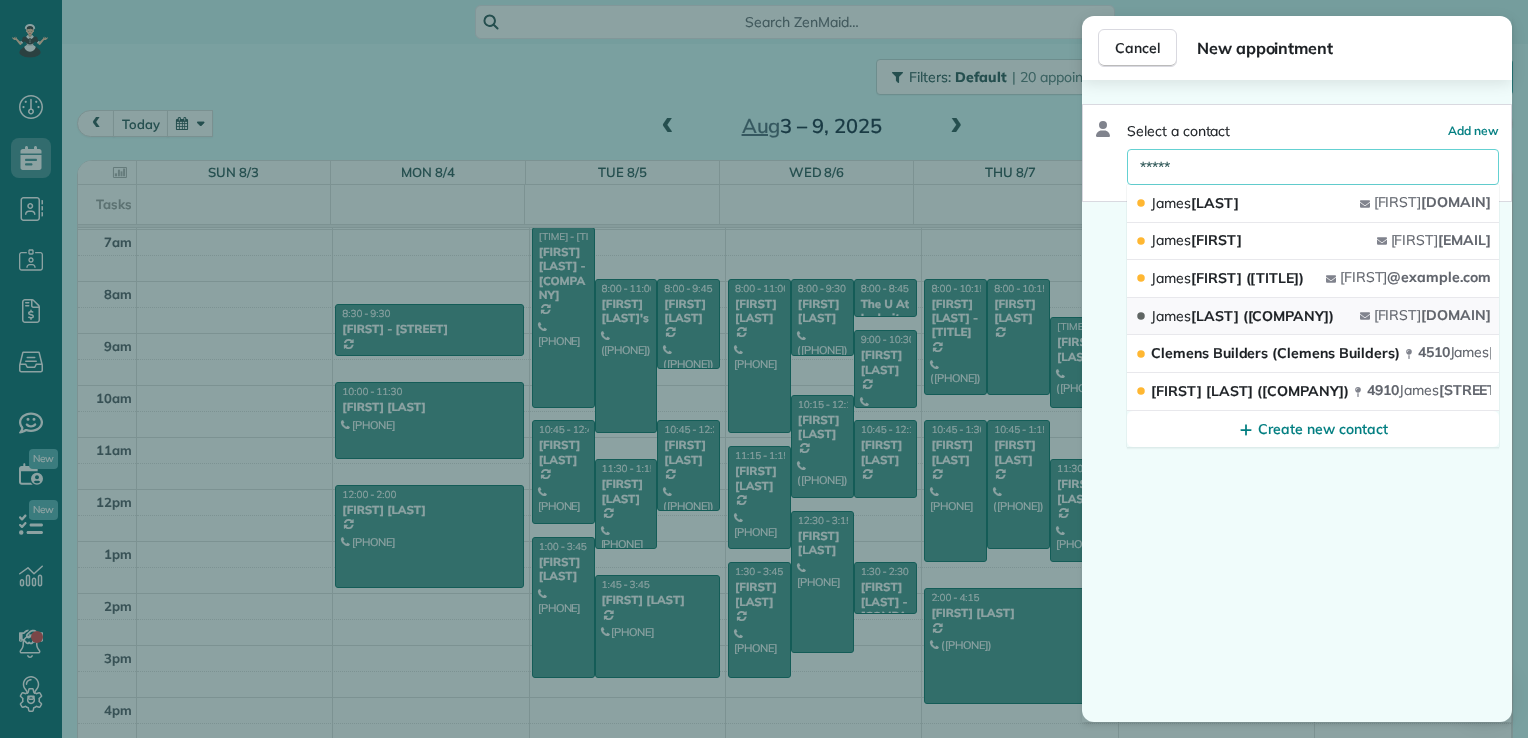 type on "*****" 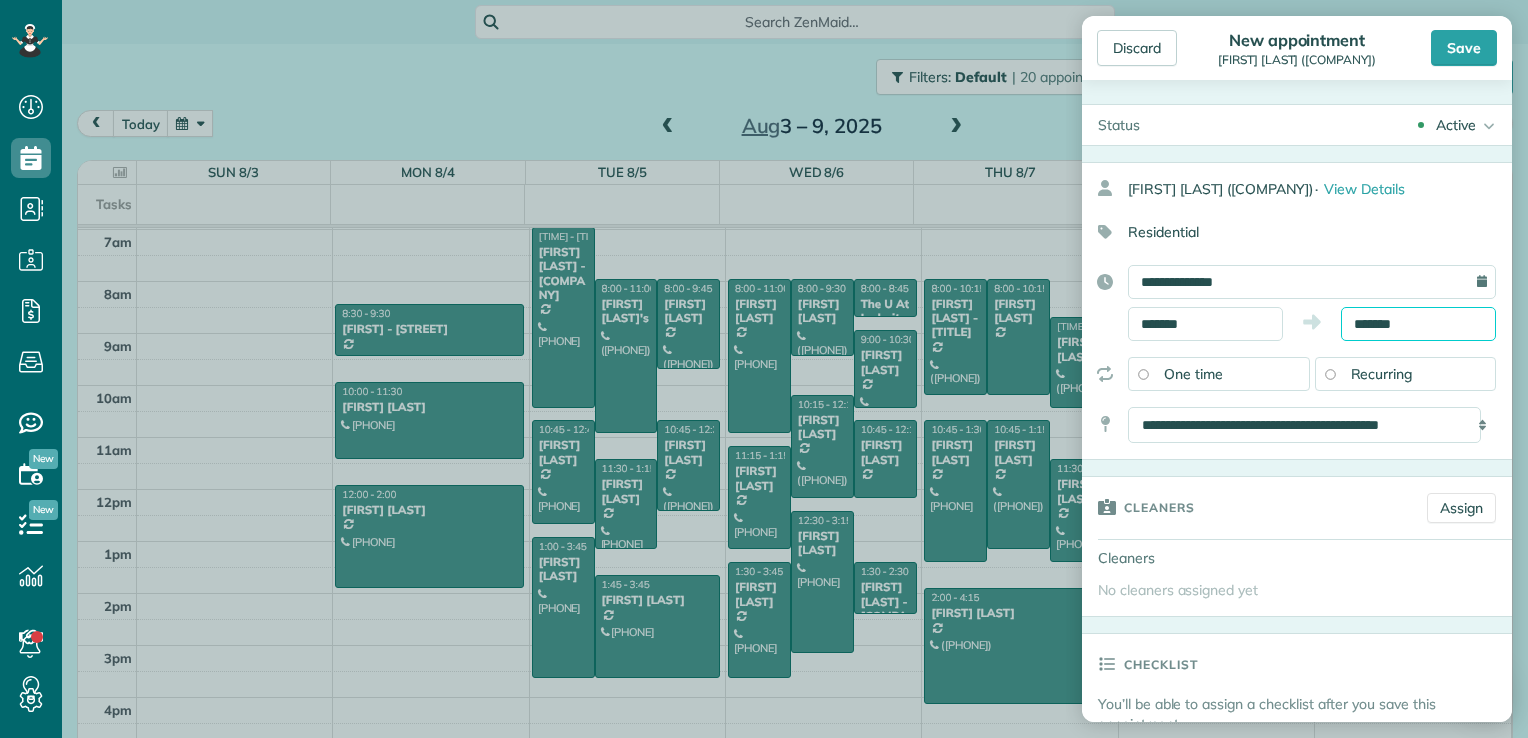 click on "*******" at bounding box center [1418, 324] 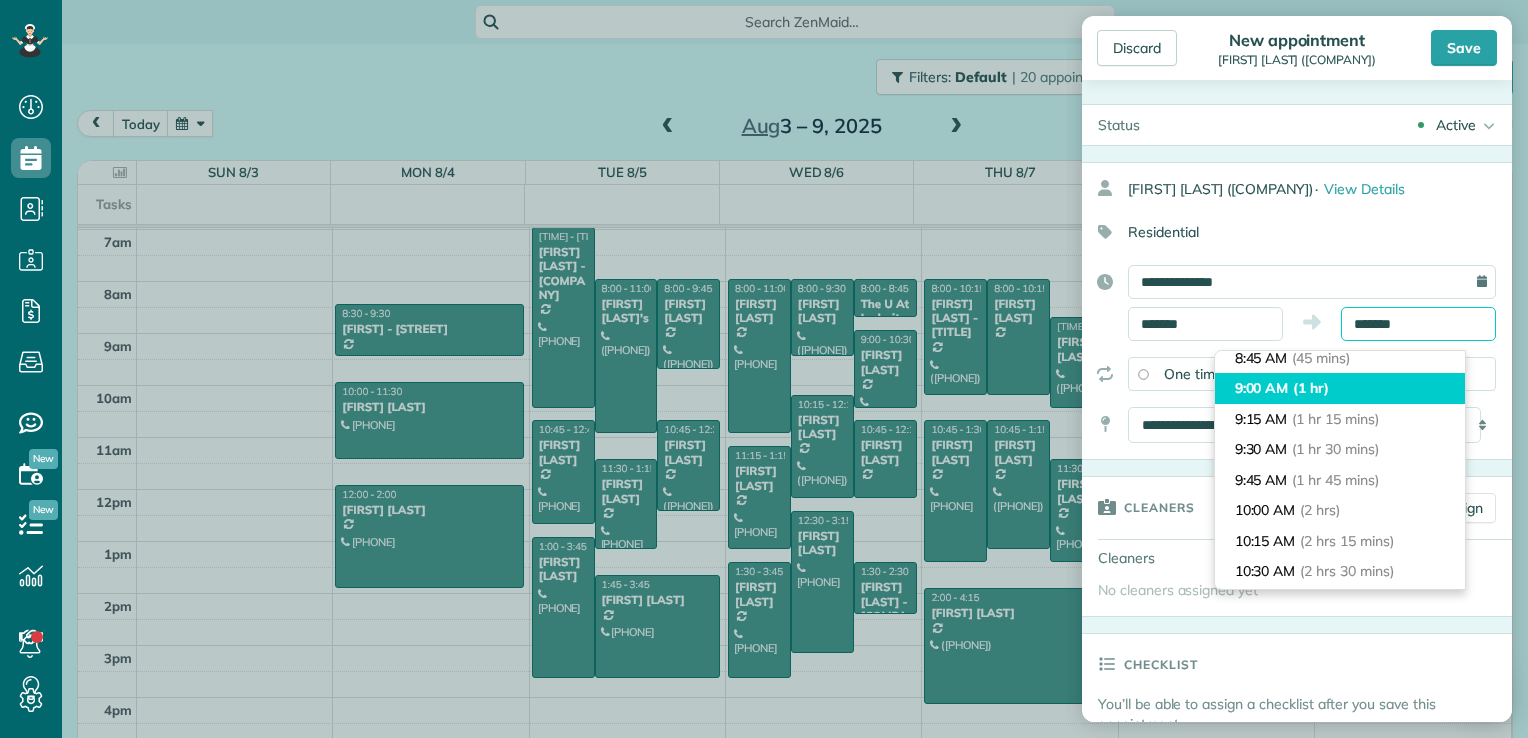 scroll, scrollTop: 200, scrollLeft: 0, axis: vertical 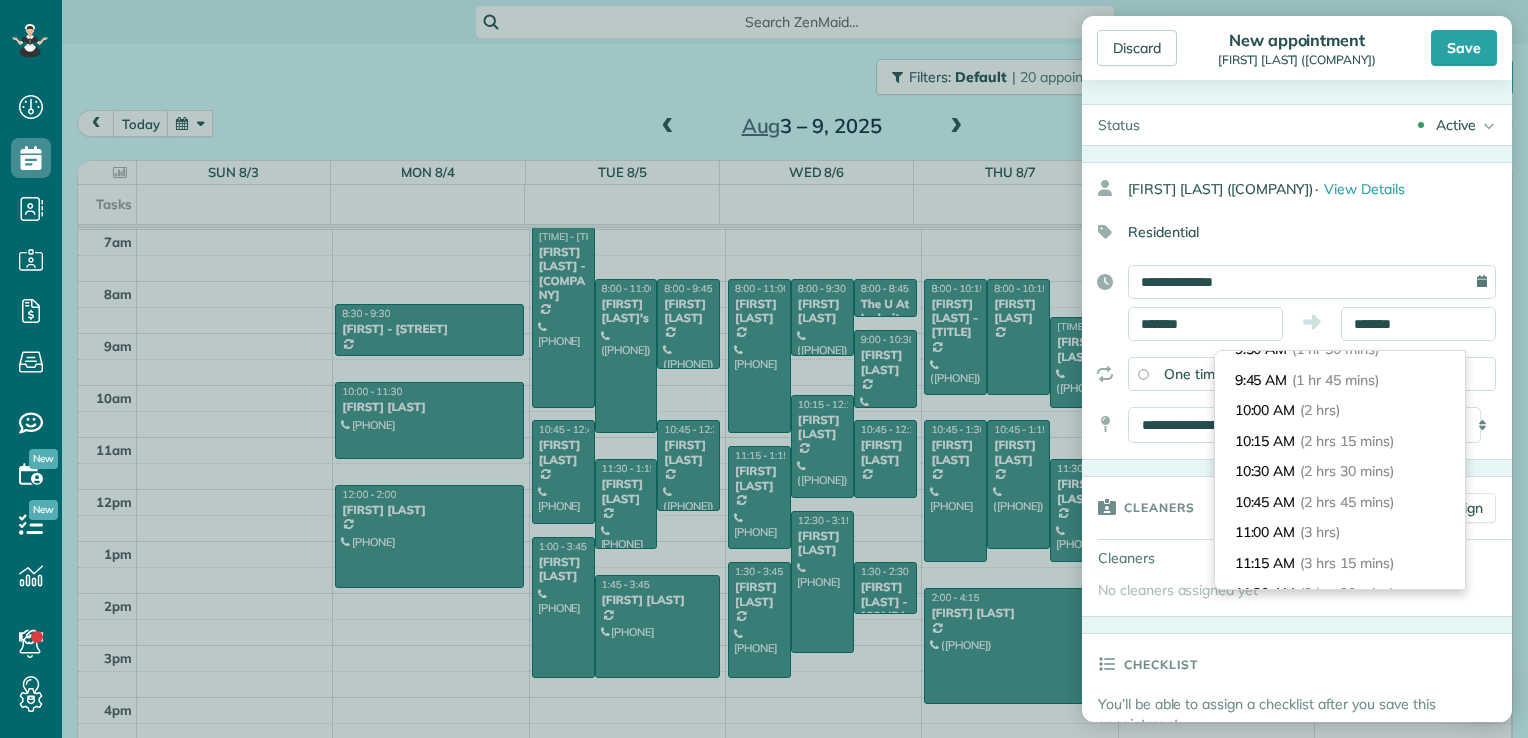 click on "Discard
New appointment
[FIRST] [LAST] ([COMPANY])
Save
Status
Active
Active
Stand-By
Cancelled" at bounding box center [1297, 369] 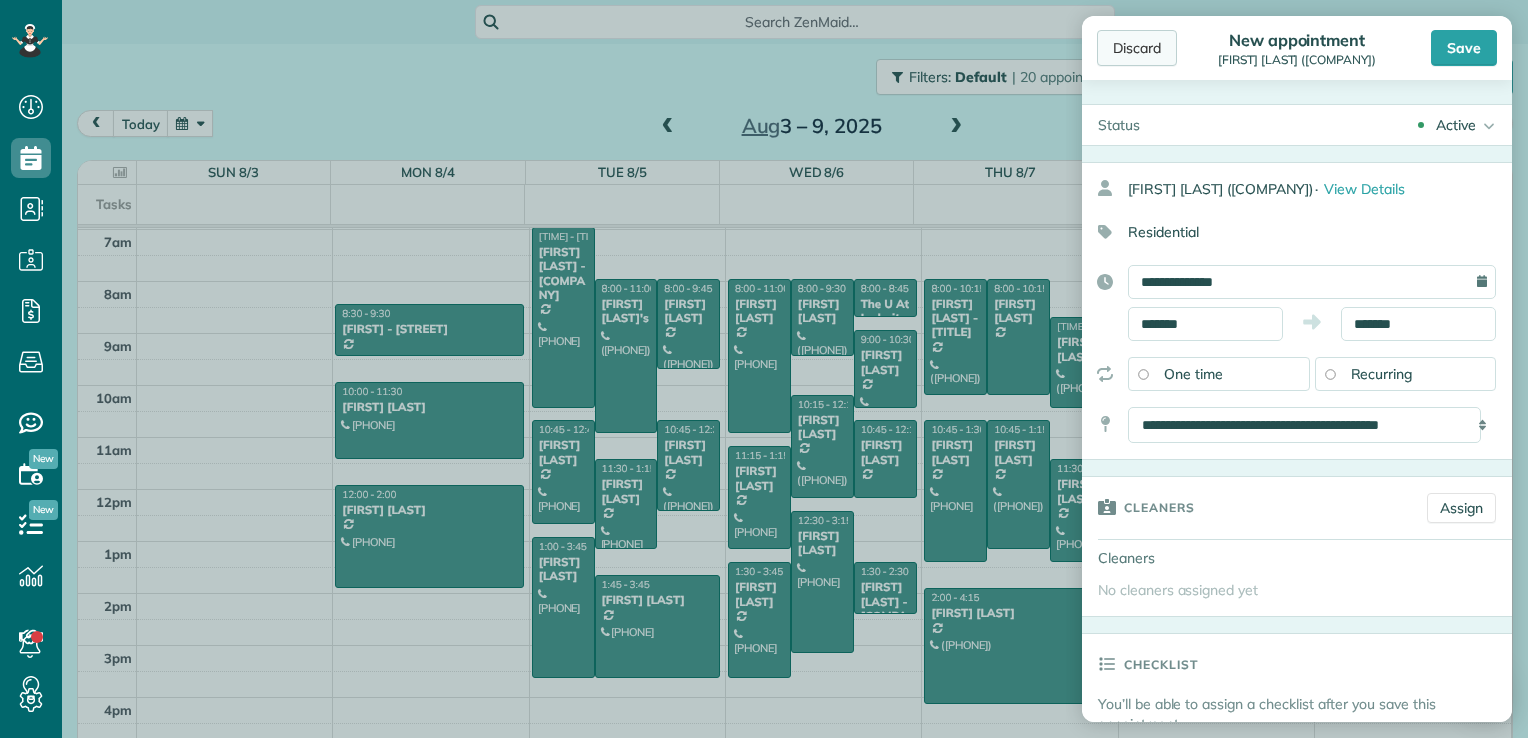 click on "Discard" at bounding box center [1137, 48] 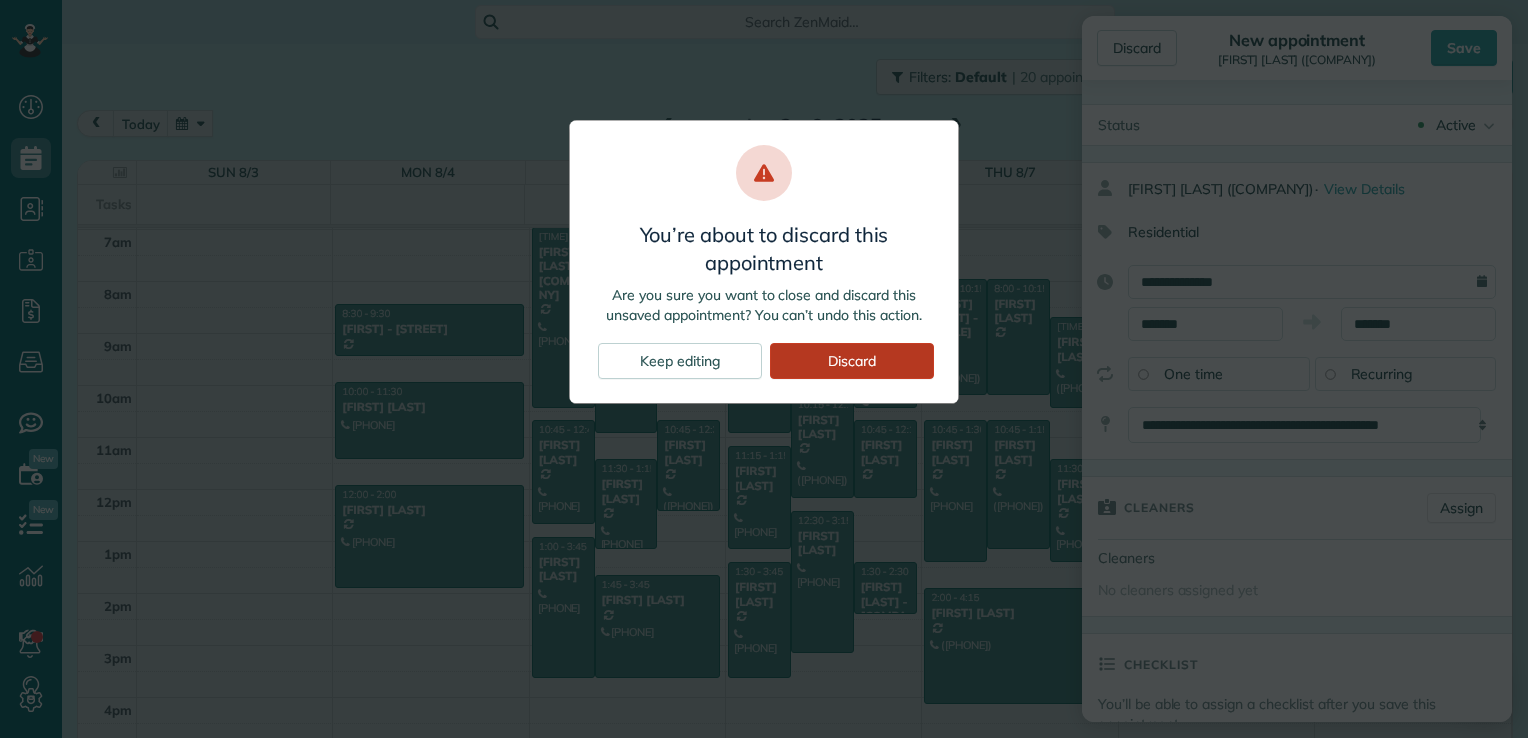 click on "Discard" at bounding box center (852, 361) 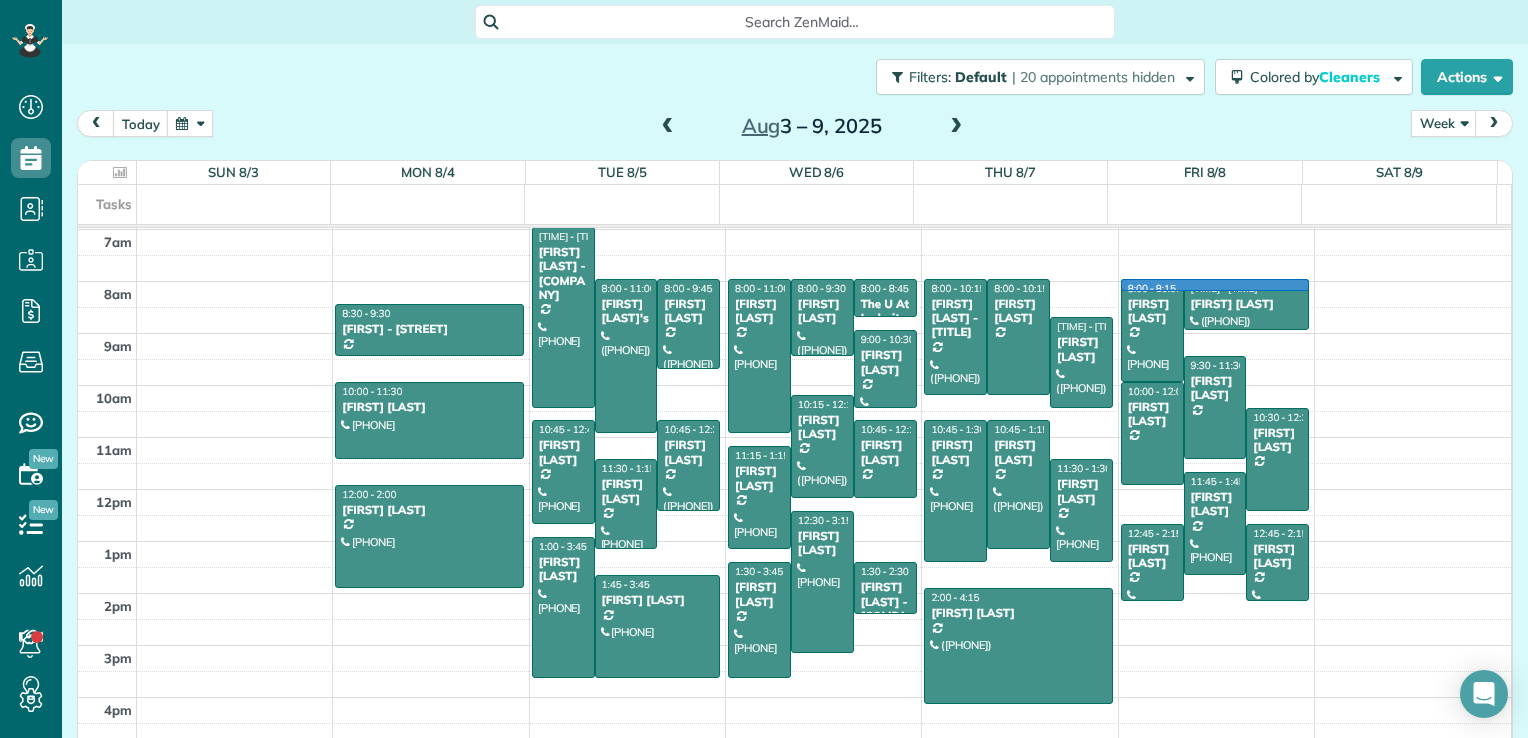 click at bounding box center [824, 295] 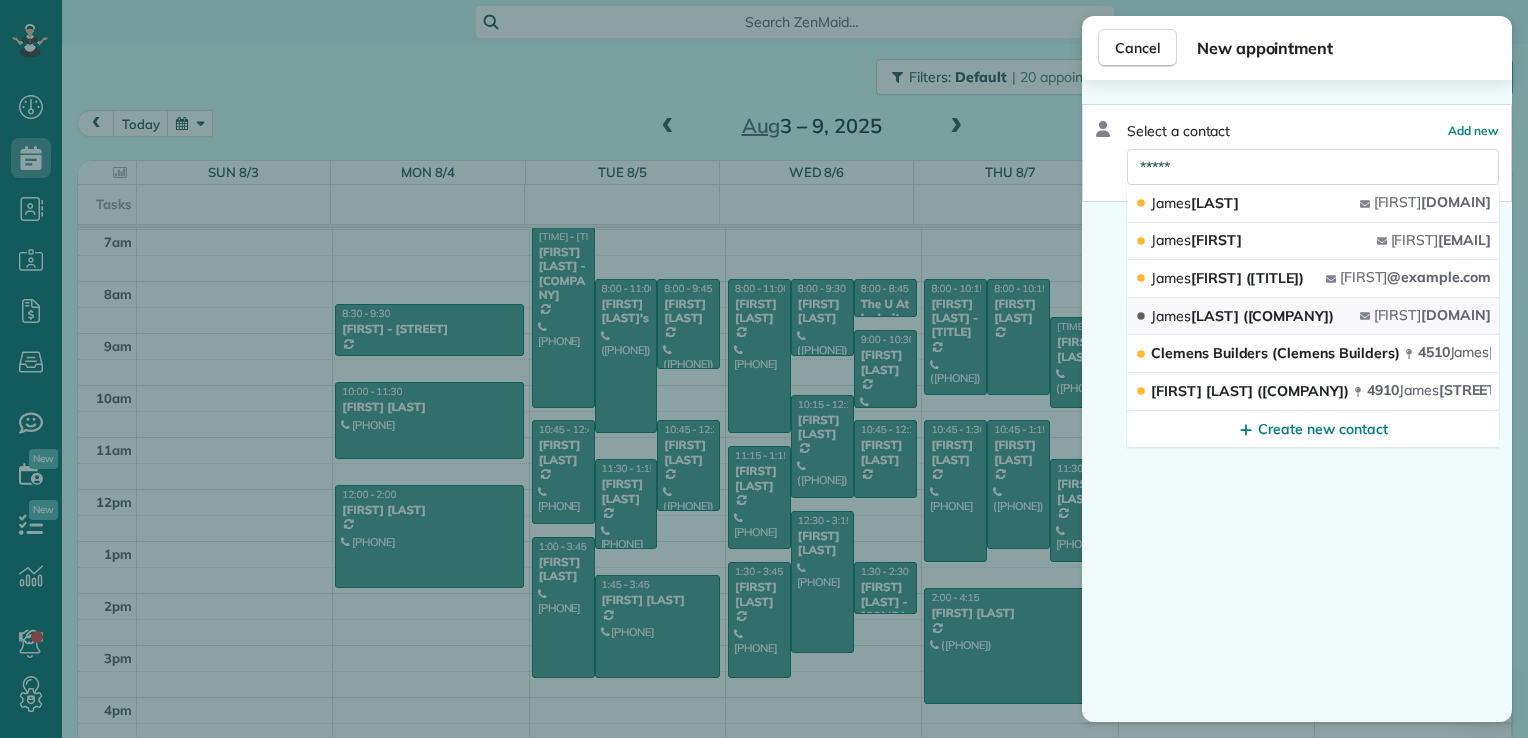 click on "[FIRST] [LAST] ([COMPANY])" at bounding box center [1242, 316] 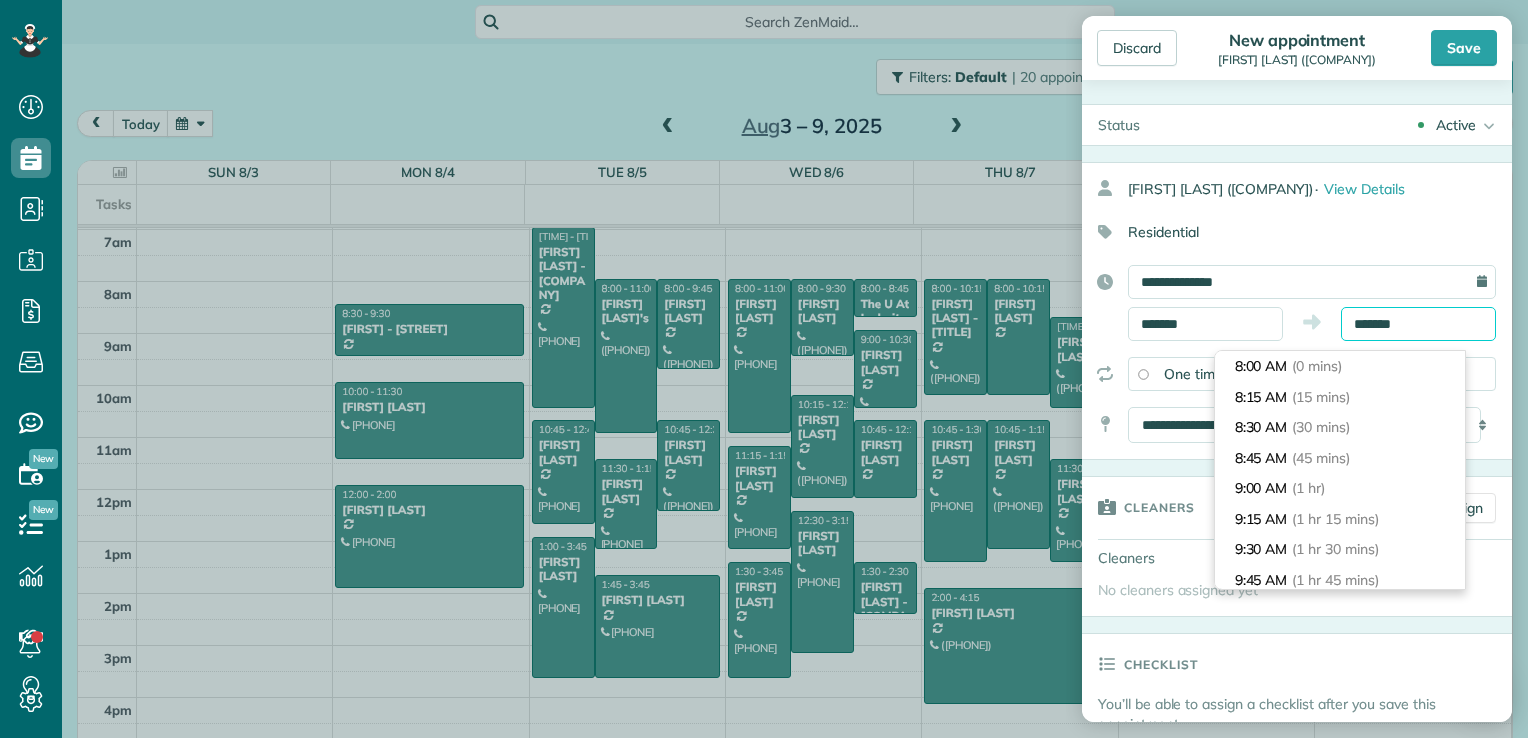 click on "*******" at bounding box center (1418, 324) 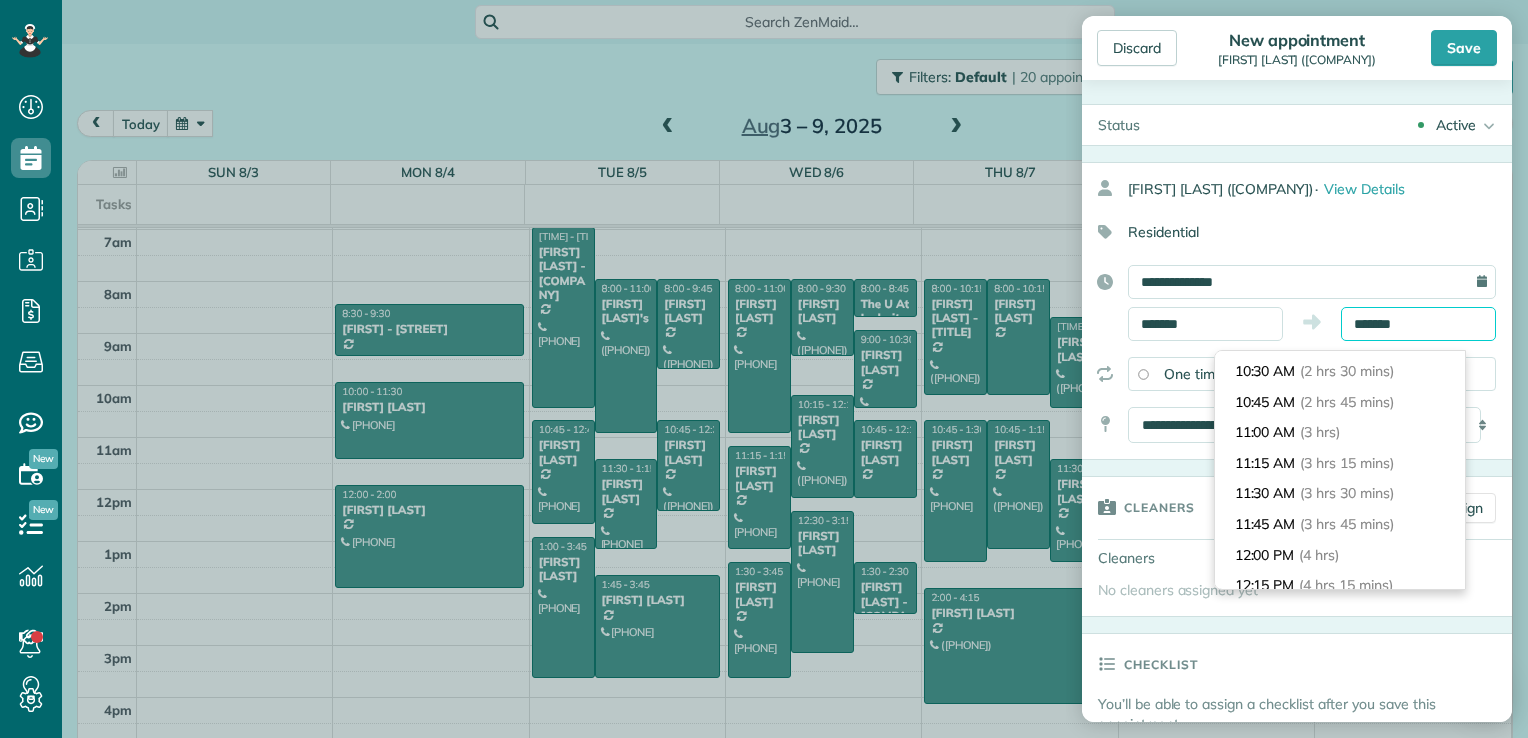scroll, scrollTop: 400, scrollLeft: 0, axis: vertical 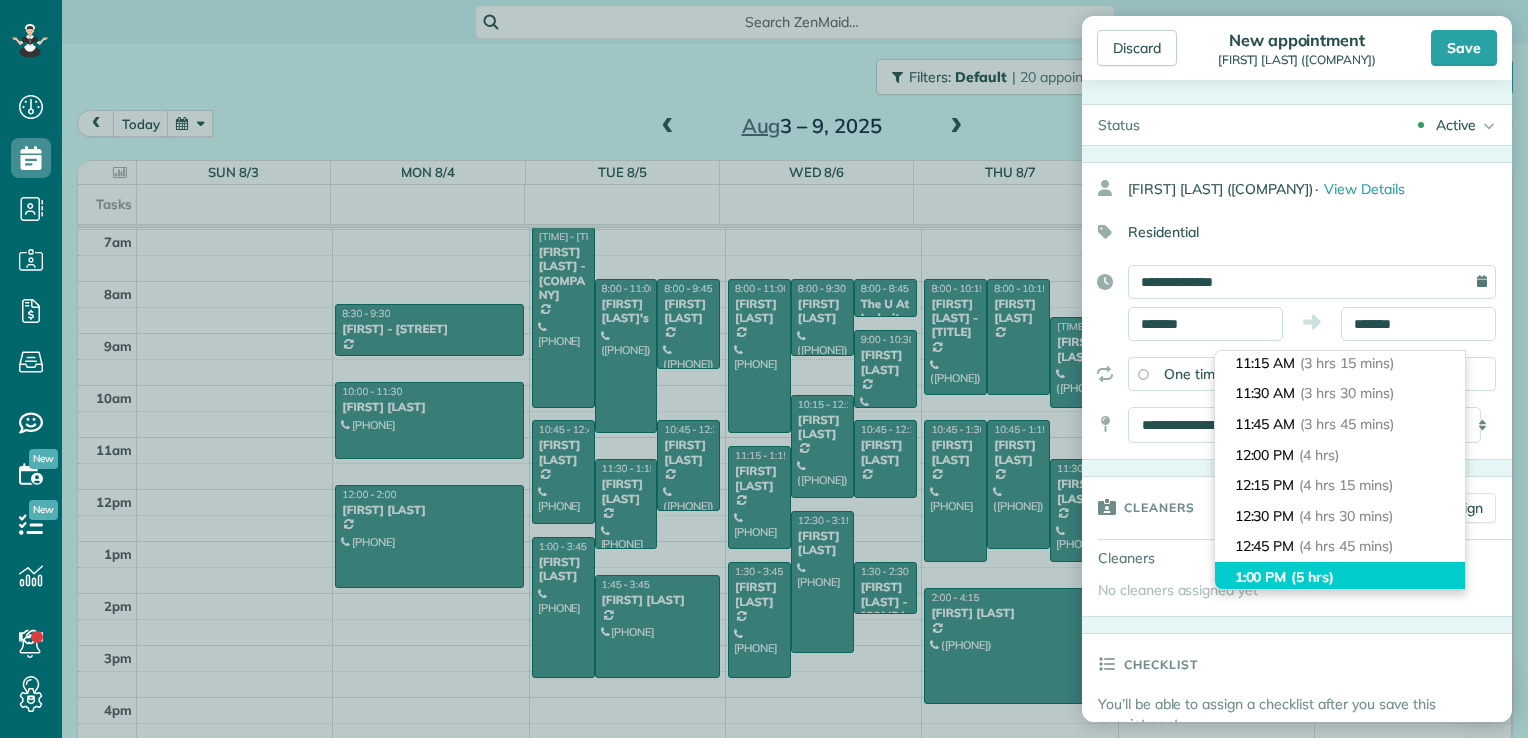 type on "*******" 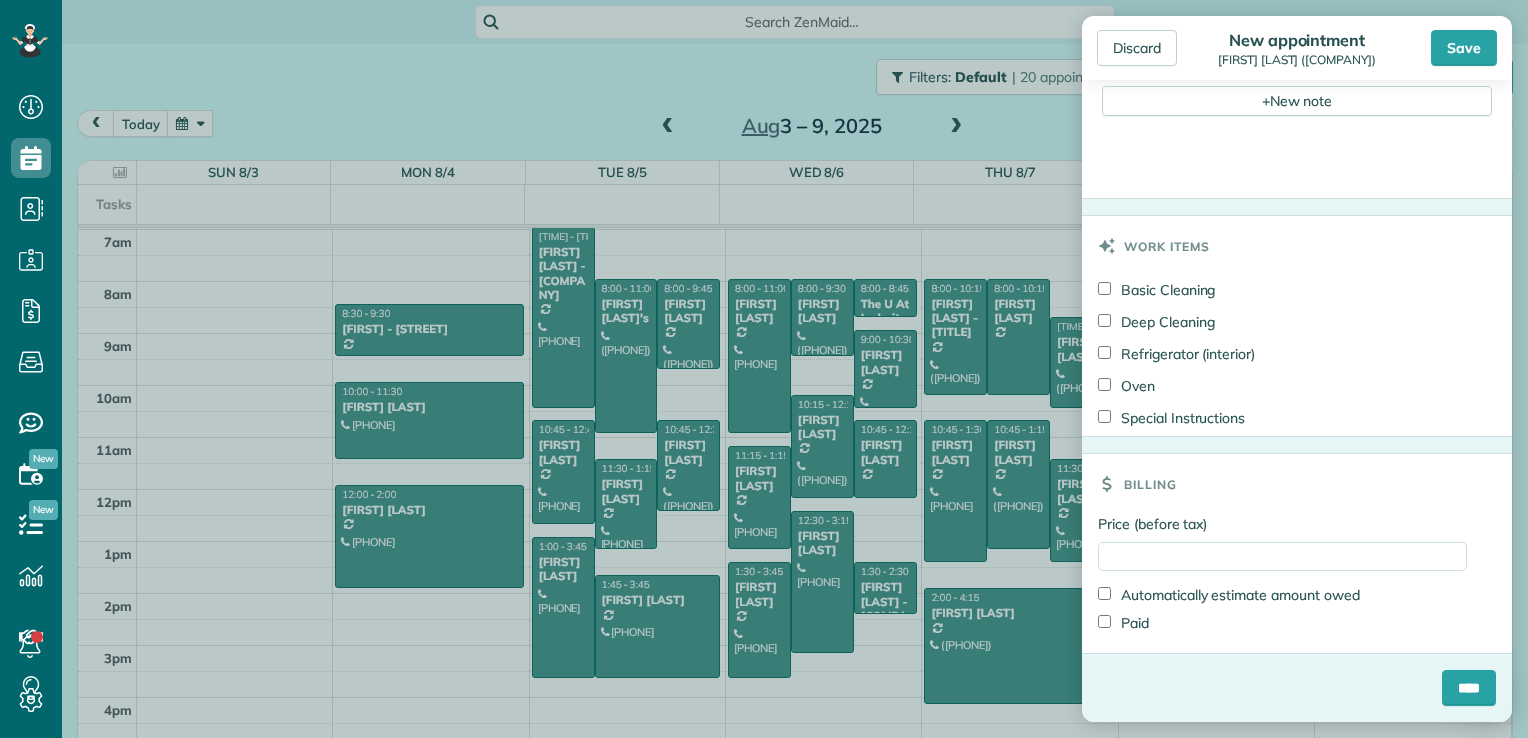 scroll, scrollTop: 477, scrollLeft: 0, axis: vertical 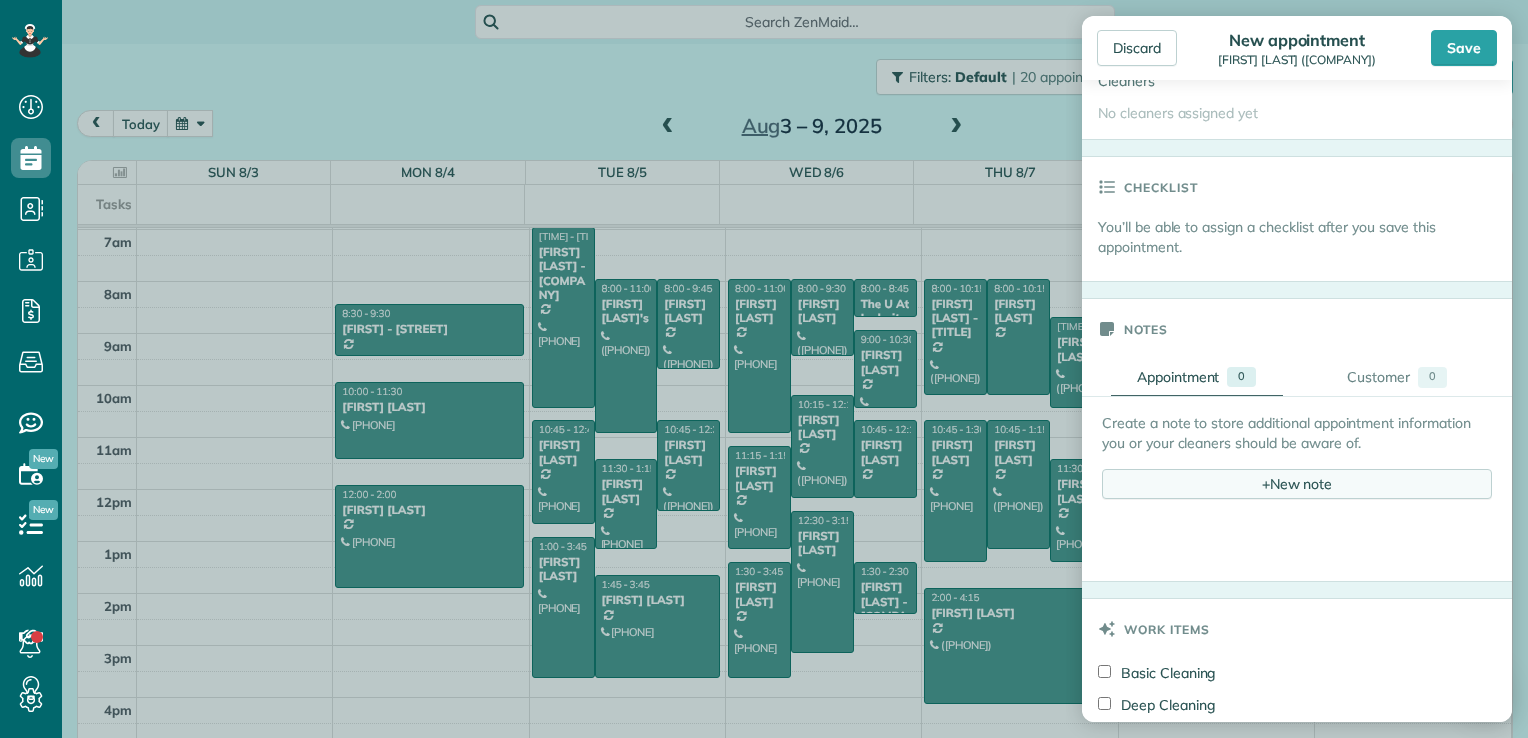 click on "+ New note" at bounding box center (1297, 484) 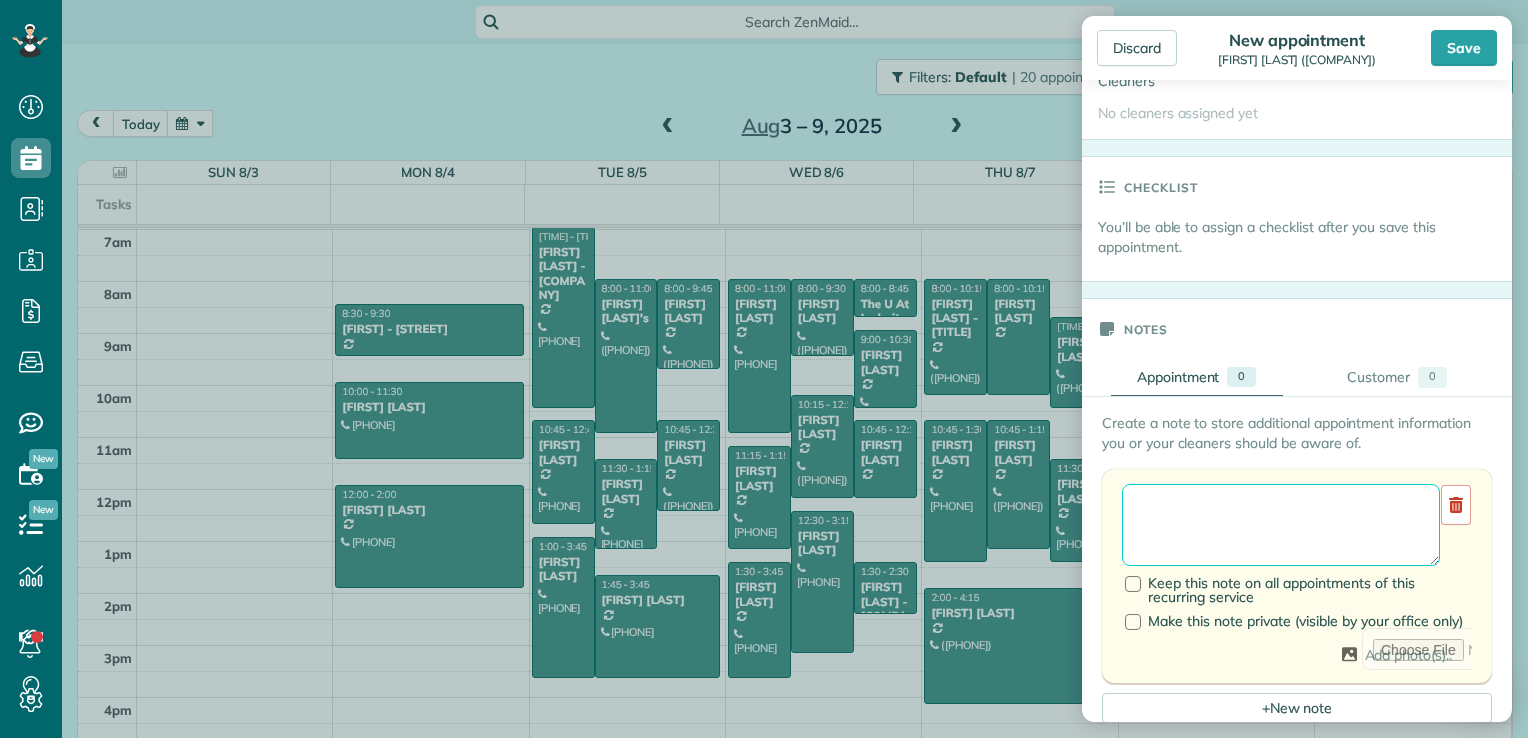 click at bounding box center (1281, 525) 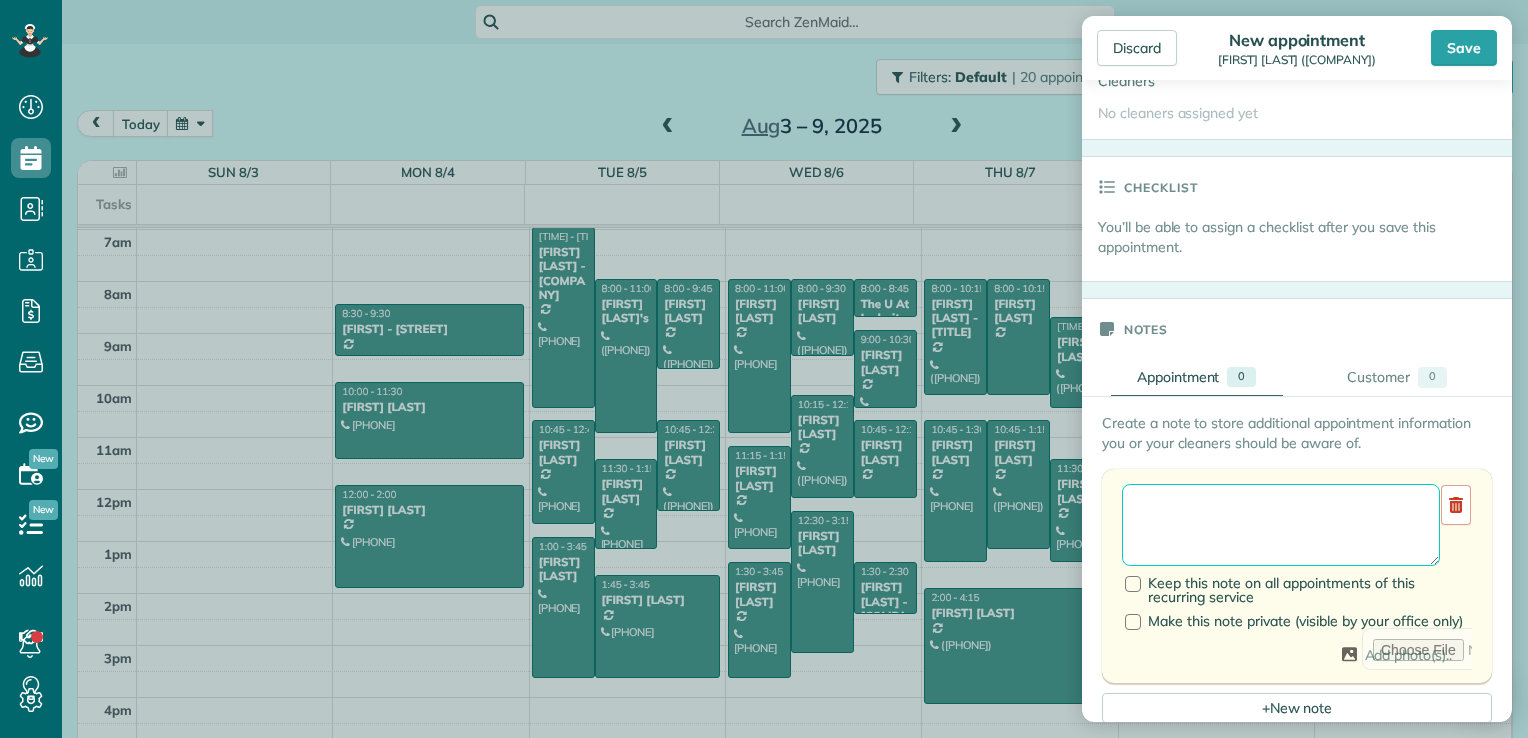 paste on "********
********
********
******" 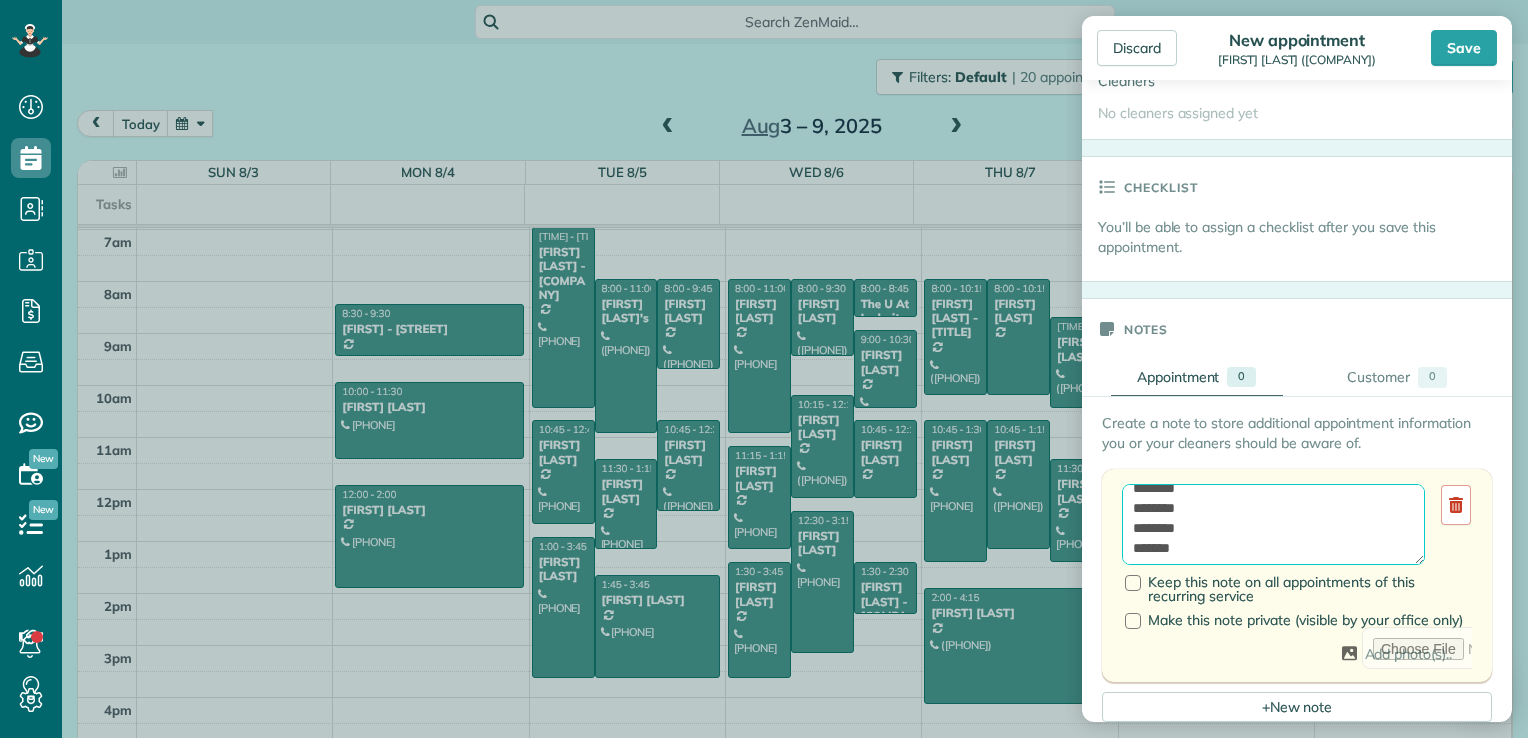 scroll, scrollTop: 20, scrollLeft: 0, axis: vertical 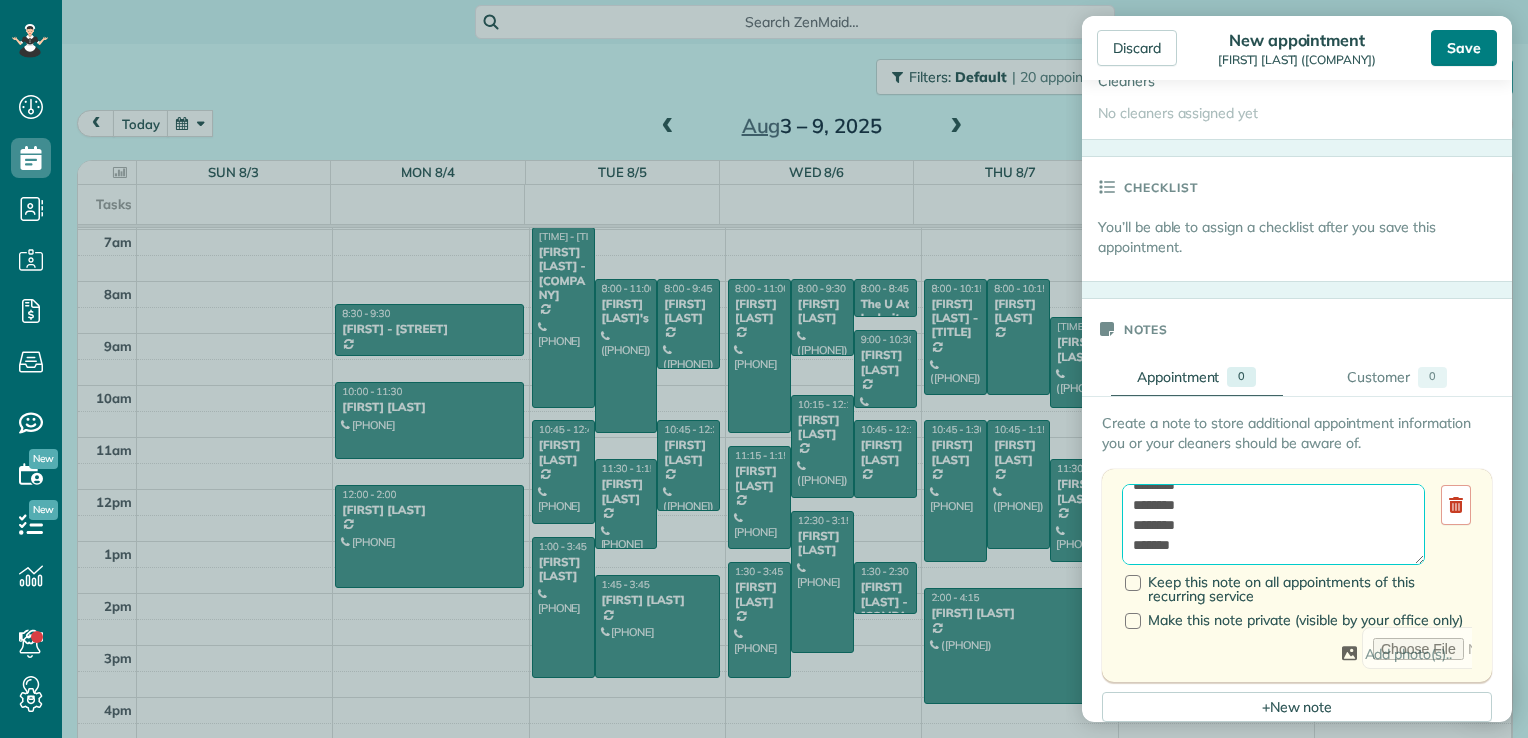 type on "********
********
********
******" 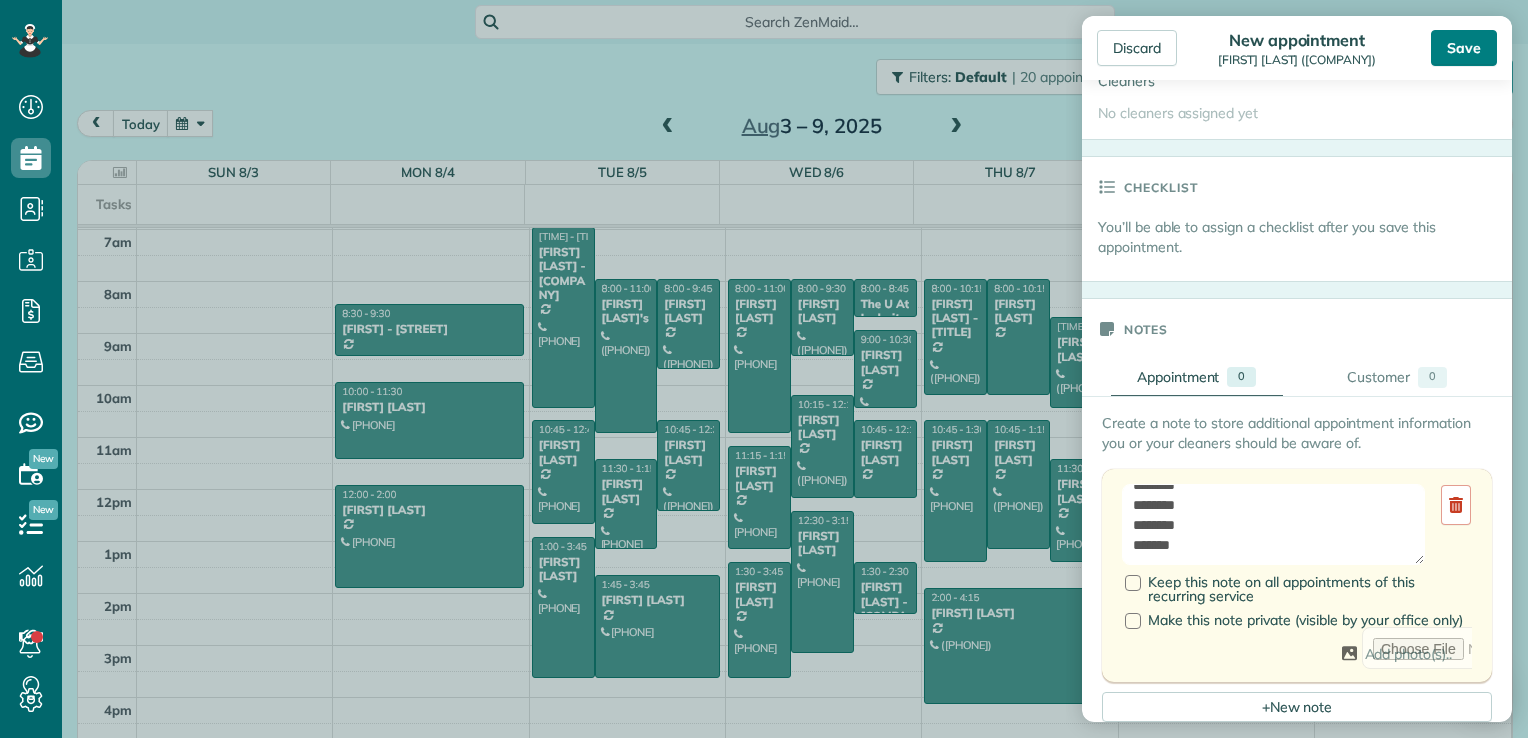 click on "Save" at bounding box center (1464, 48) 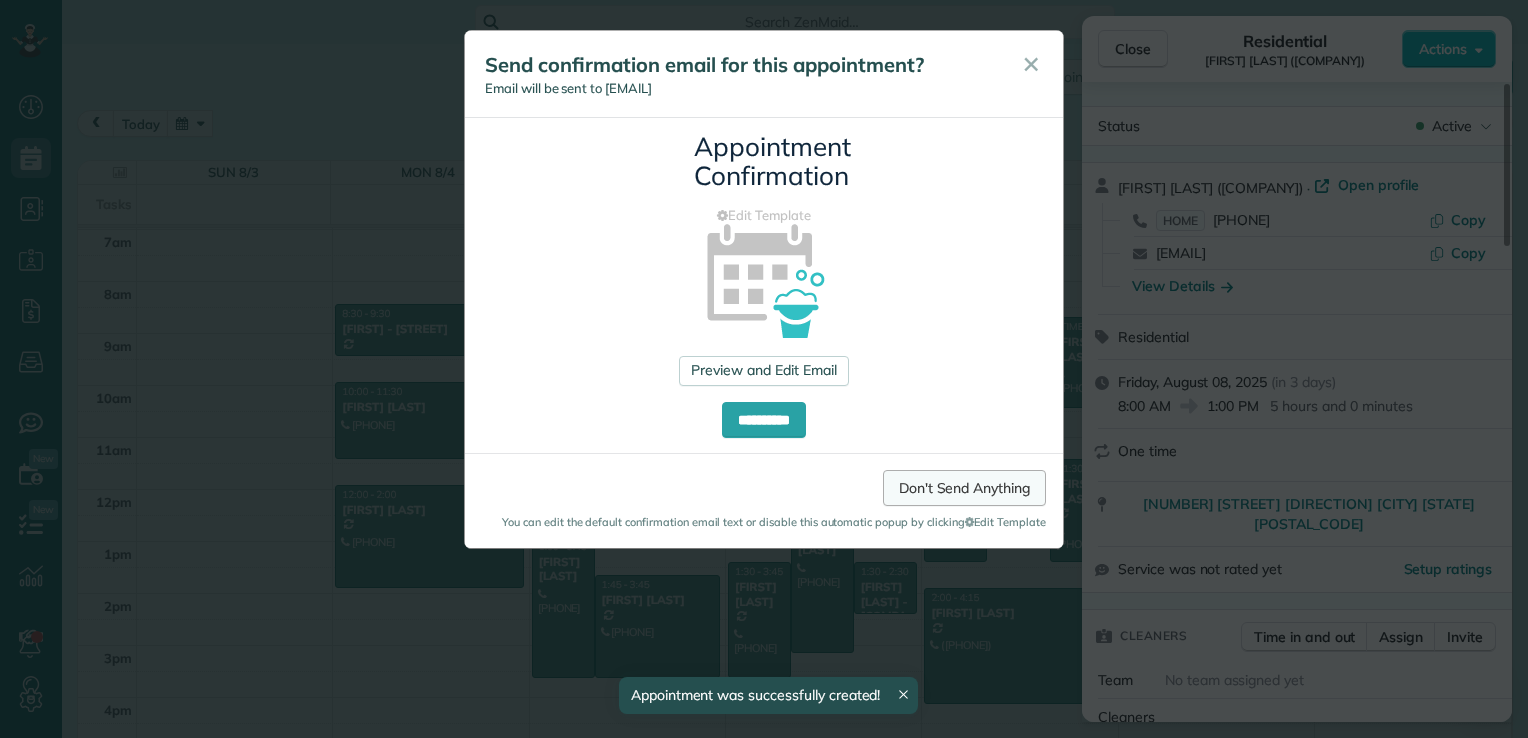 click on "Don't Send Anything" at bounding box center [964, 488] 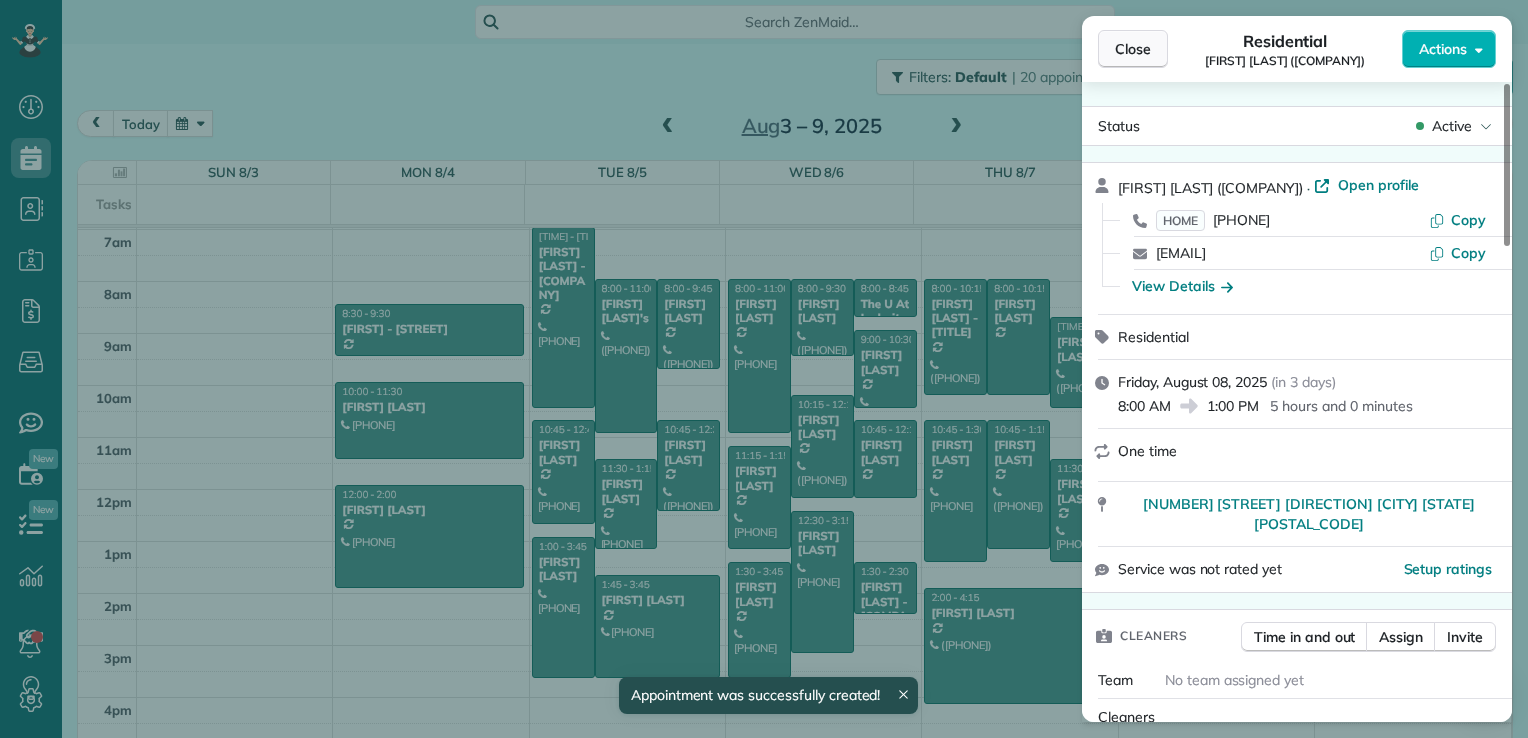 click on "Close" at bounding box center [1133, 49] 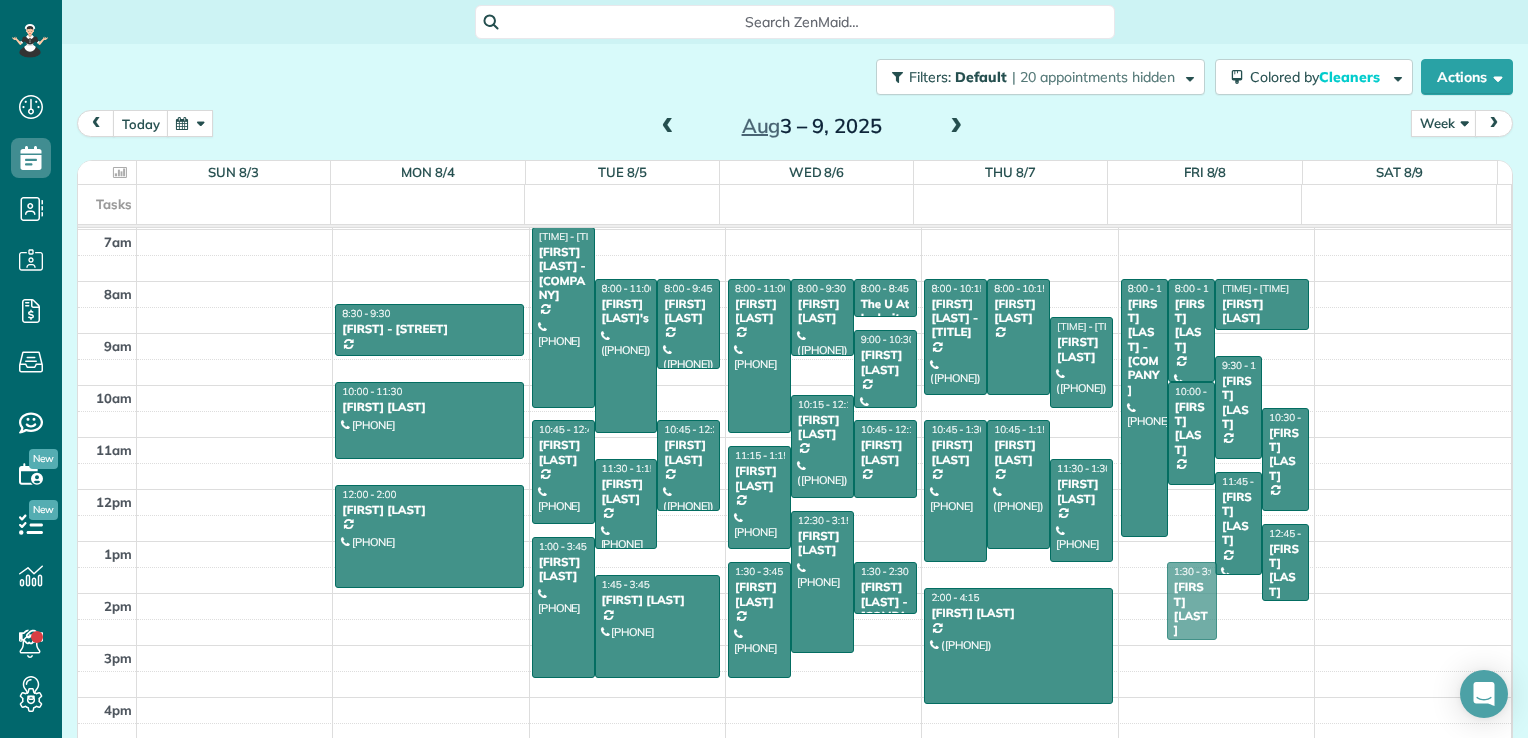 drag, startPoint x: 1165, startPoint y: 566, endPoint x: 1150, endPoint y: 599, distance: 36.249138 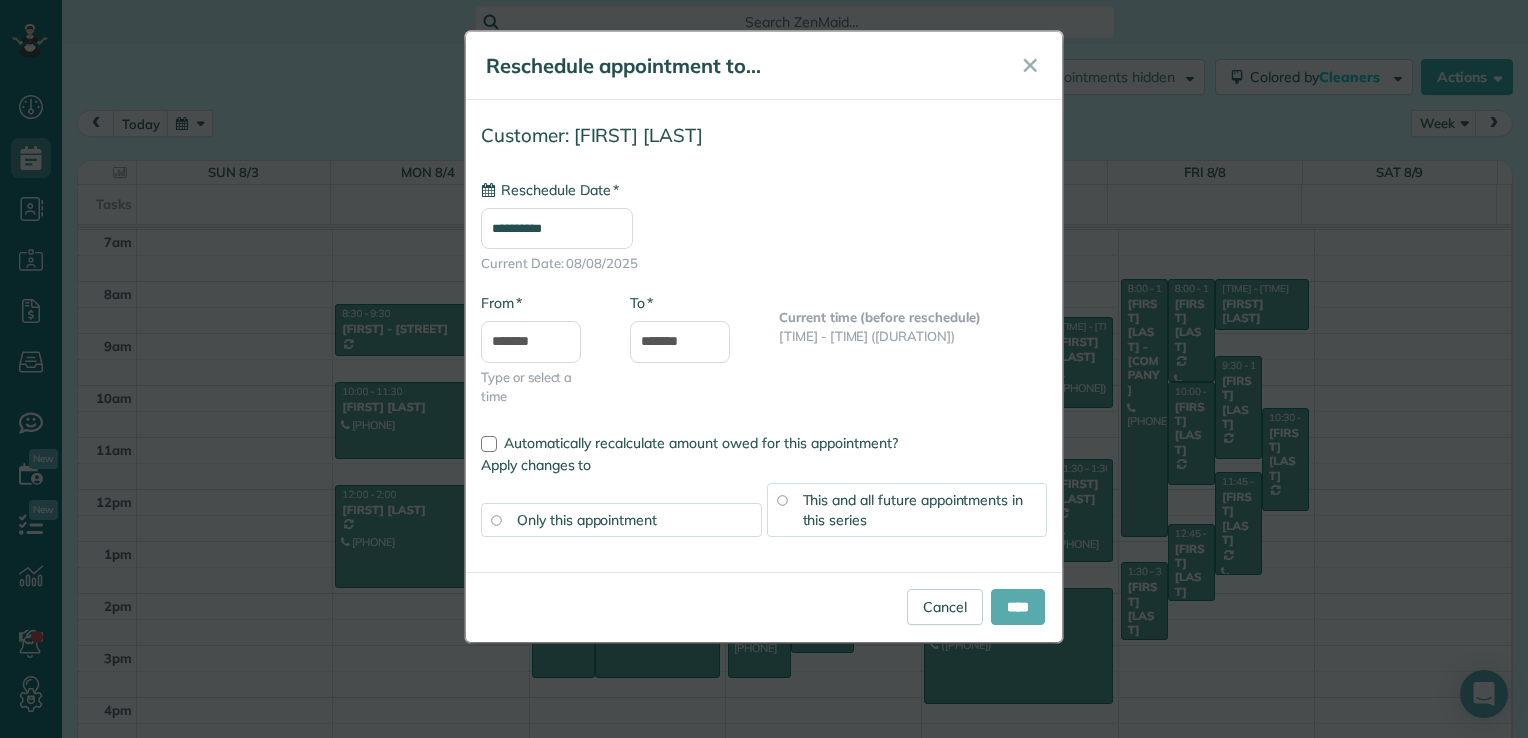 type on "**********" 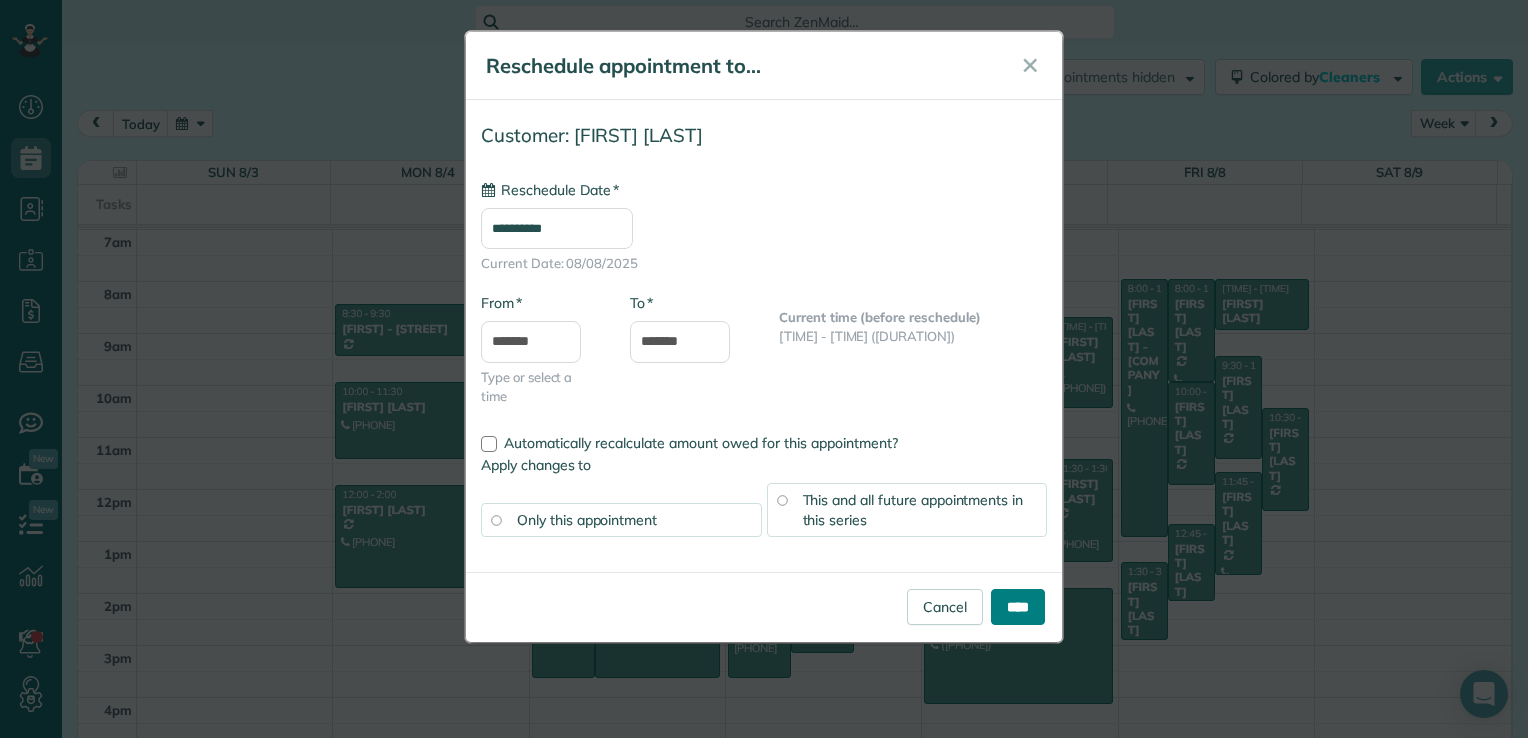 click on "****" at bounding box center (1018, 607) 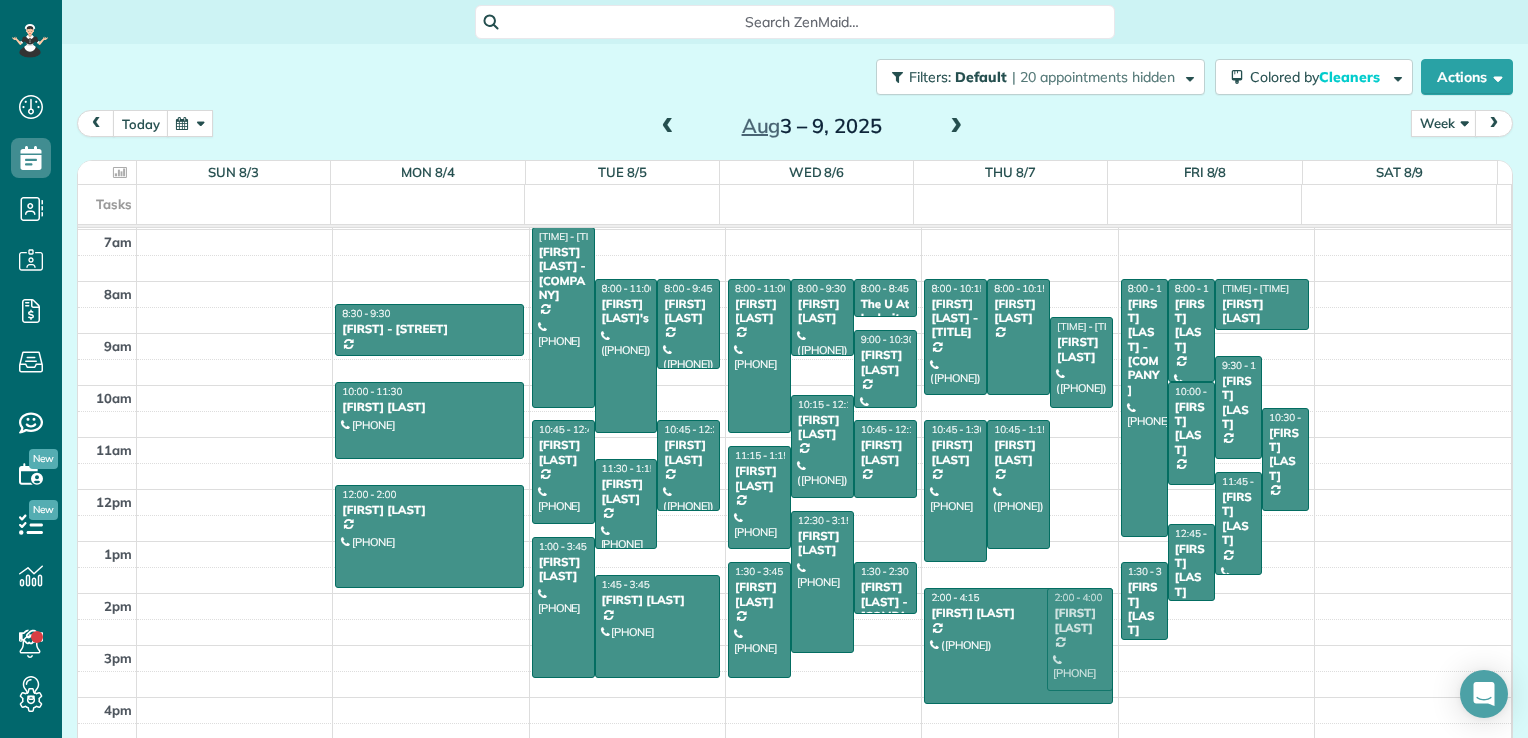 drag, startPoint x: 1087, startPoint y: 498, endPoint x: 1065, endPoint y: 623, distance: 126.921234 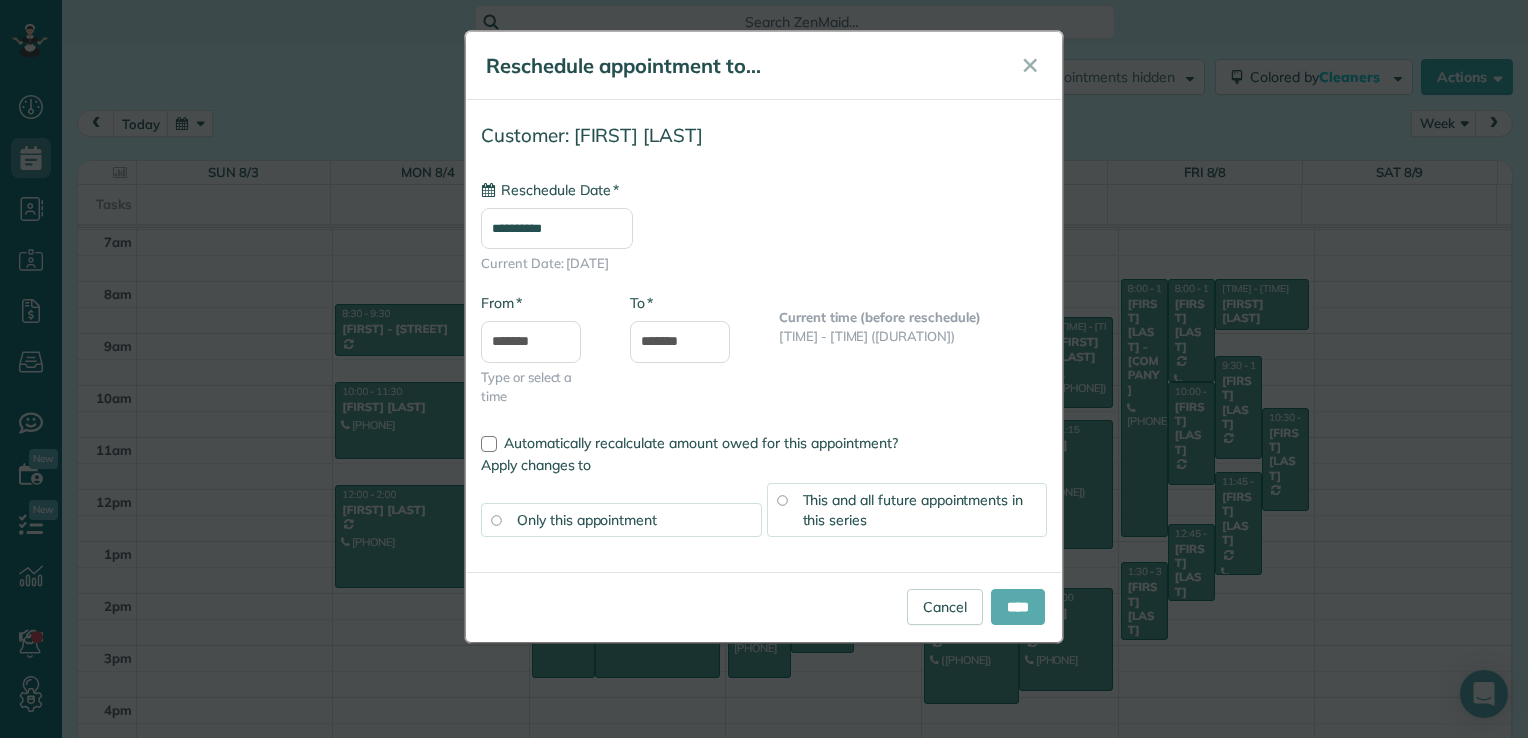 type on "**********" 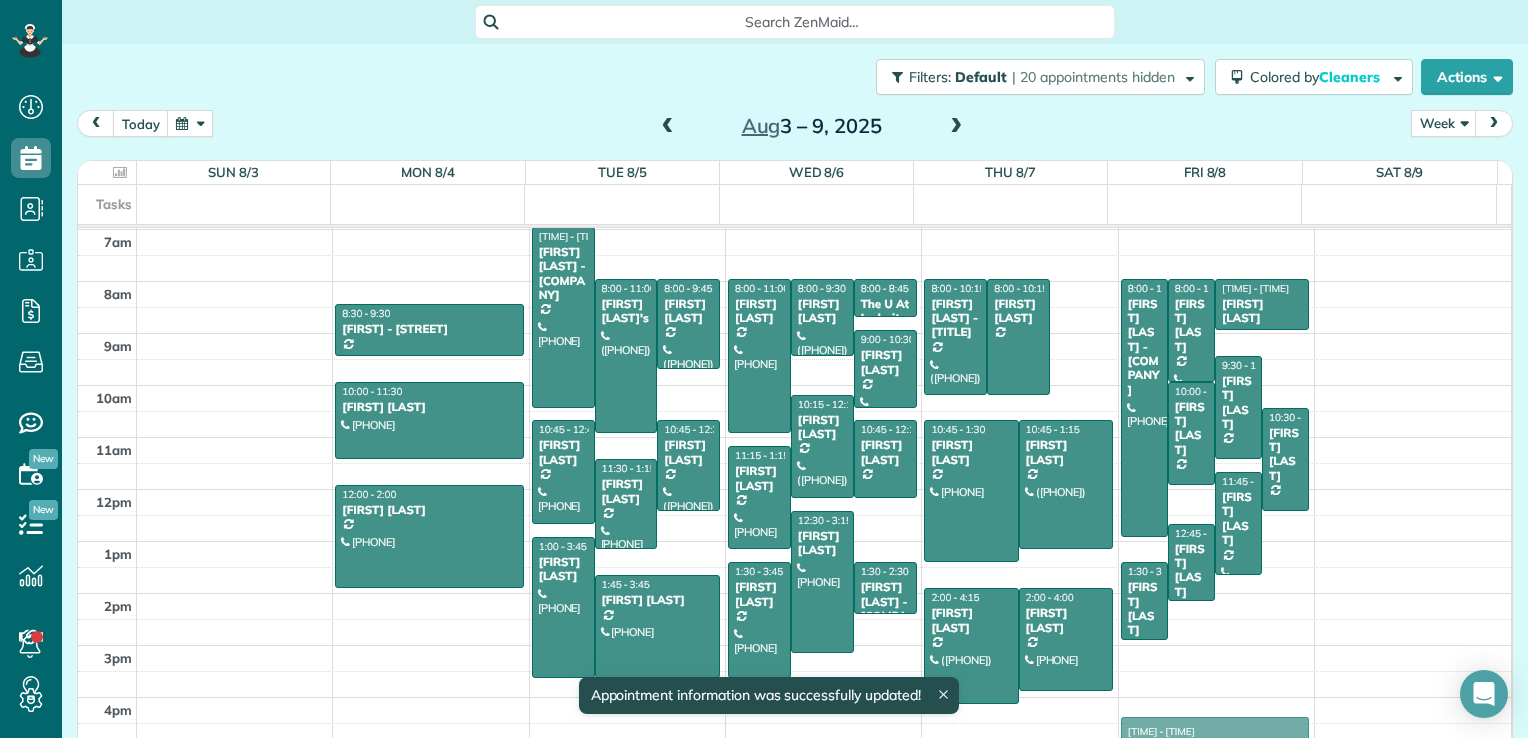 scroll, scrollTop: 372, scrollLeft: 0, axis: vertical 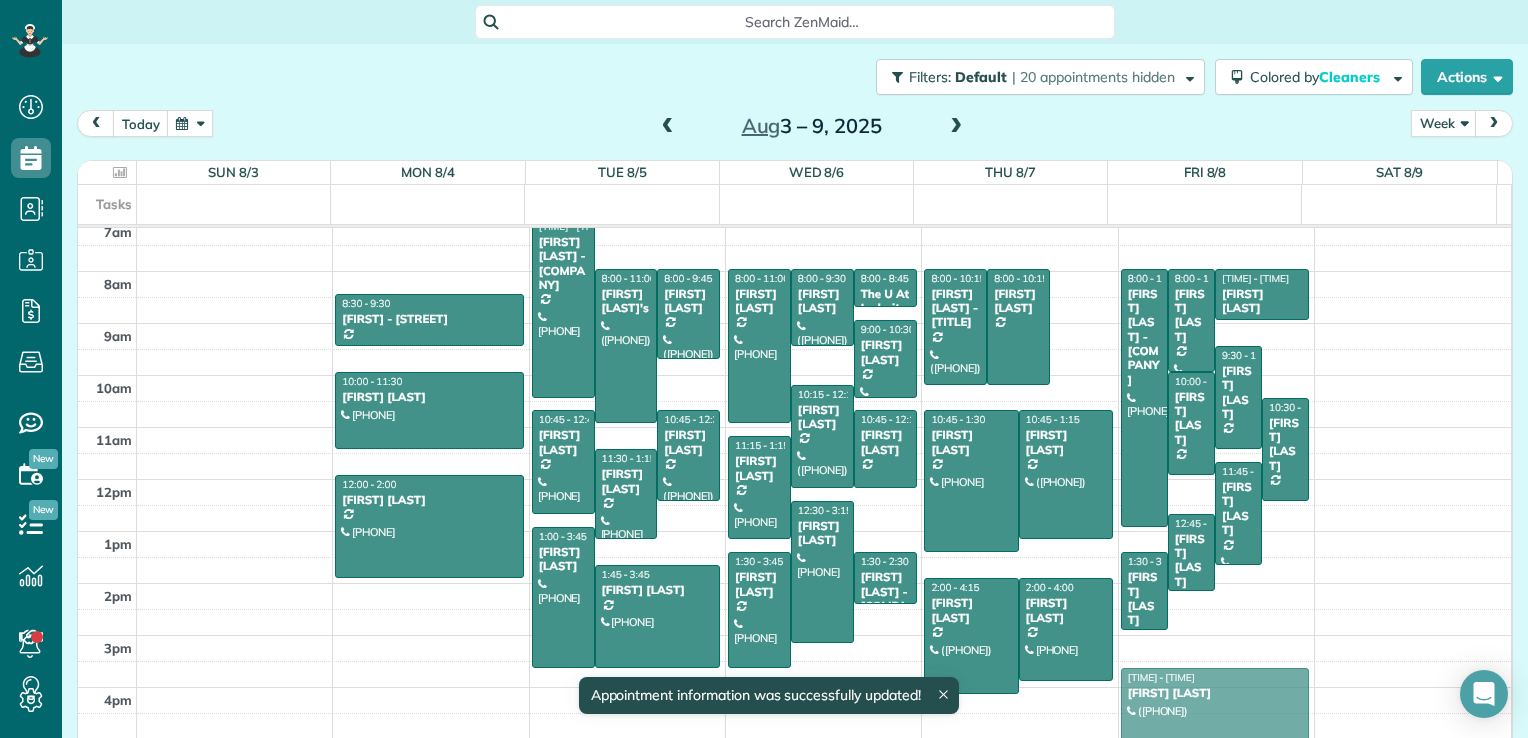 drag, startPoint x: 1076, startPoint y: 471, endPoint x: 1136, endPoint y: 738, distance: 273.65854 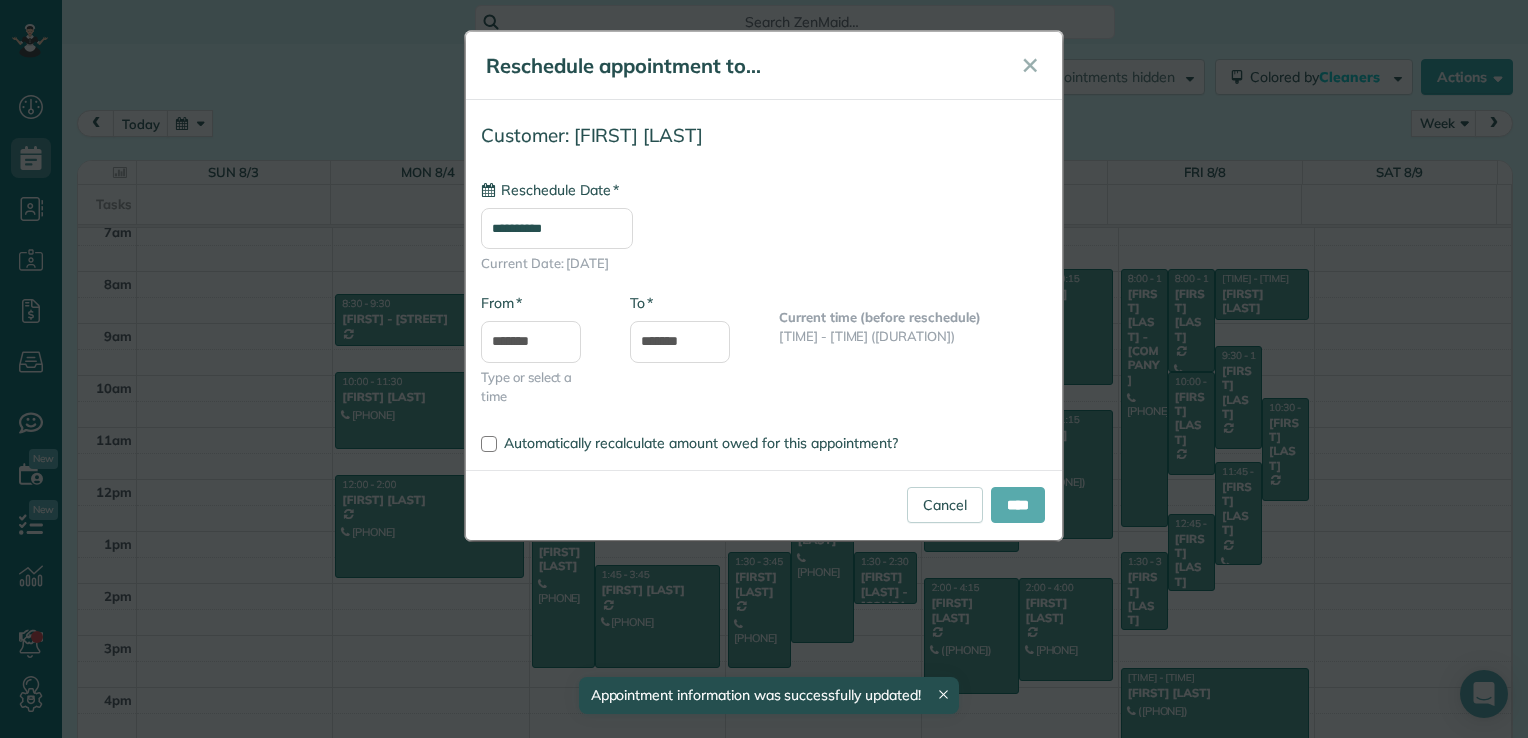 type on "**********" 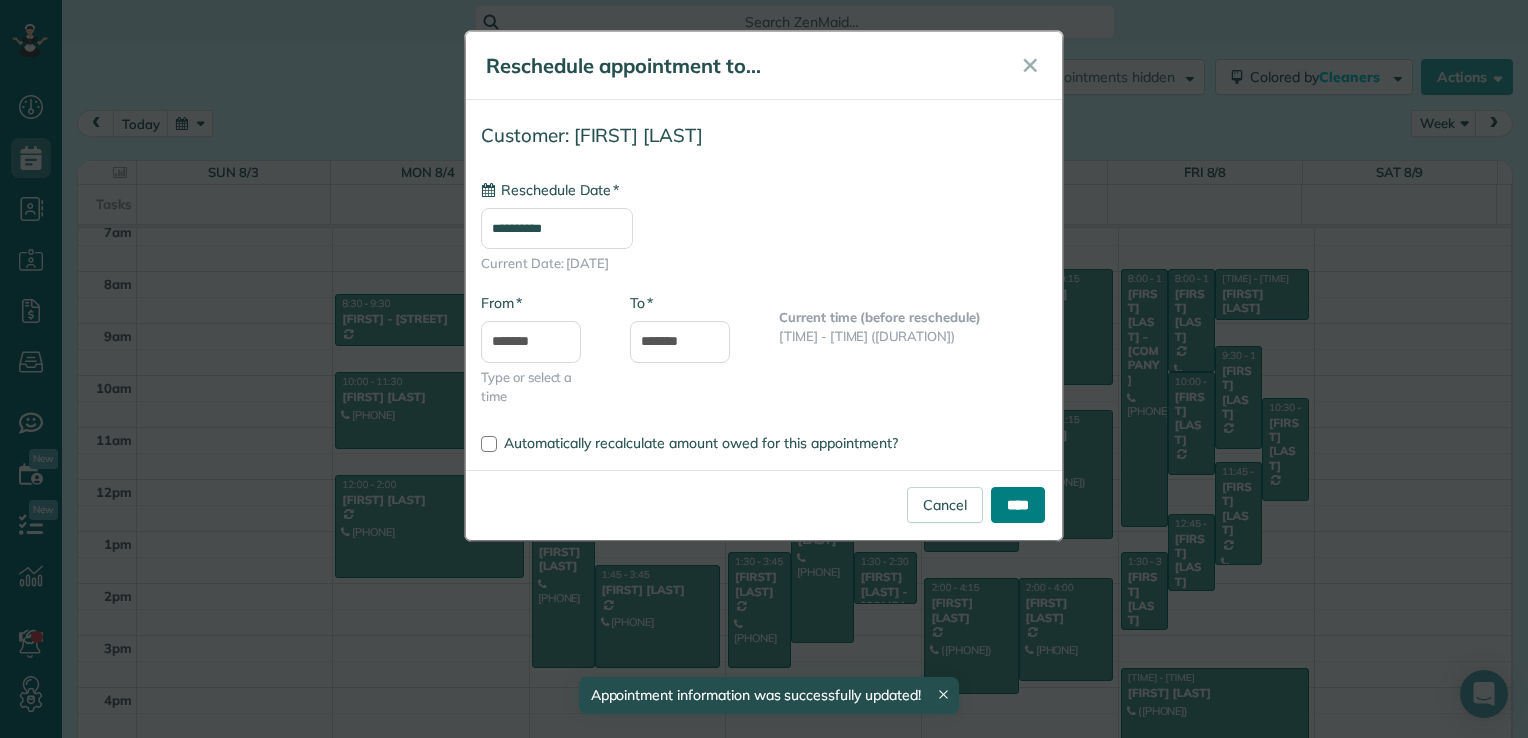click on "****" at bounding box center (1018, 505) 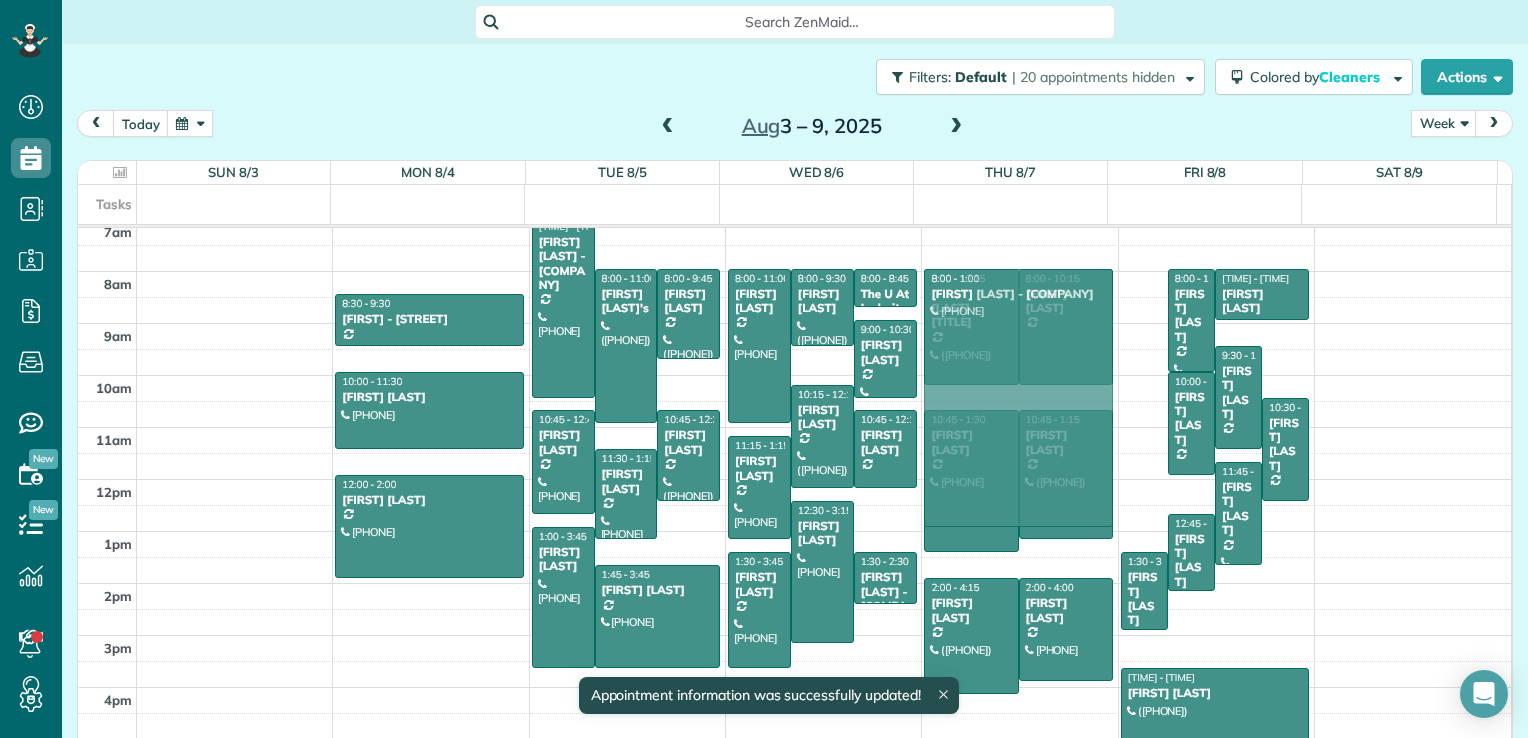 drag, startPoint x: 1116, startPoint y: 395, endPoint x: 1072, endPoint y: 390, distance: 44.28318 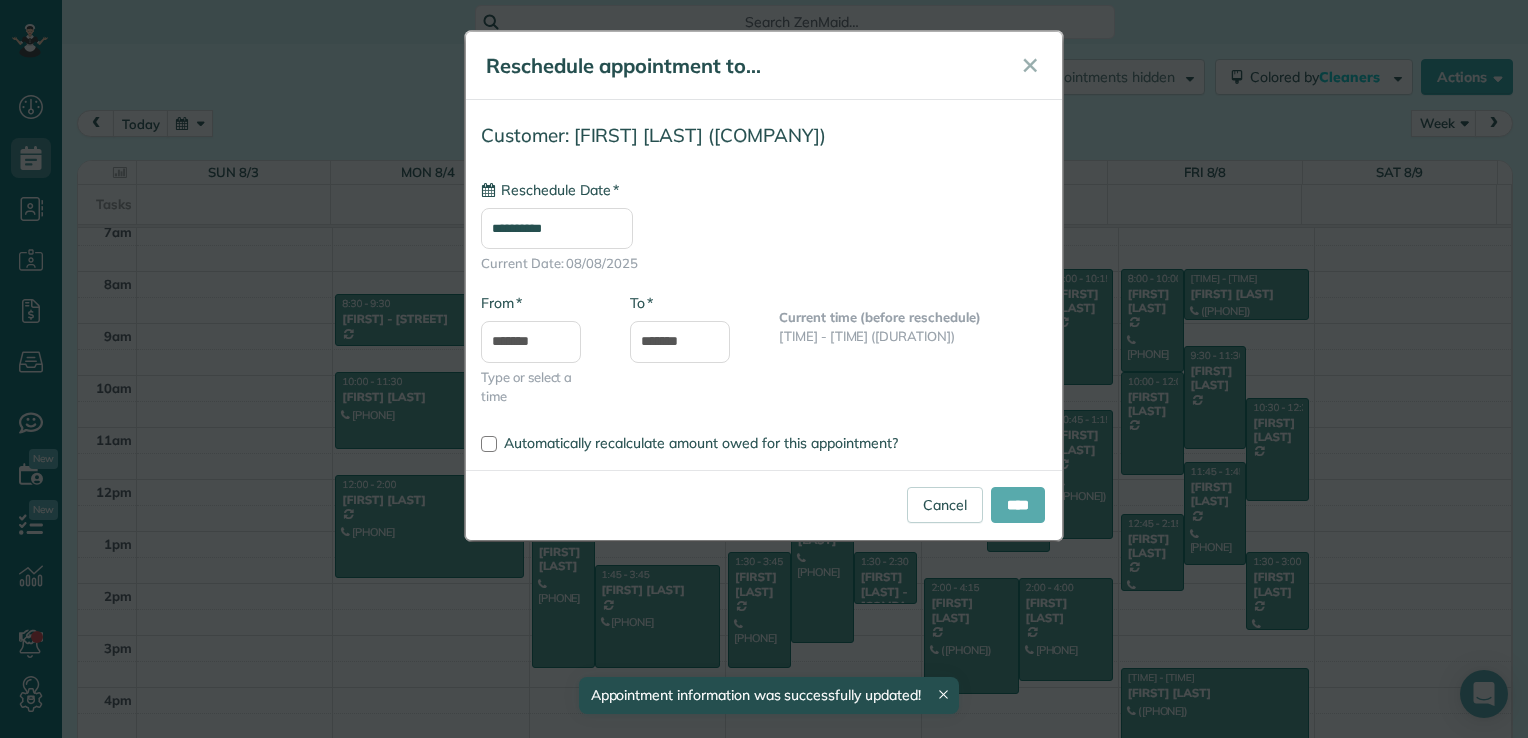 type on "**********" 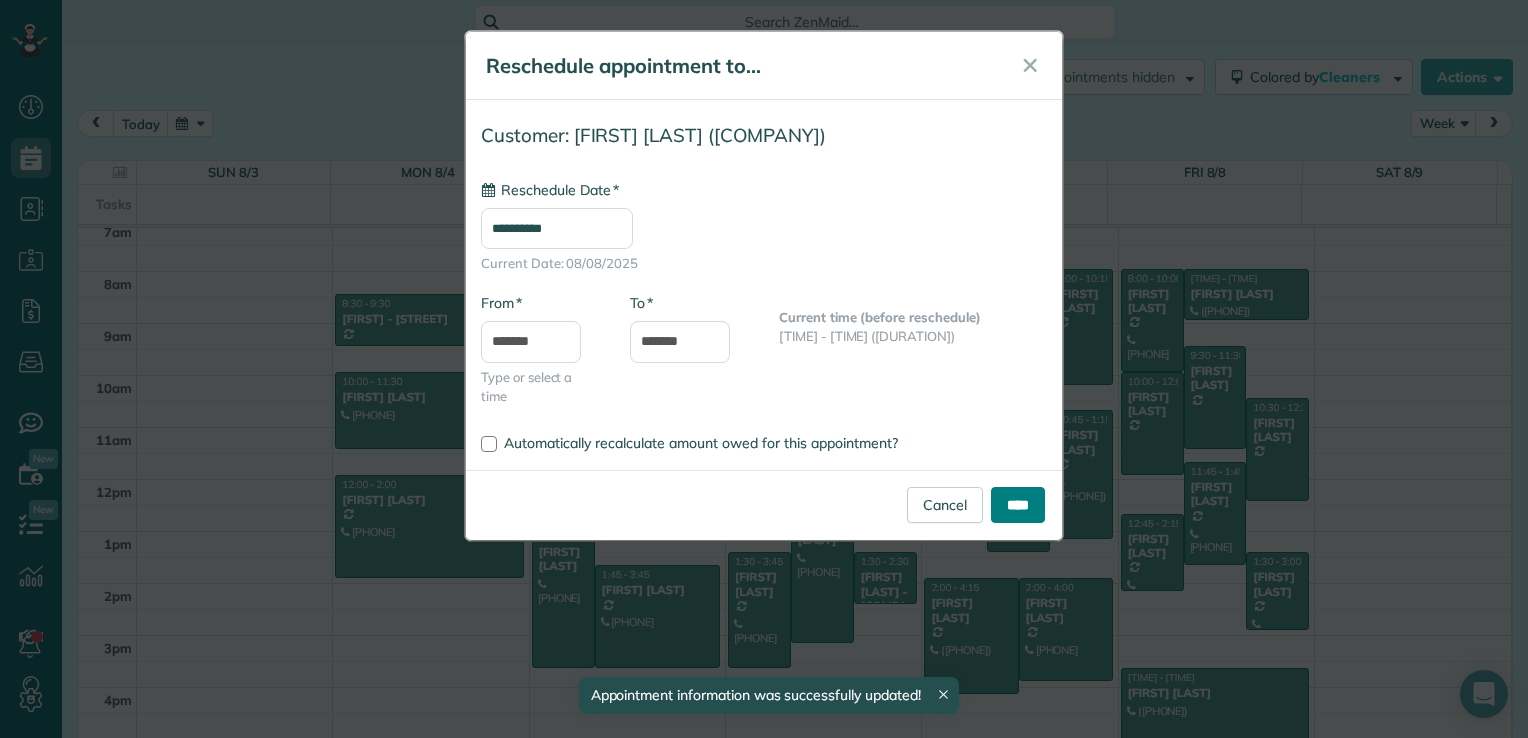 click on "****" at bounding box center [1018, 505] 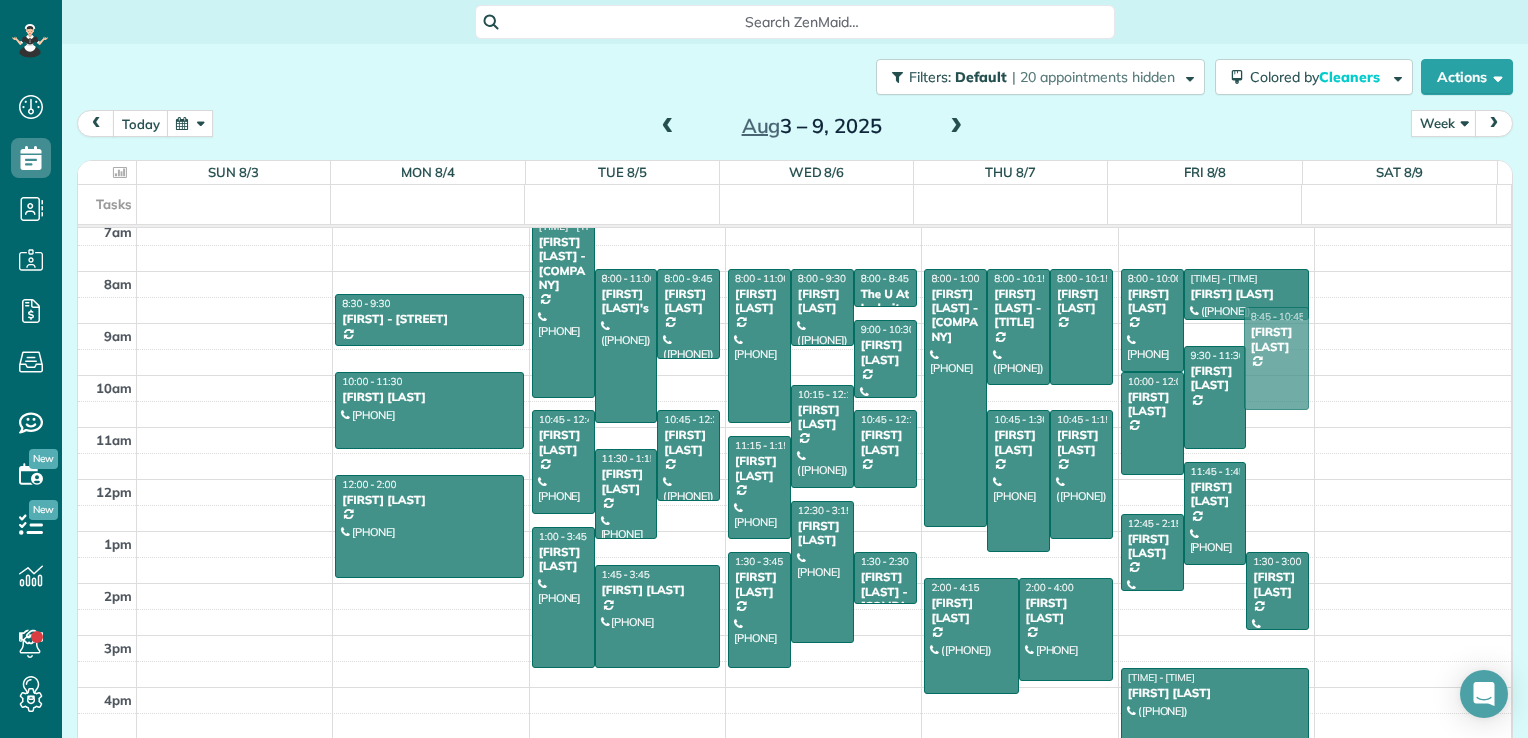 drag, startPoint x: 1263, startPoint y: 435, endPoint x: 1264, endPoint y: 424, distance: 11.045361 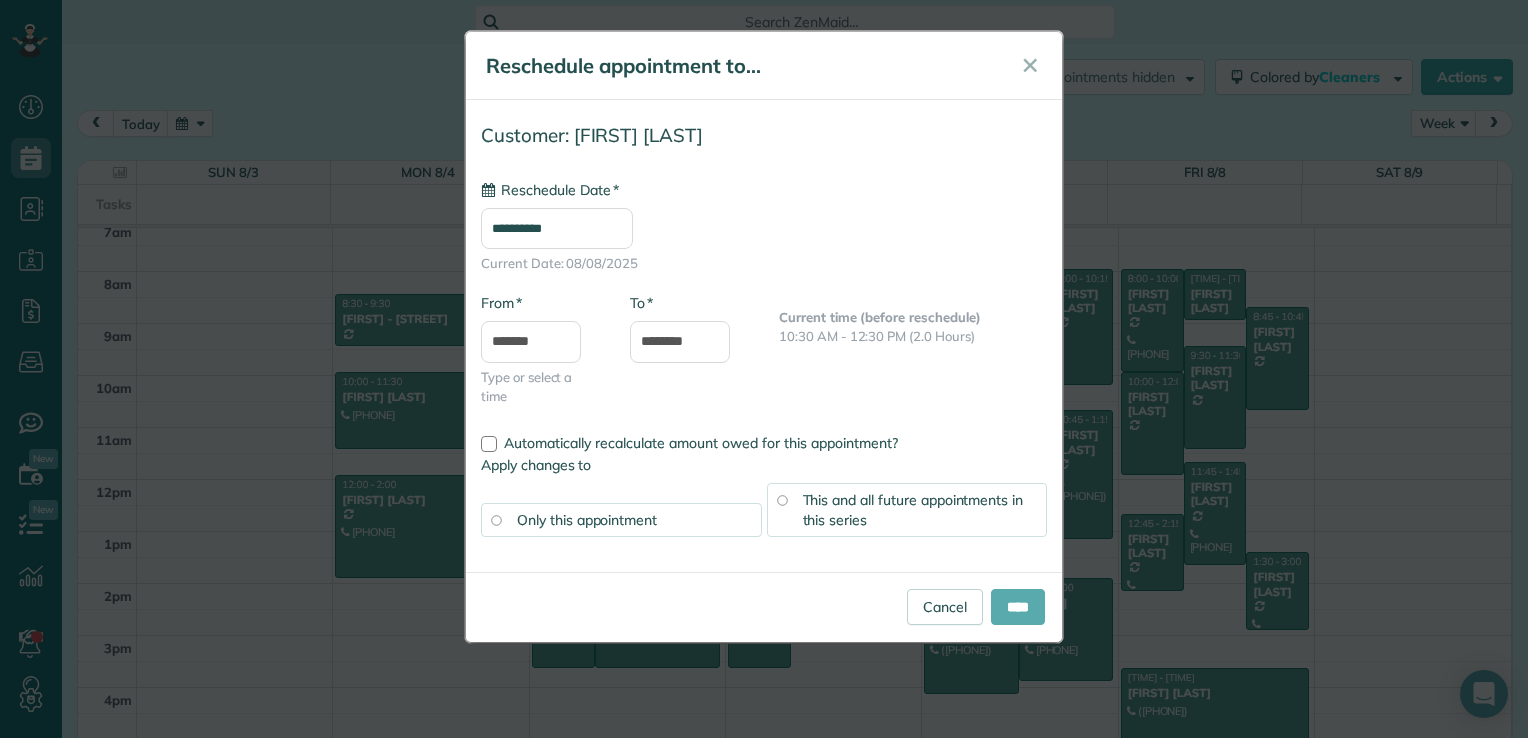 type on "**********" 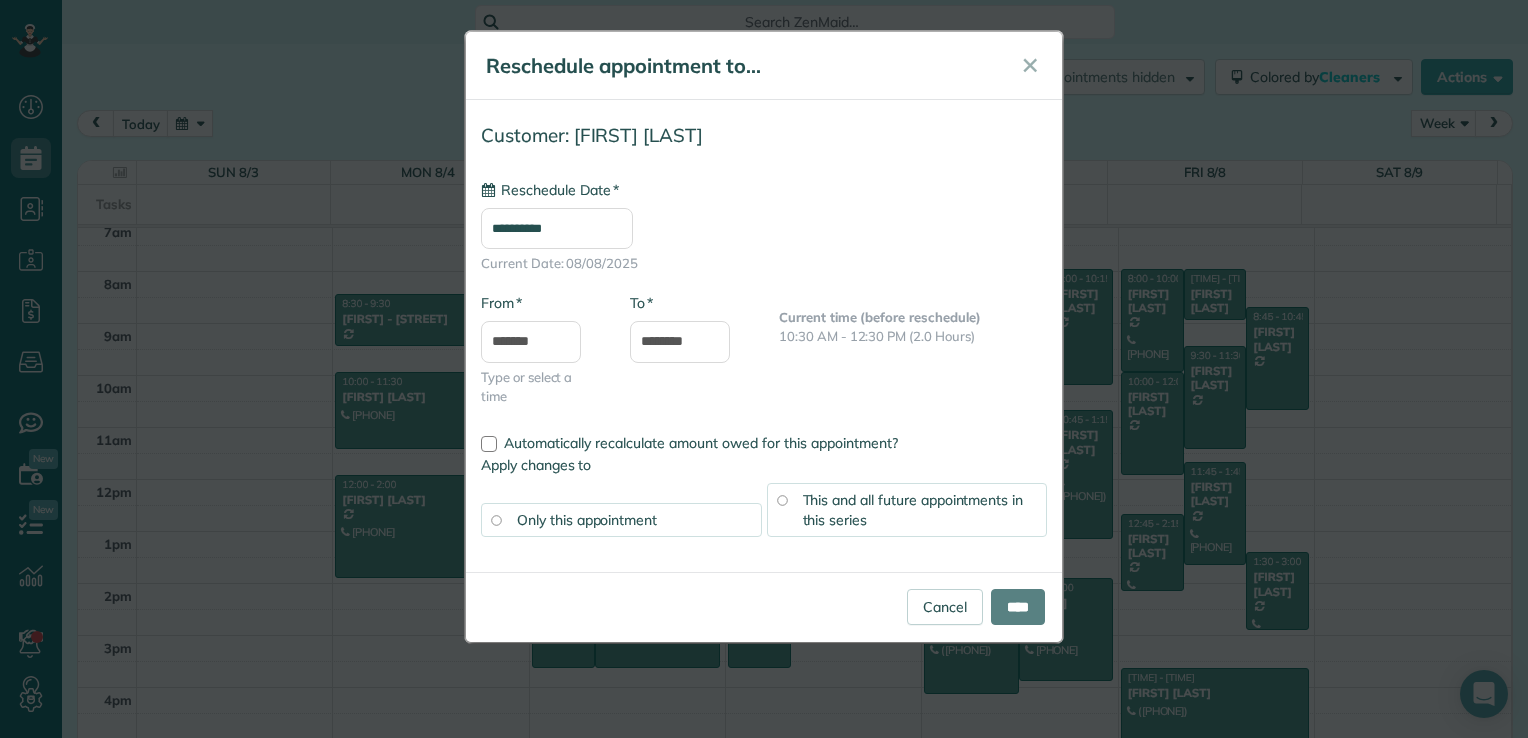click on "****" at bounding box center (1018, 607) 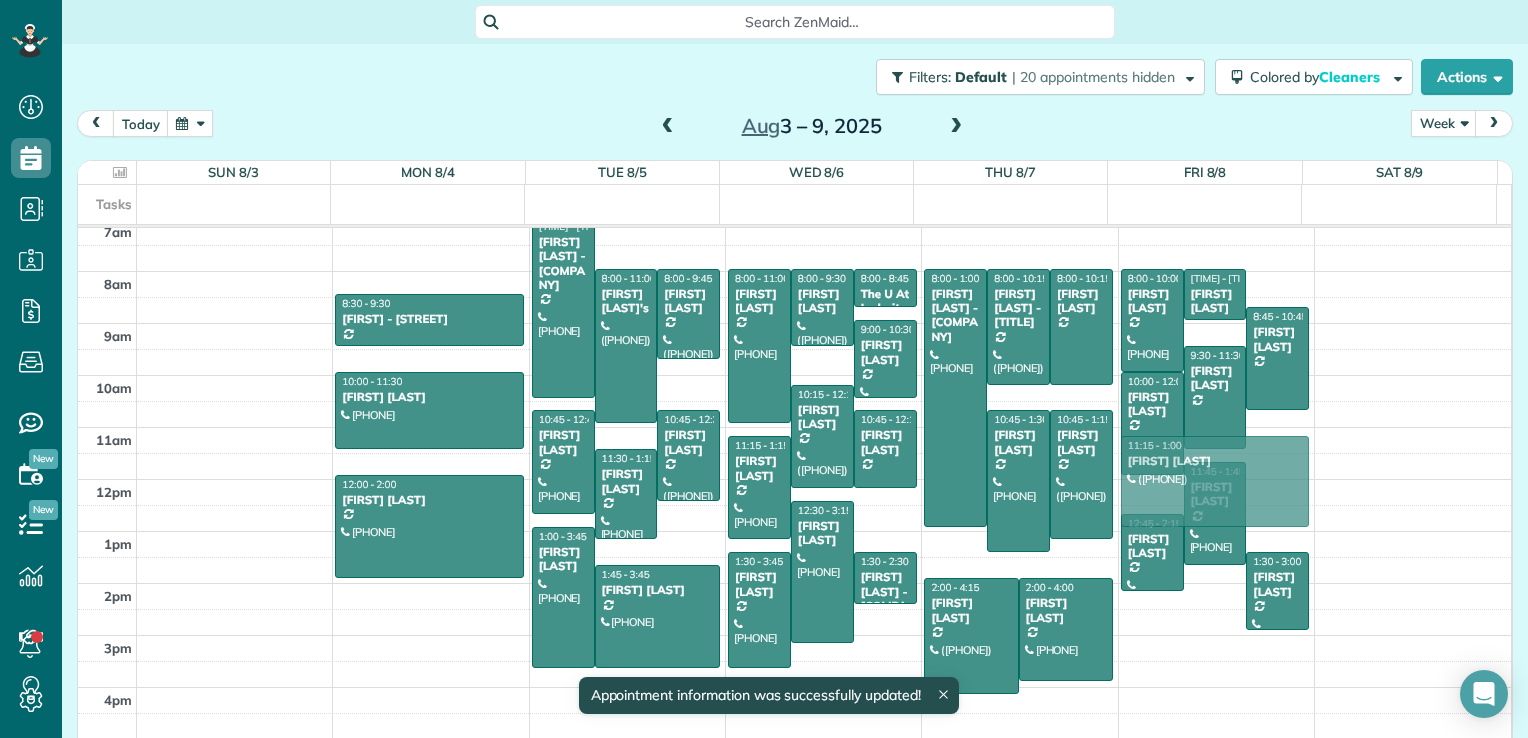 drag, startPoint x: 1210, startPoint y: 714, endPoint x: 1252, endPoint y: 480, distance: 237.73935 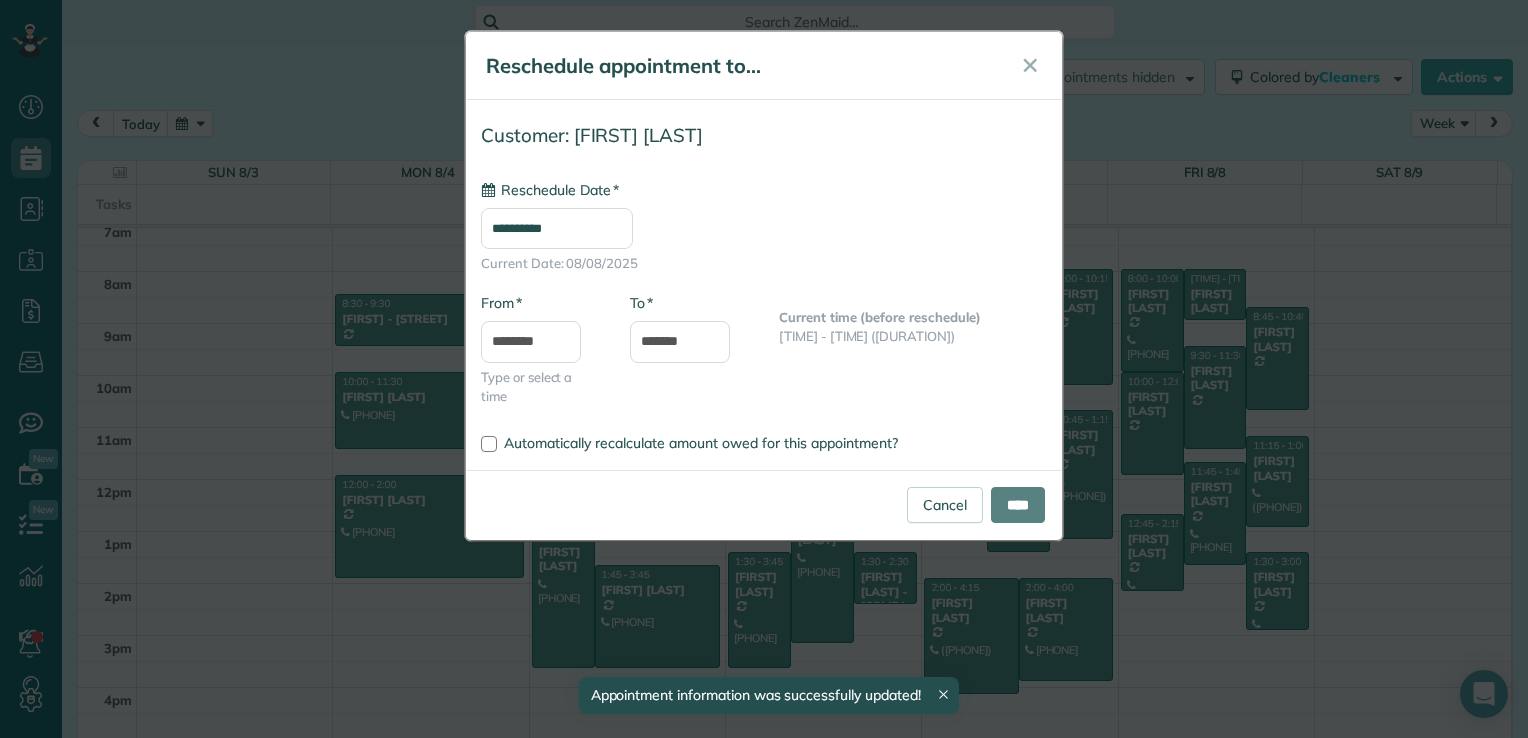 type on "**********" 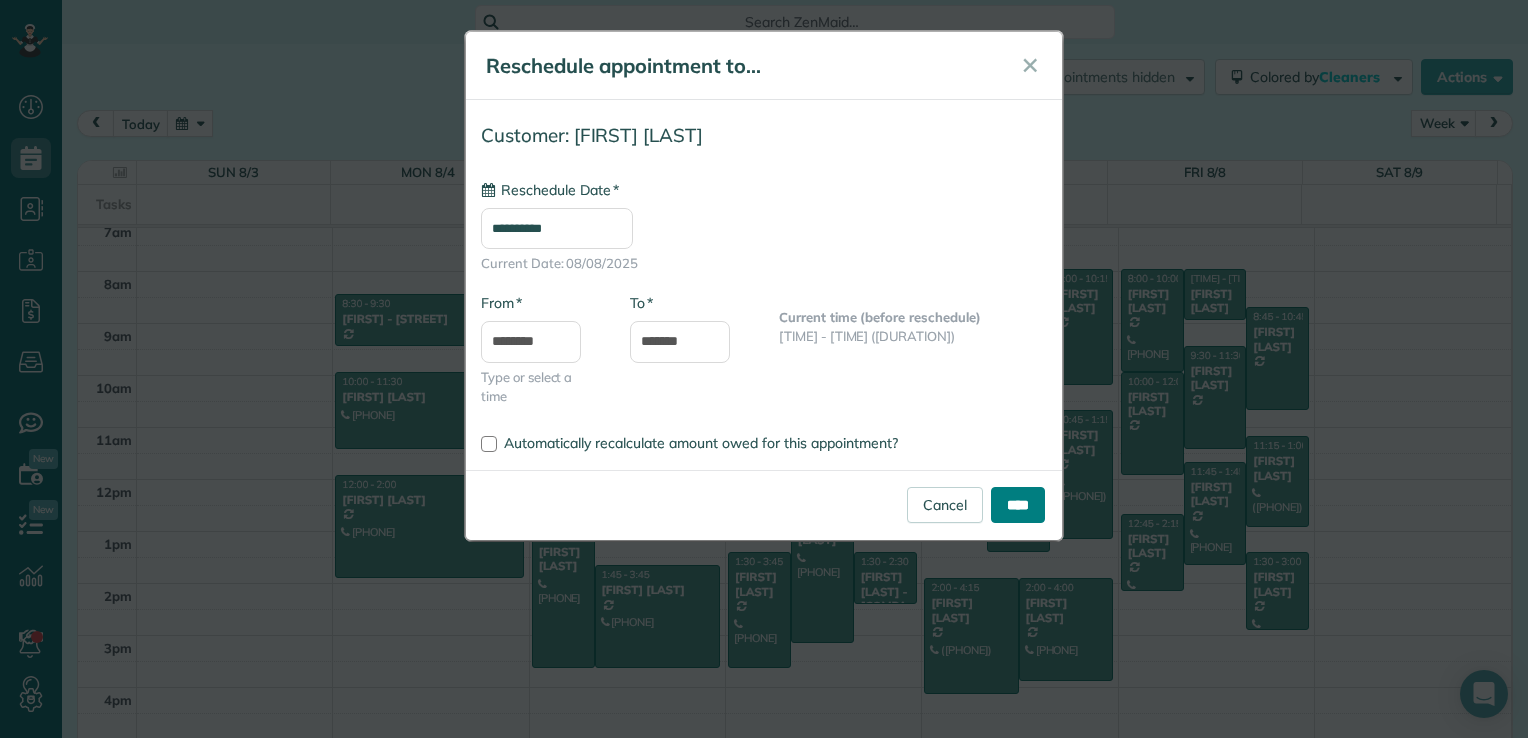 click on "****" at bounding box center [1018, 505] 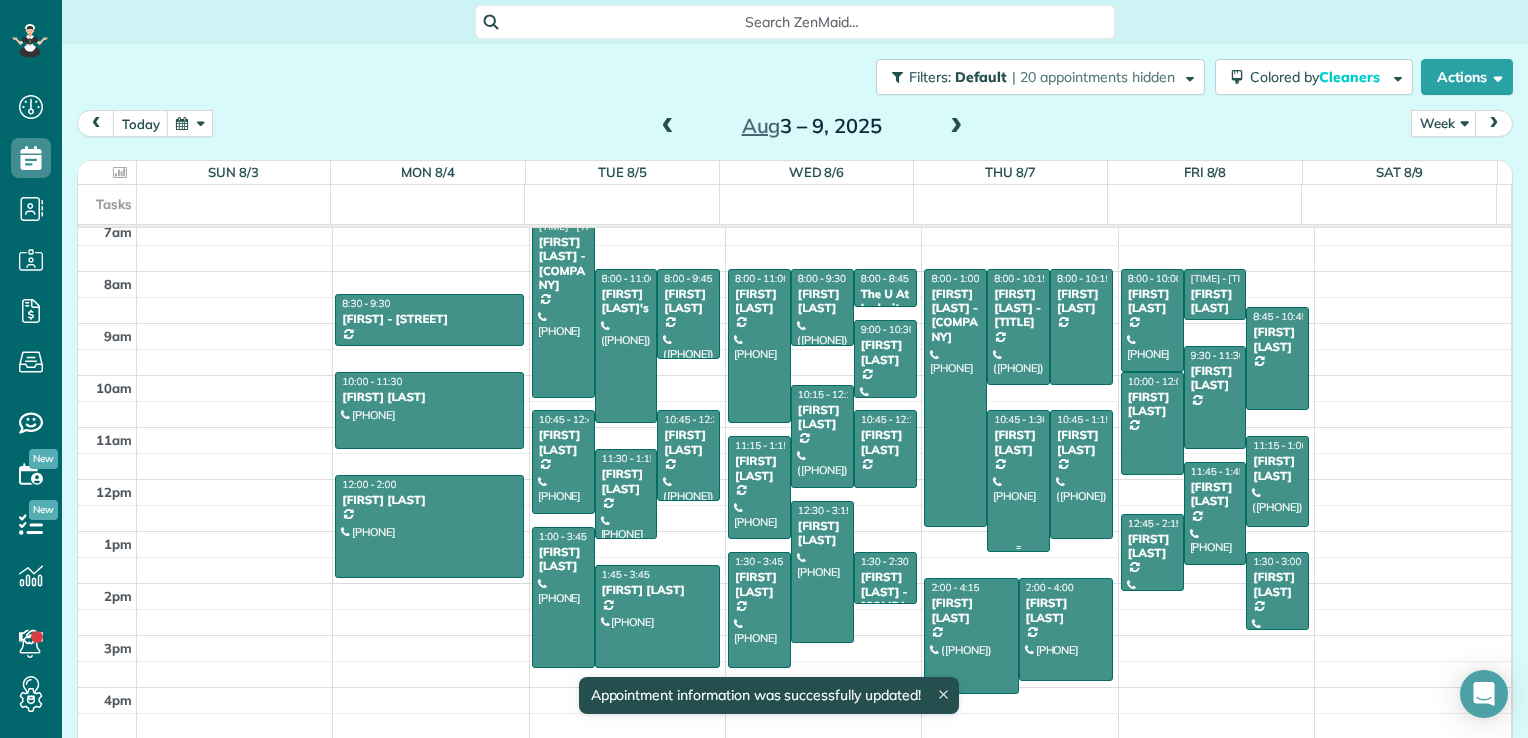 click at bounding box center [1018, 481] 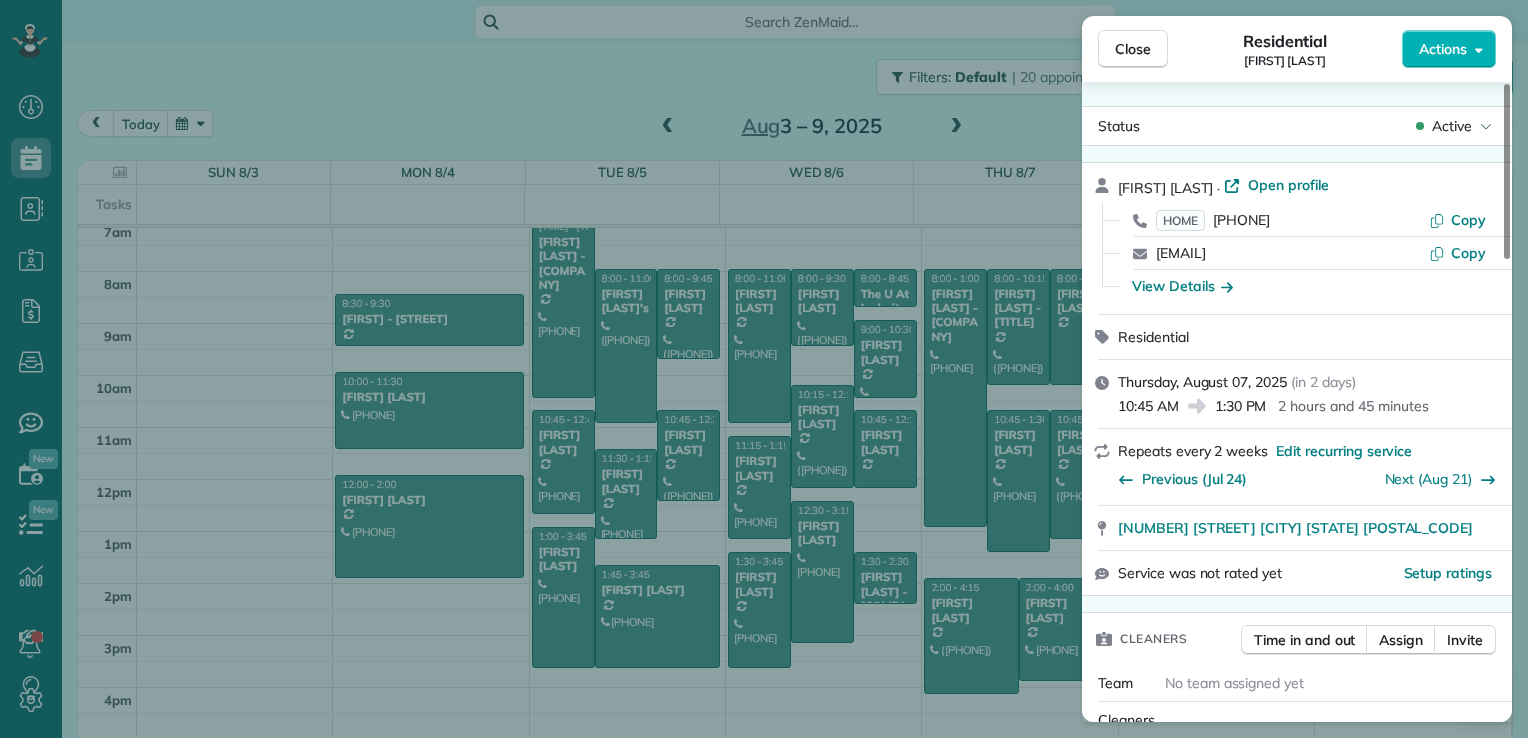click on "Close Residential [FIRST] [LAST] Actions Status Active [FIRST] [LAST] · Open profile HOME [PHONE] Copy [EMAIL] Copy View Details Residential Thursday, [MONTH] [DAY], [YEAR] ( in 2 days ) [TIME] [TIME] [DURATION] Repeats every 2 weeks Edit recurring service Previous (Jul 24) Next (Aug 21) [NUMBER] [STREET] [CITY] [STATE] [POSTAL_CODE] Service was not rated yet Setup ratings Cleaners Time in and out Assign Invite Team No team assigned yet Cleaners No cleaners assigned yet Checklist Try Now Keep this appointment up to your standards. Stay on top of every detail, keep your cleaners organised, and your client happy. Assign a checklist Watch a 5 min demo Billing Billing actions Service Add an item Overcharge $0.00 Discount $0.00 Coupon discount - Primary tax - Secondary tax - Total appointment price $0.00 Tips collected $0.00 Mark as paid Total including tip $0.00 Get paid online in no-time! Send an invoice and reward your cleaners with tips Charge customer credit card Work items Notes 0 0" at bounding box center [764, 369] 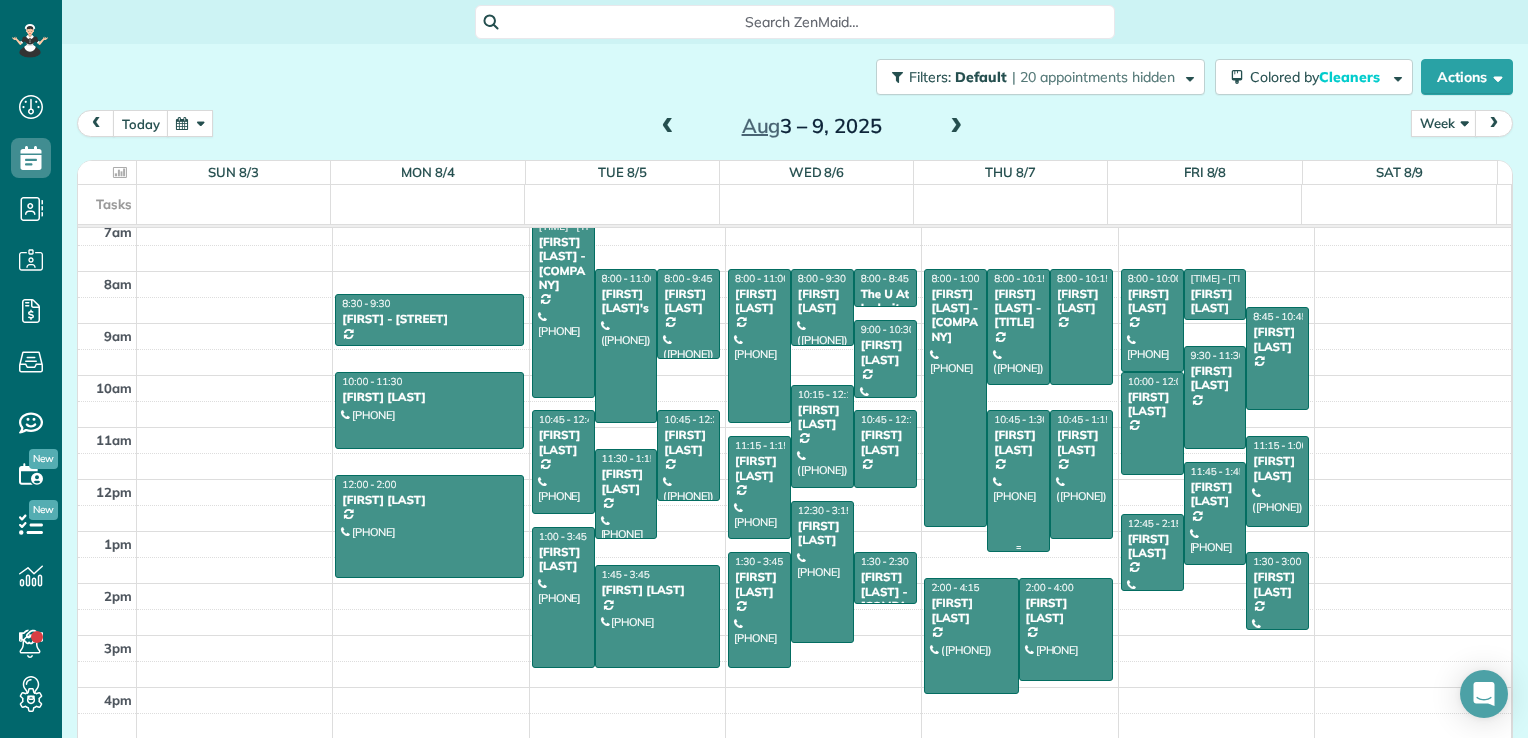 click at bounding box center (1018, 481) 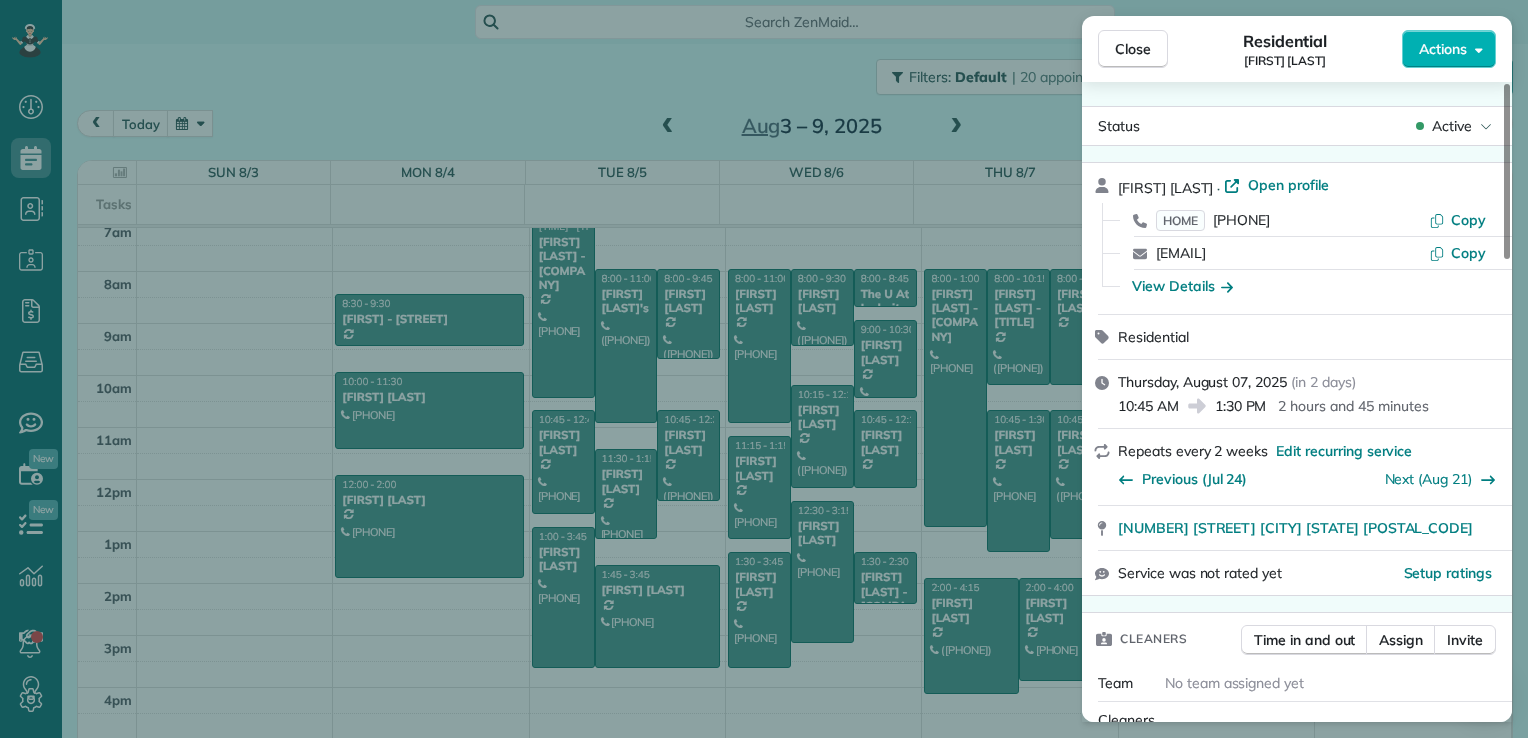 click on "Close Residential [FIRST] [LAST] Actions Status Active [FIRST] [LAST] · Open profile HOME [PHONE] Copy [EMAIL] Copy View Details Residential Thursday, [MONTH] [DAY], [YEAR] ( in 2 days ) [TIME] [TIME] [DURATION] Repeats every 2 weeks Edit recurring service Previous (Jul 24) Next (Aug 21) [NUMBER] [STREET] [CITY] [STATE] [POSTAL_CODE] Service was not rated yet Setup ratings Cleaners Time in and out Assign Invite Team No team assigned yet Cleaners No cleaners assigned yet Checklist Try Now Keep this appointment up to your standards. Stay on top of every detail, keep your cleaners organised, and your client happy. Assign a checklist Watch a 5 min demo Billing Billing actions Service Add an item Overcharge $0.00 Discount $0.00 Coupon discount - Primary tax - Secondary tax - Total appointment price $0.00 Tips collected $0.00 Mark as paid Total including tip $0.00 Get paid online in no-time! Send an invoice and reward your cleaners with tips Charge customer credit card Work items Notes 0 0" at bounding box center [764, 369] 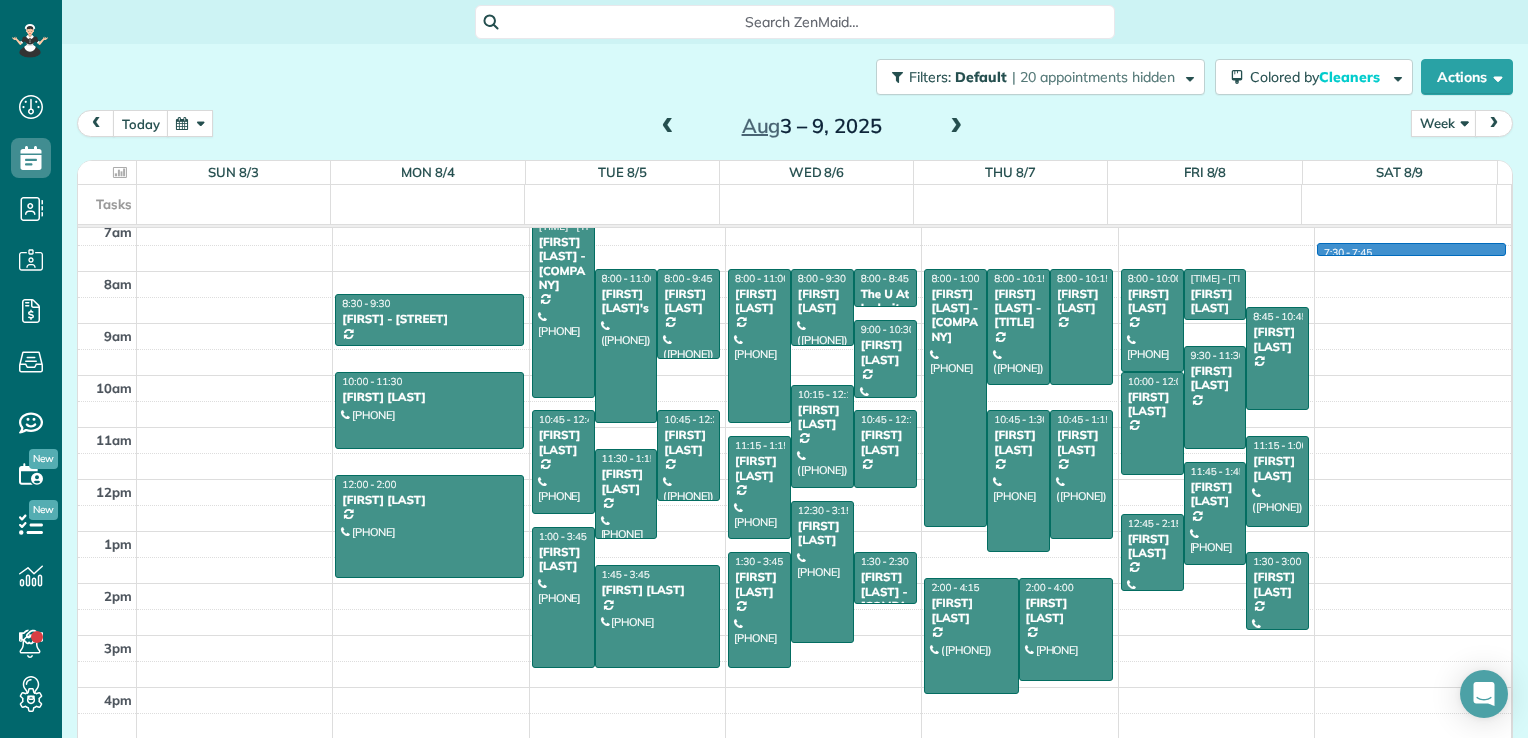 click on "Informacion de la Casa
12am 1am 2am 3am 4am 5am 6am 7am 8am 9am 10am 11am 12pm 1pm 2pm 3pm 4pm 5pm [TIME] - [TIME] [FIRST] - [COMPANY] ([PHONE]) [NUMBER] [STREET] [CITY], [STATE] [POSTAL_CODE] [TIME] - [TIME] [FIRST] [LAST] ([PHONE]) [NUMBER] [STREET] [CITY], [STATE] [POSTAL_CODE] [TIME] - [TIME] [FIRST] [LAST] ([PHONE]) [NUMBER] [STREET] [CITY], [STATE] [POSTAL_CODE] [TIME] - [TIME] [FIRST] [LAST] - [COMPANY] ([PHONE]) [NUMBER] [STREET] [CITY], [STATE] [POSTAL_CODE] [TIME] - [TIME] [FIRST] [LAST]'s ([PHONE]) [NUMBER] [STREET] [CITY], [STATE] [POSTAL_CODE] [TIME] - [TIME] [FIRST] [LAST] ([PHONE]) [NUMBER] [STREET] [CITY], [STATE] [POSTAL_CODE] [TIME] - [TIME] [FIRST] [LAST] ([PHONE]) [NUMBER] [STREET] [CITY], [STATE] [POSTAL_CODE] [TIME] - [TIME] [FIRST] [LAST] ([PHONE]) [NUMBER] [STREET] [CITY], [STATE] [POSTAL_CODE] [TIME] - [TIME] [FIRST] [LAST] ([PHONE]) [NUMBER] [STREET] [CITY], [STATE] [POSTAL_CODE] [TIME] - [TIME] [FIRST] [LAST] [FIRST] [LAST]" at bounding box center [794, 323] 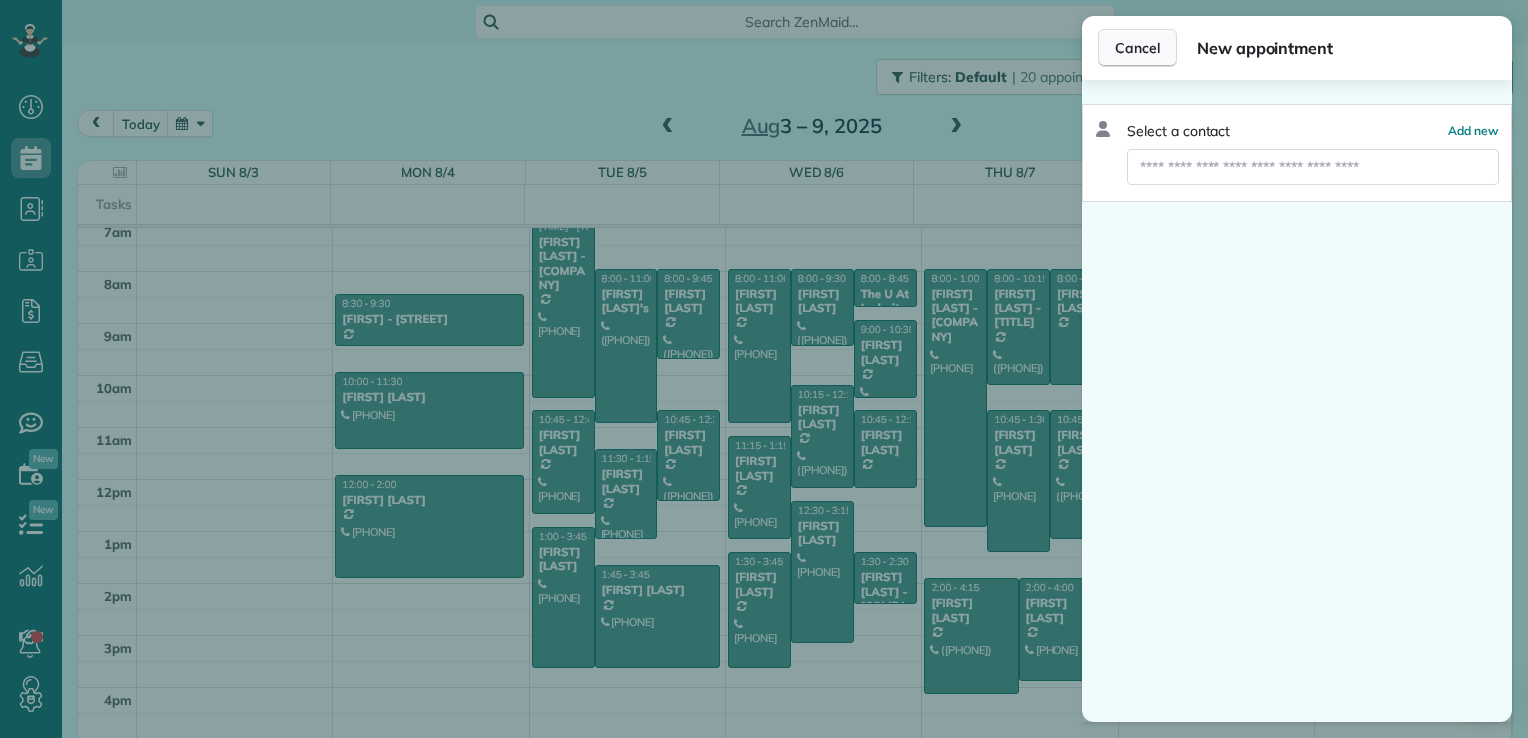 click on "Cancel" at bounding box center (1137, 48) 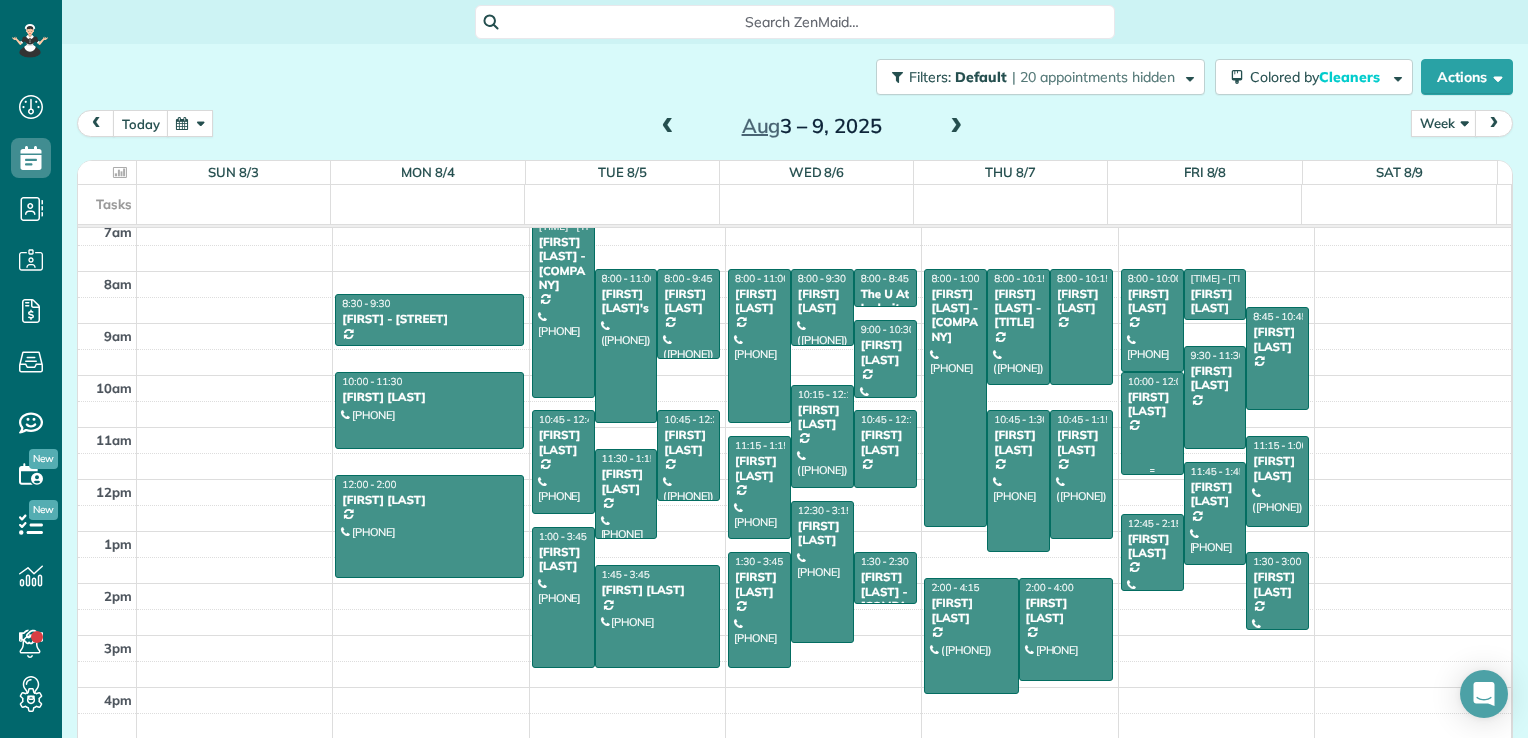 click at bounding box center [1152, 423] 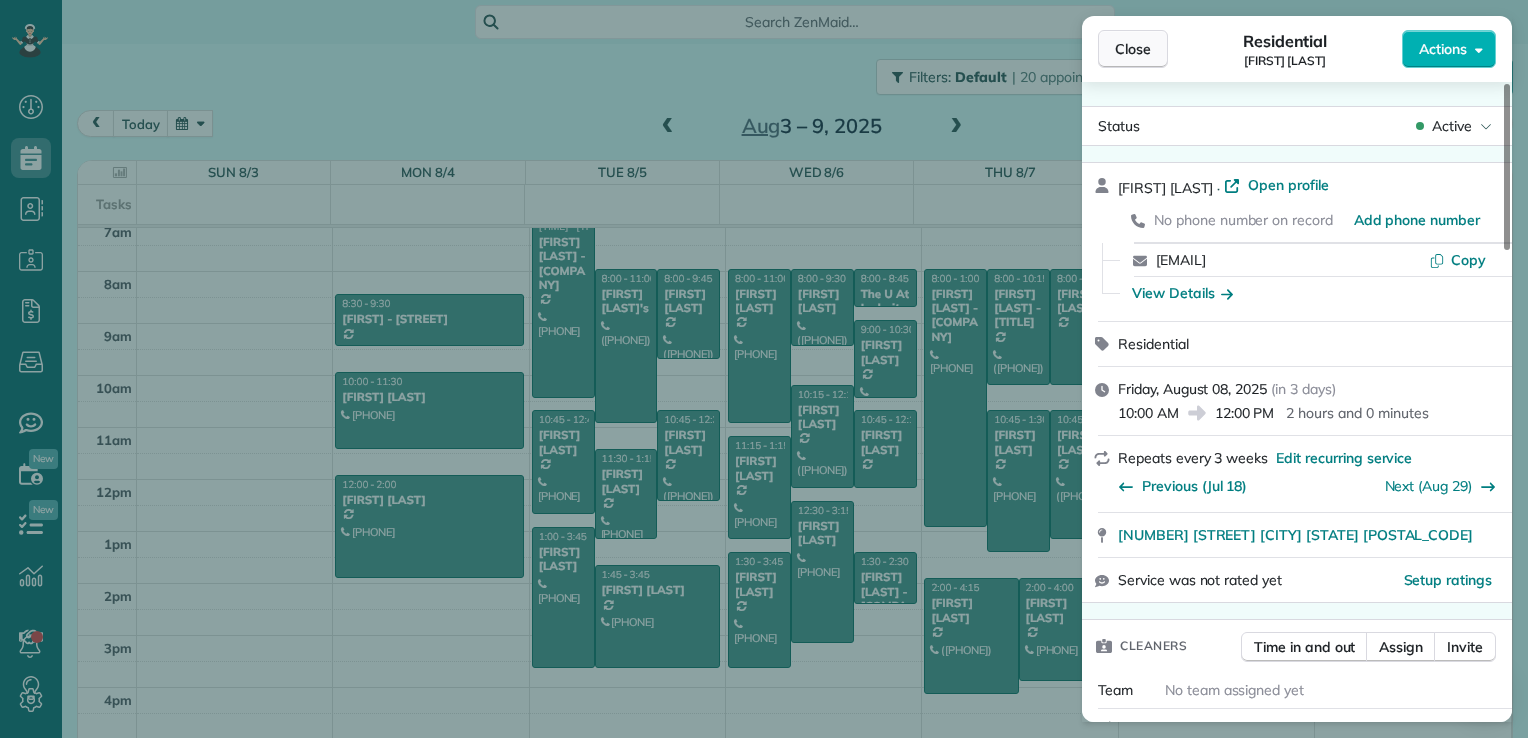 click on "Close" at bounding box center [1133, 49] 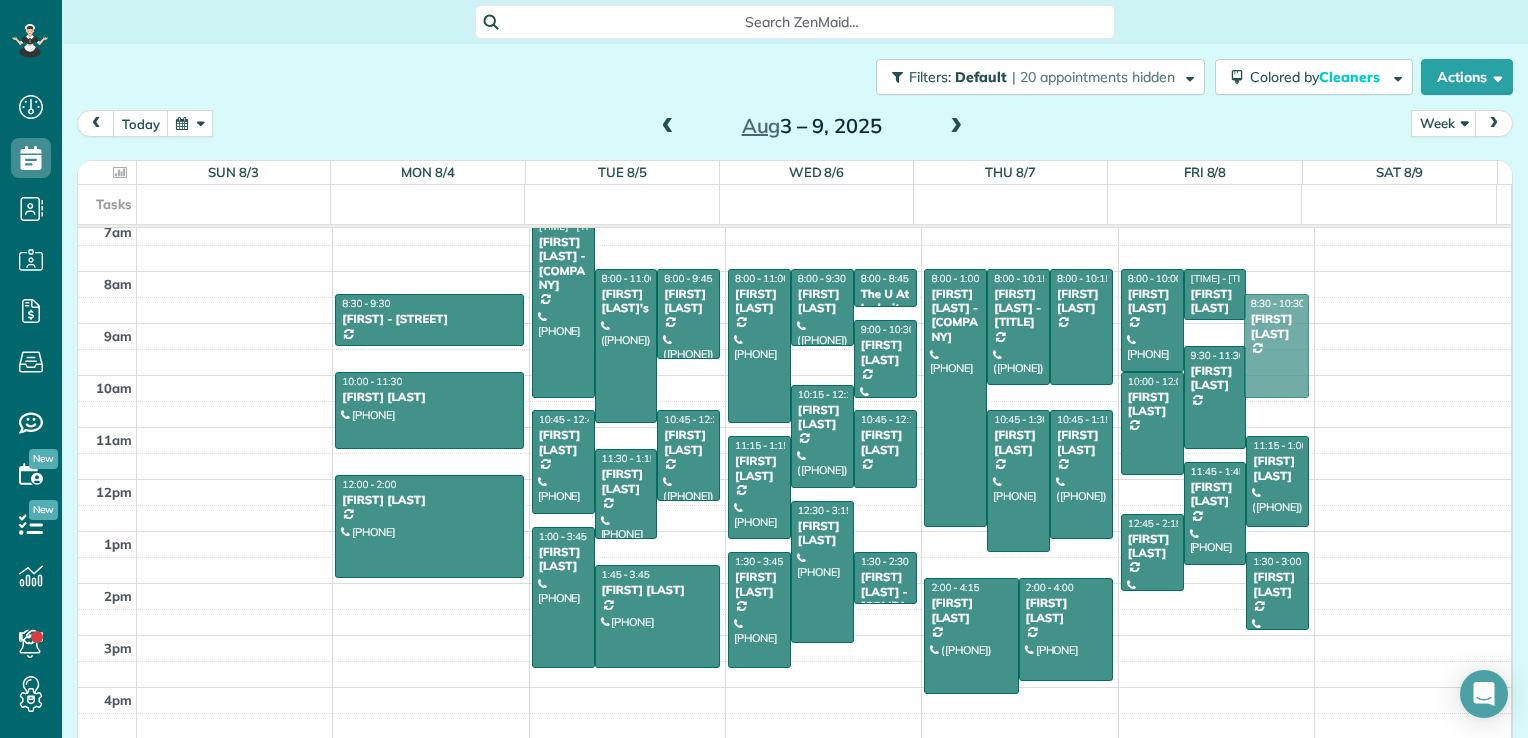 drag, startPoint x: 1244, startPoint y: 370, endPoint x: 1246, endPoint y: 357, distance: 13.152946 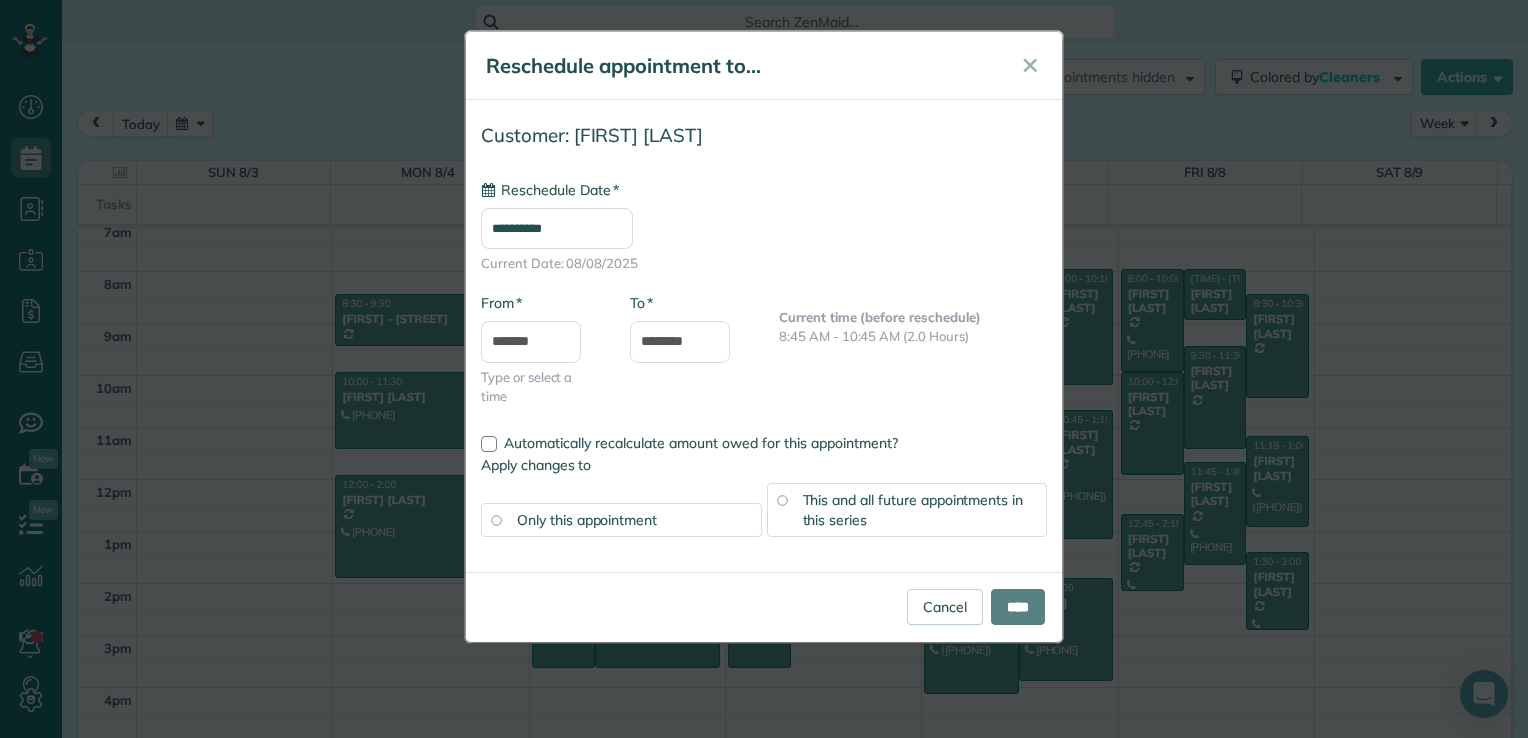 type on "**********" 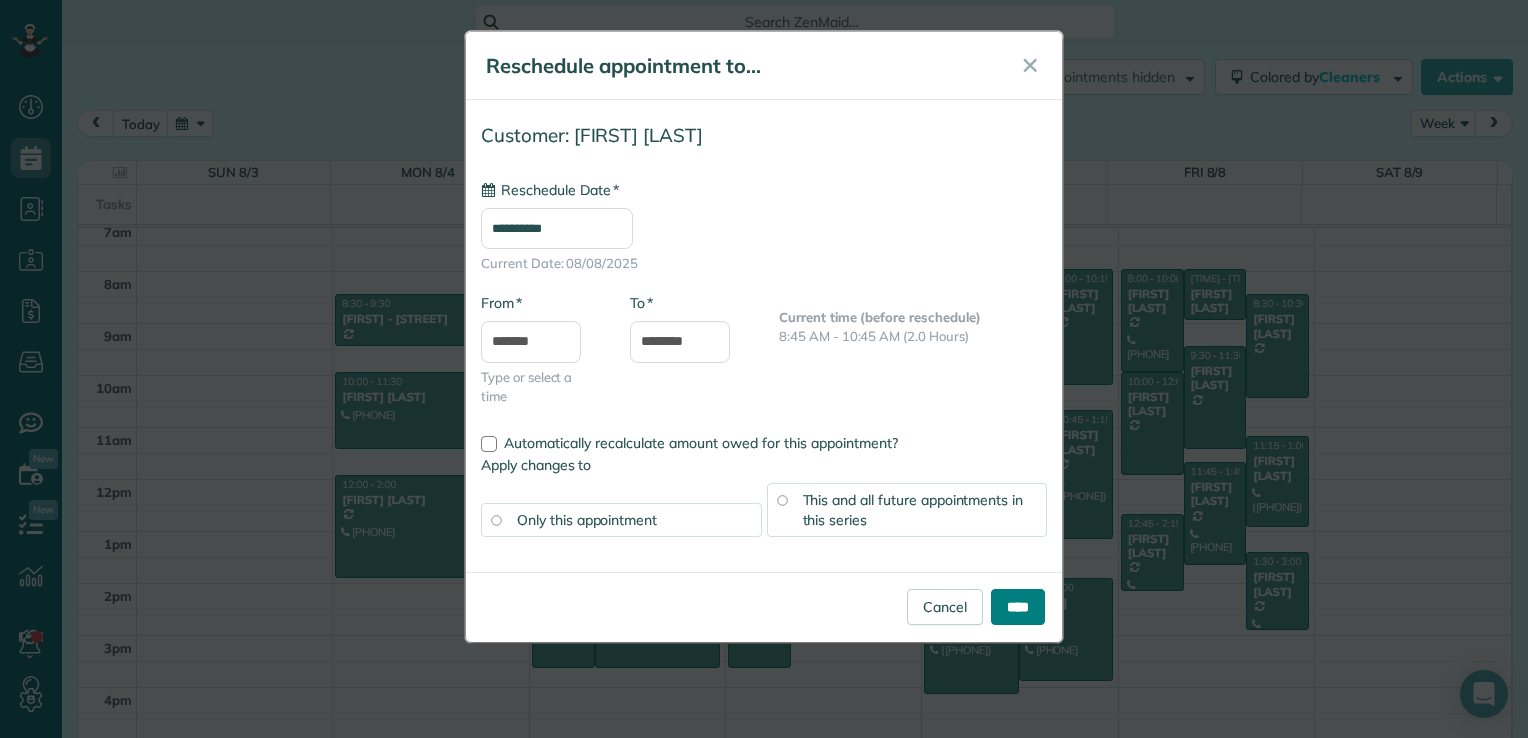click on "****" at bounding box center (1018, 607) 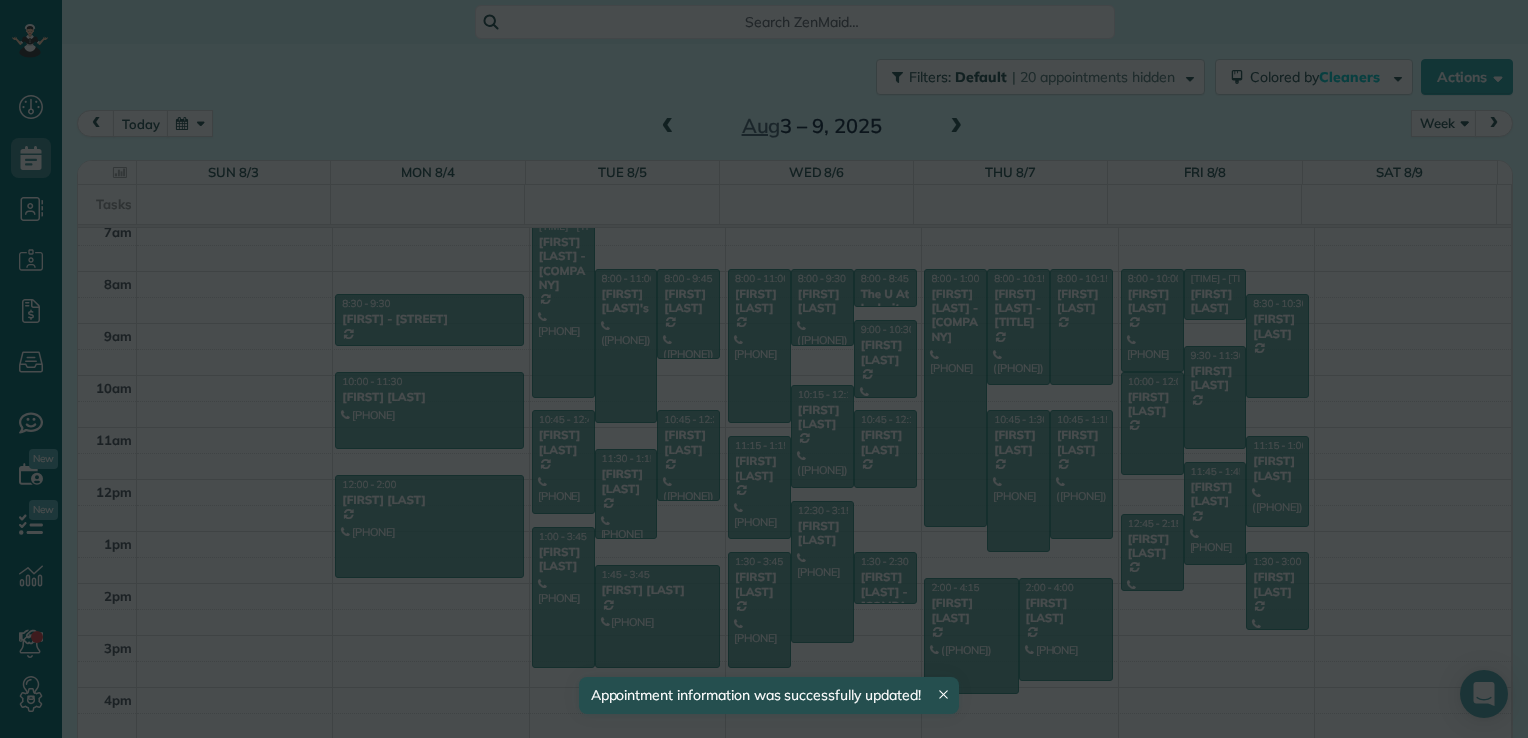 click at bounding box center [764, 369] 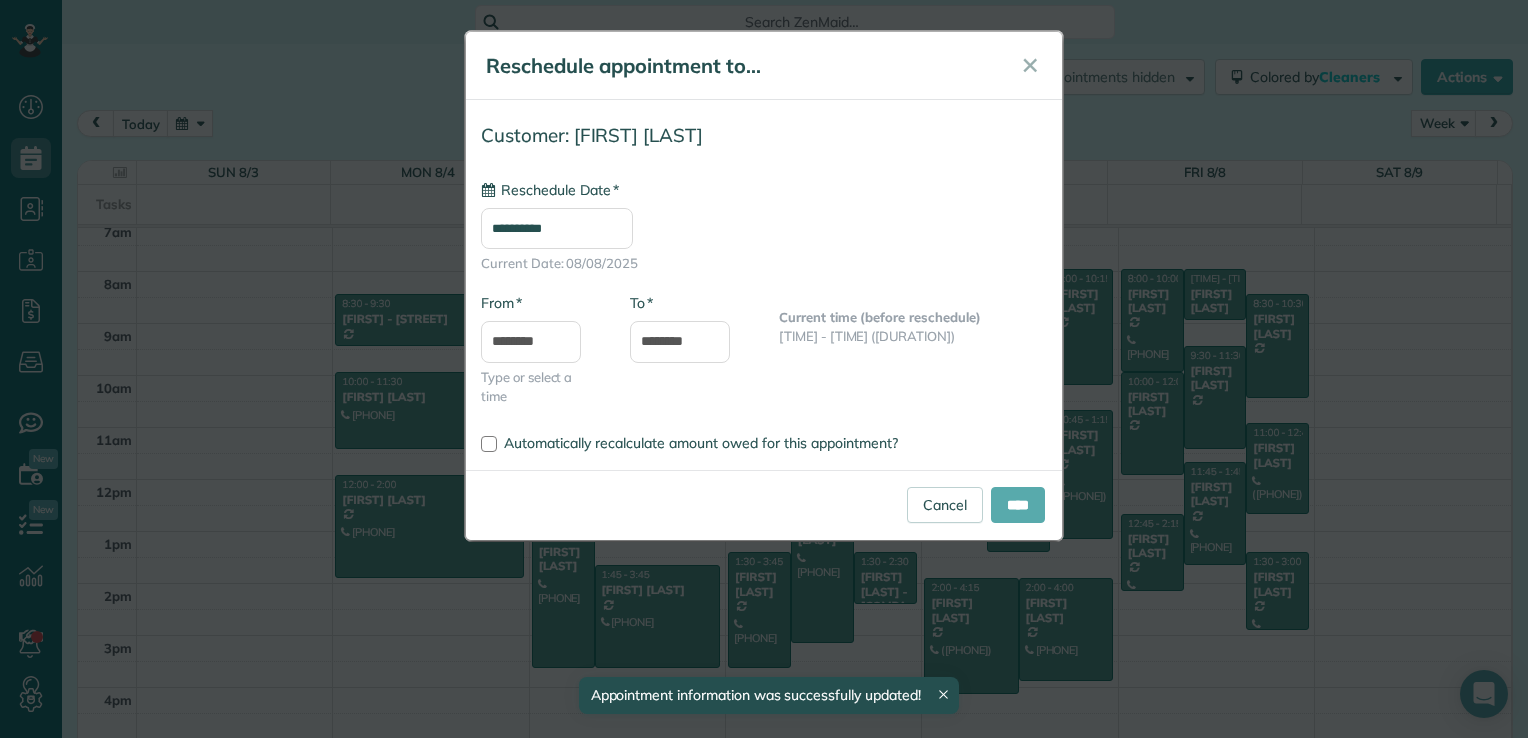 type on "**********" 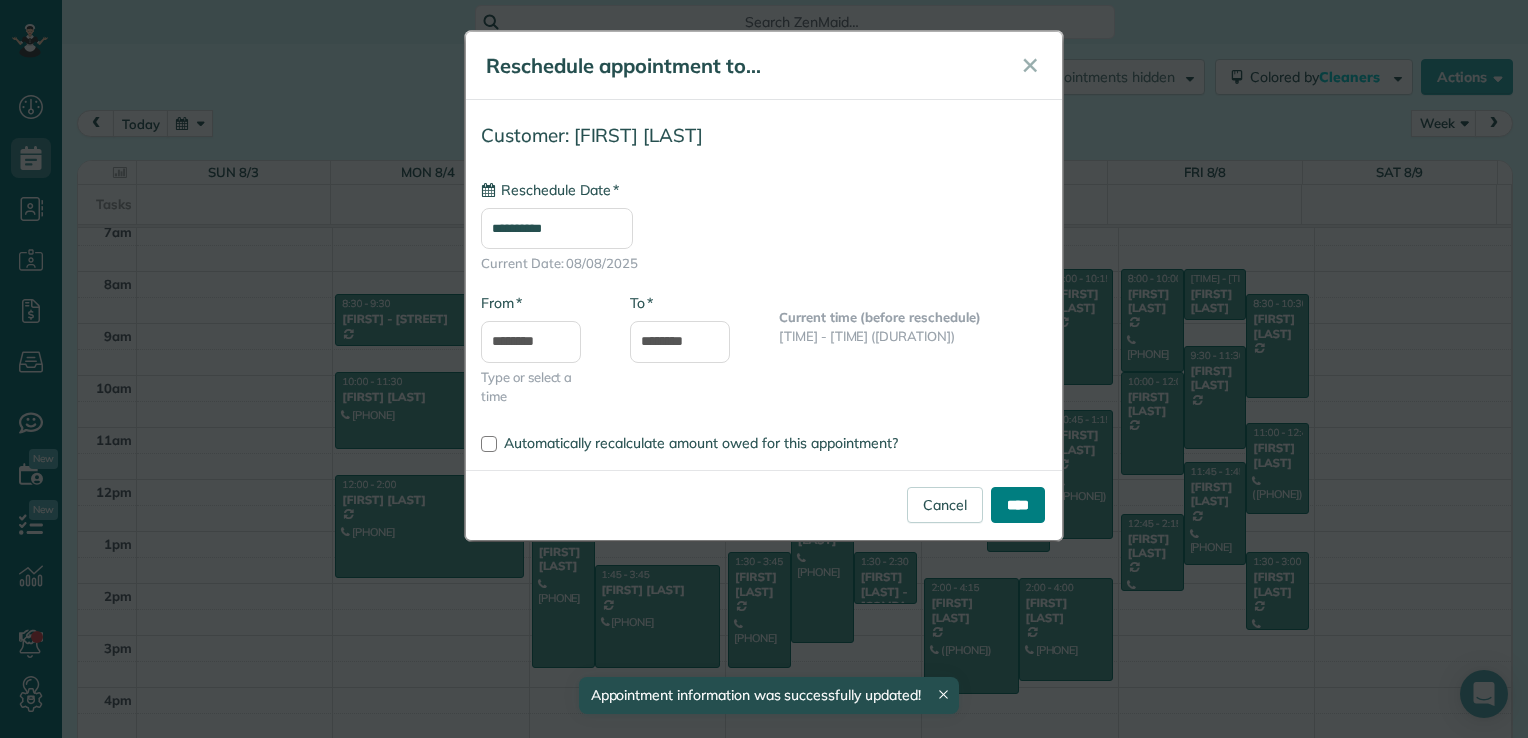 click on "****" at bounding box center [1018, 505] 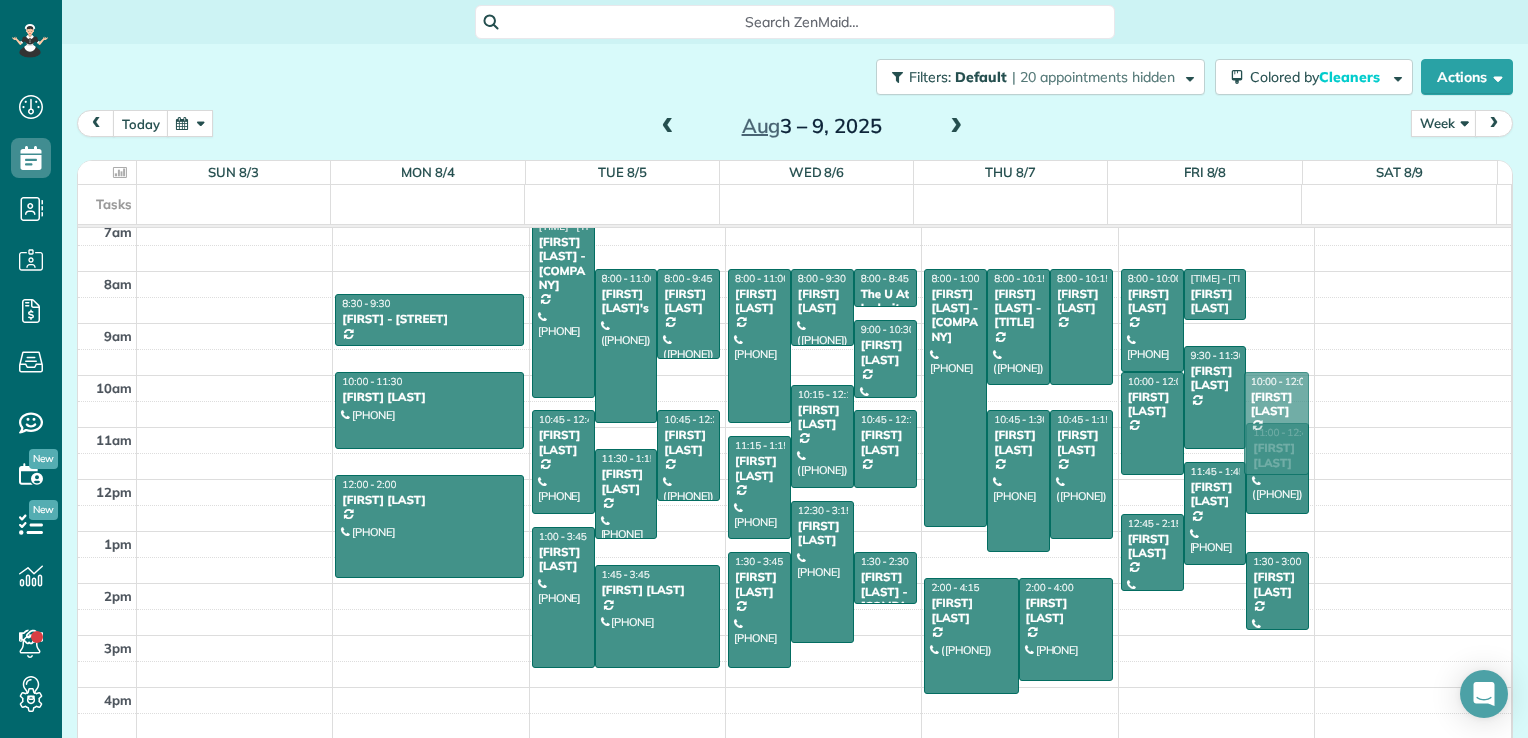 drag, startPoint x: 1255, startPoint y: 343, endPoint x: 1213, endPoint y: 421, distance: 88.588936 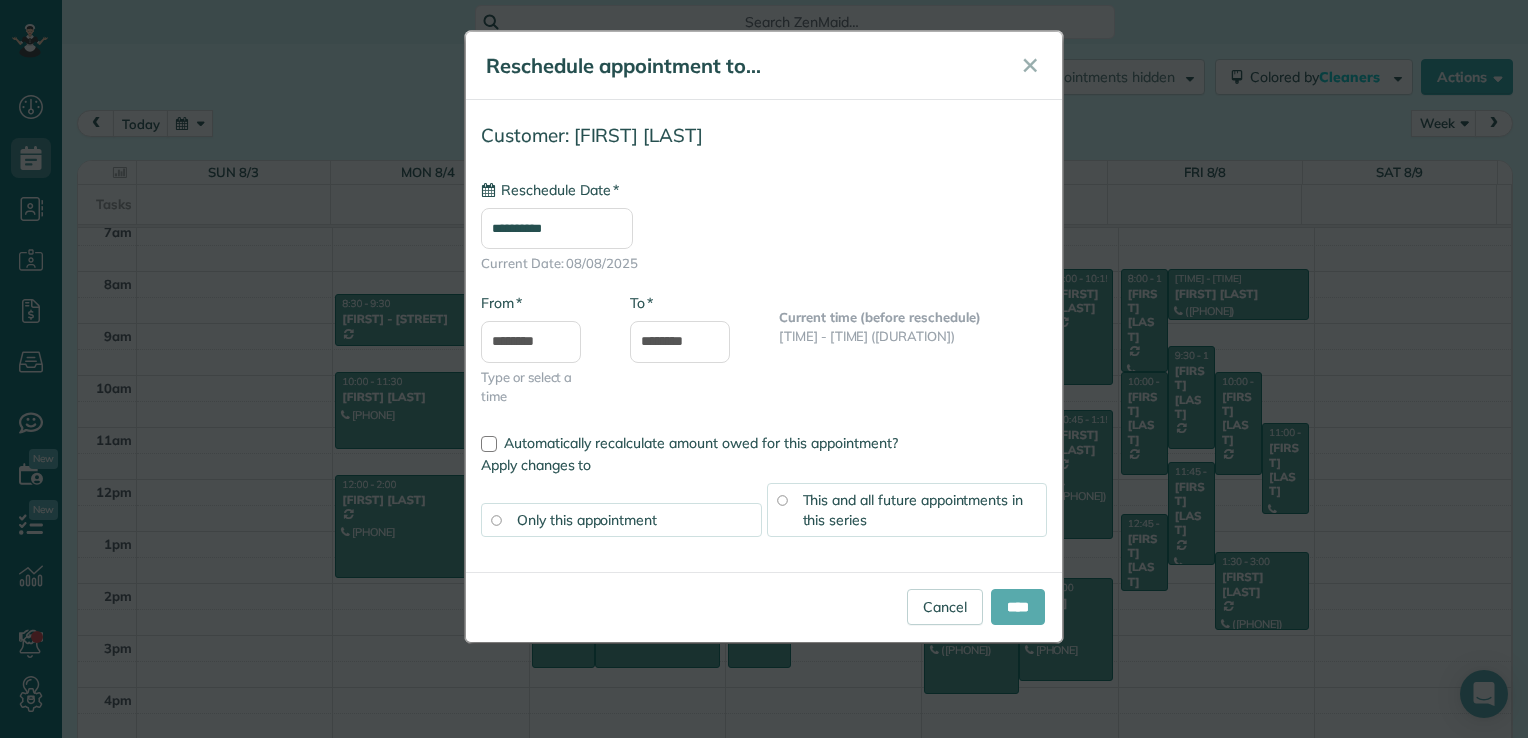 type on "**********" 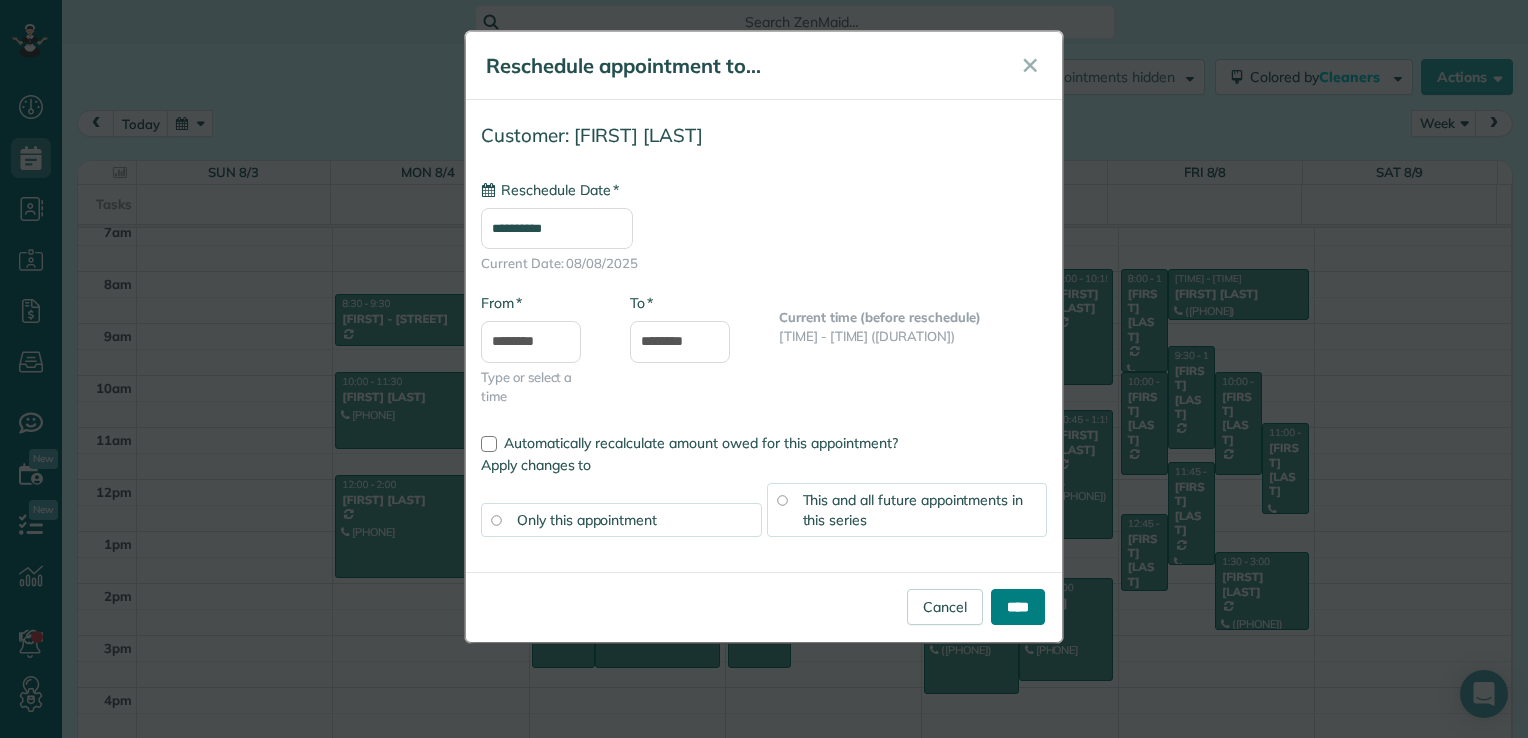 click on "****" at bounding box center [1018, 607] 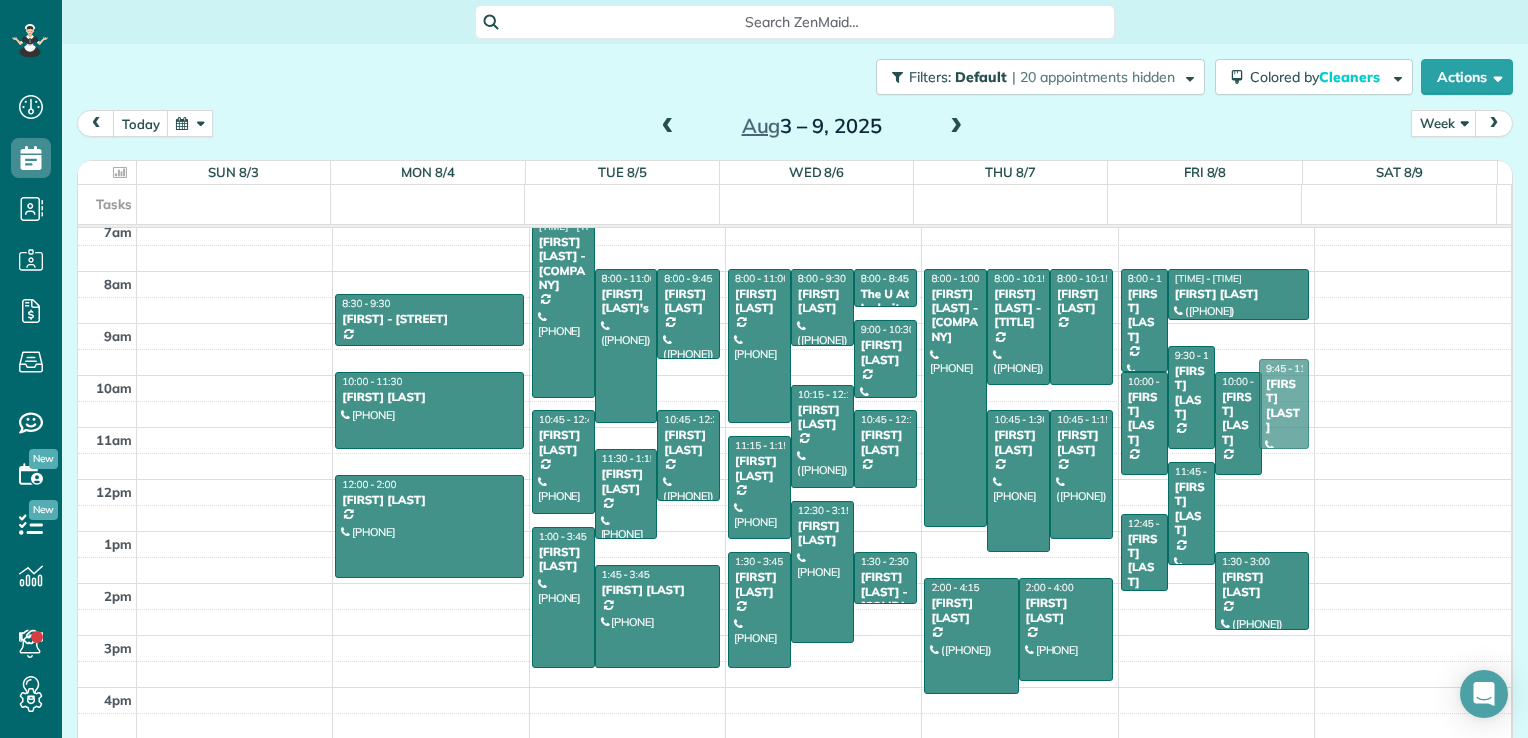 drag, startPoint x: 1258, startPoint y: 499, endPoint x: 1259, endPoint y: 431, distance: 68.007355 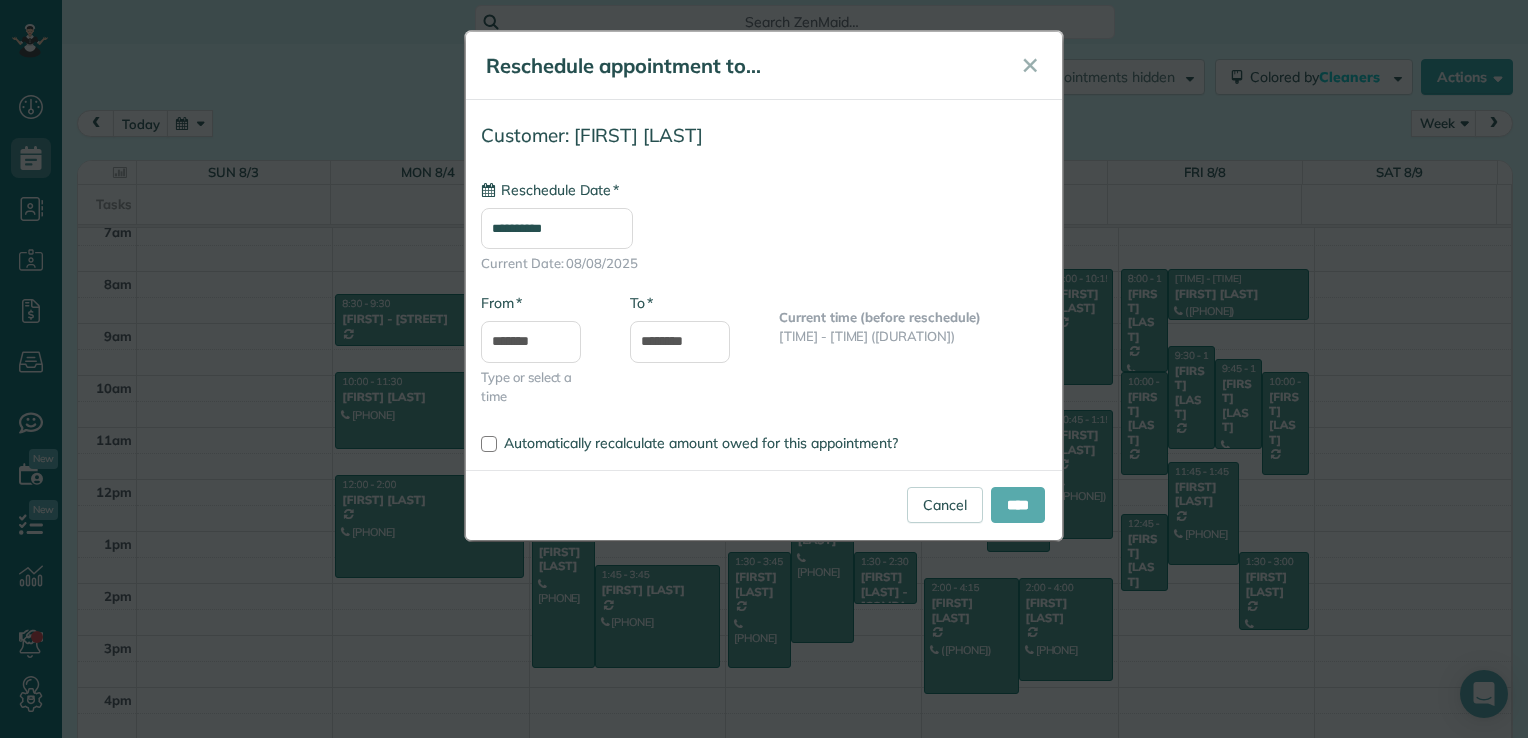 type on "**********" 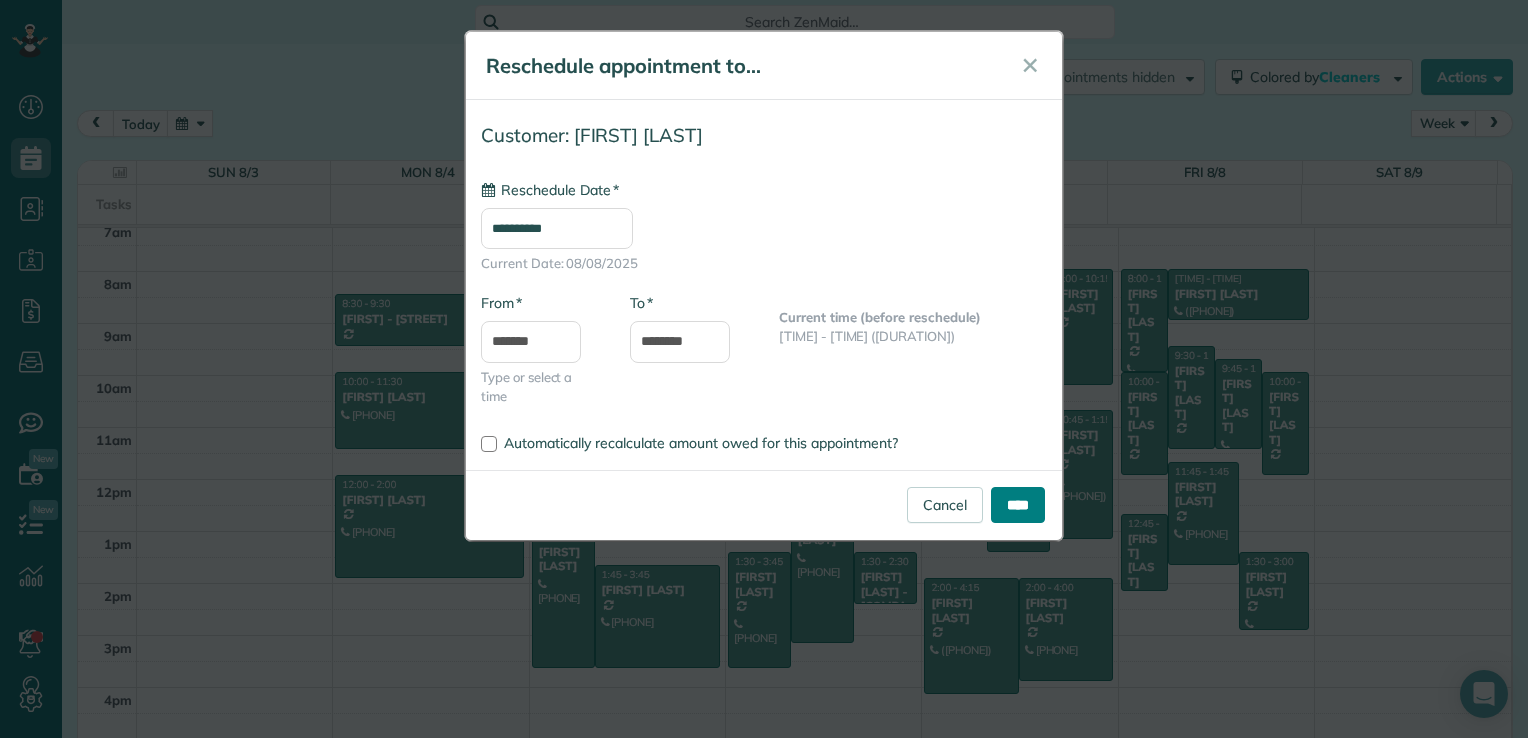 click on "****" at bounding box center (1018, 505) 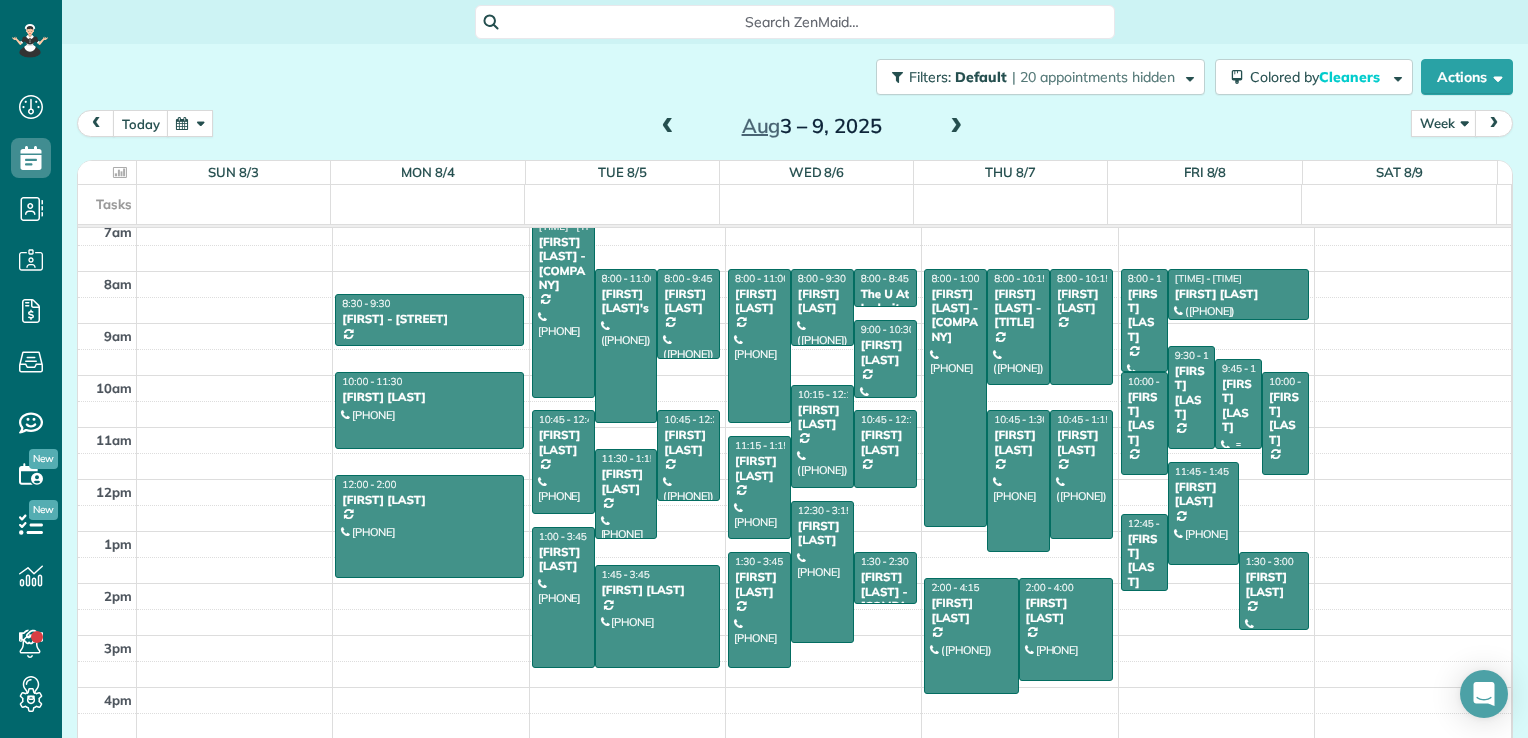 click on "[FIRST] [LAST]" at bounding box center (1238, 406) 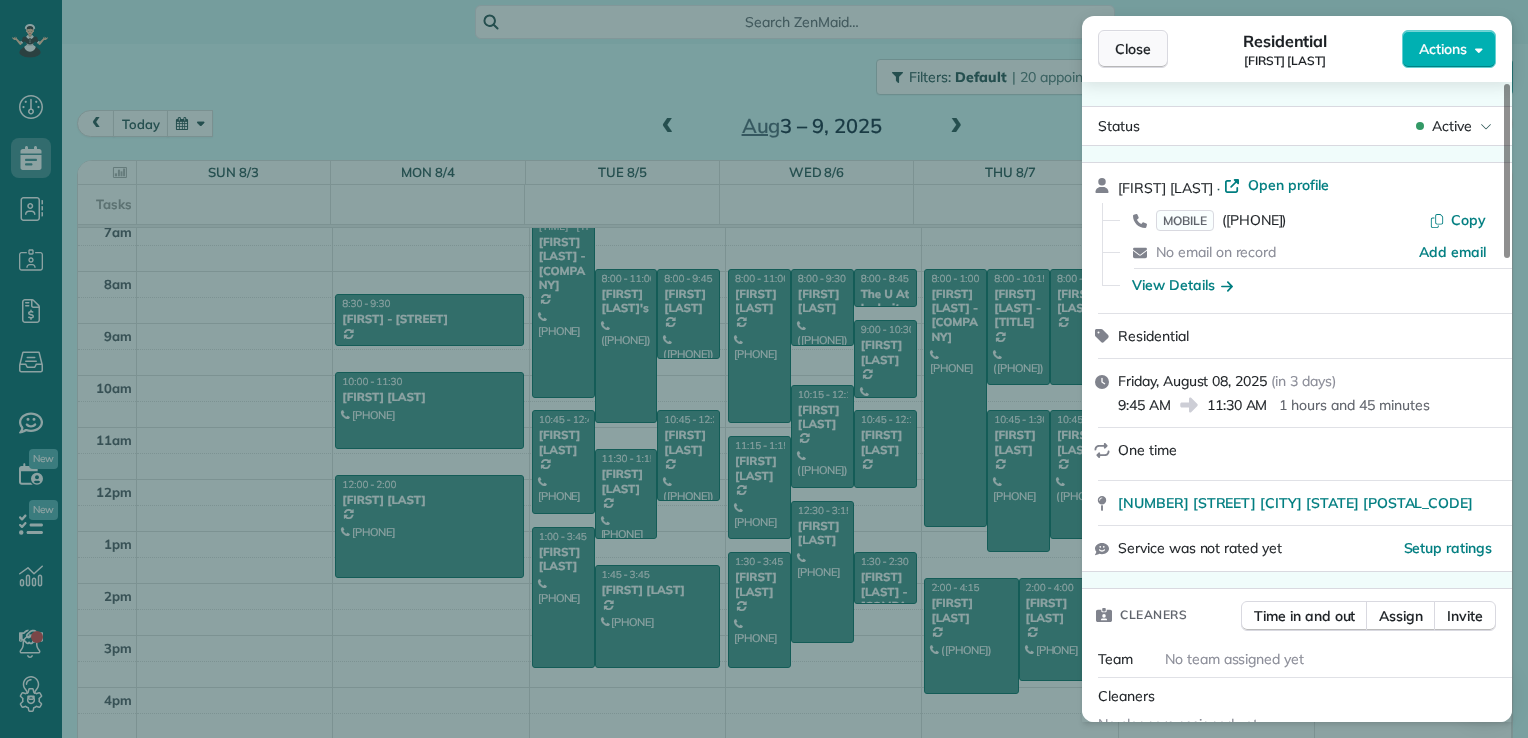 click on "Close" at bounding box center [1133, 49] 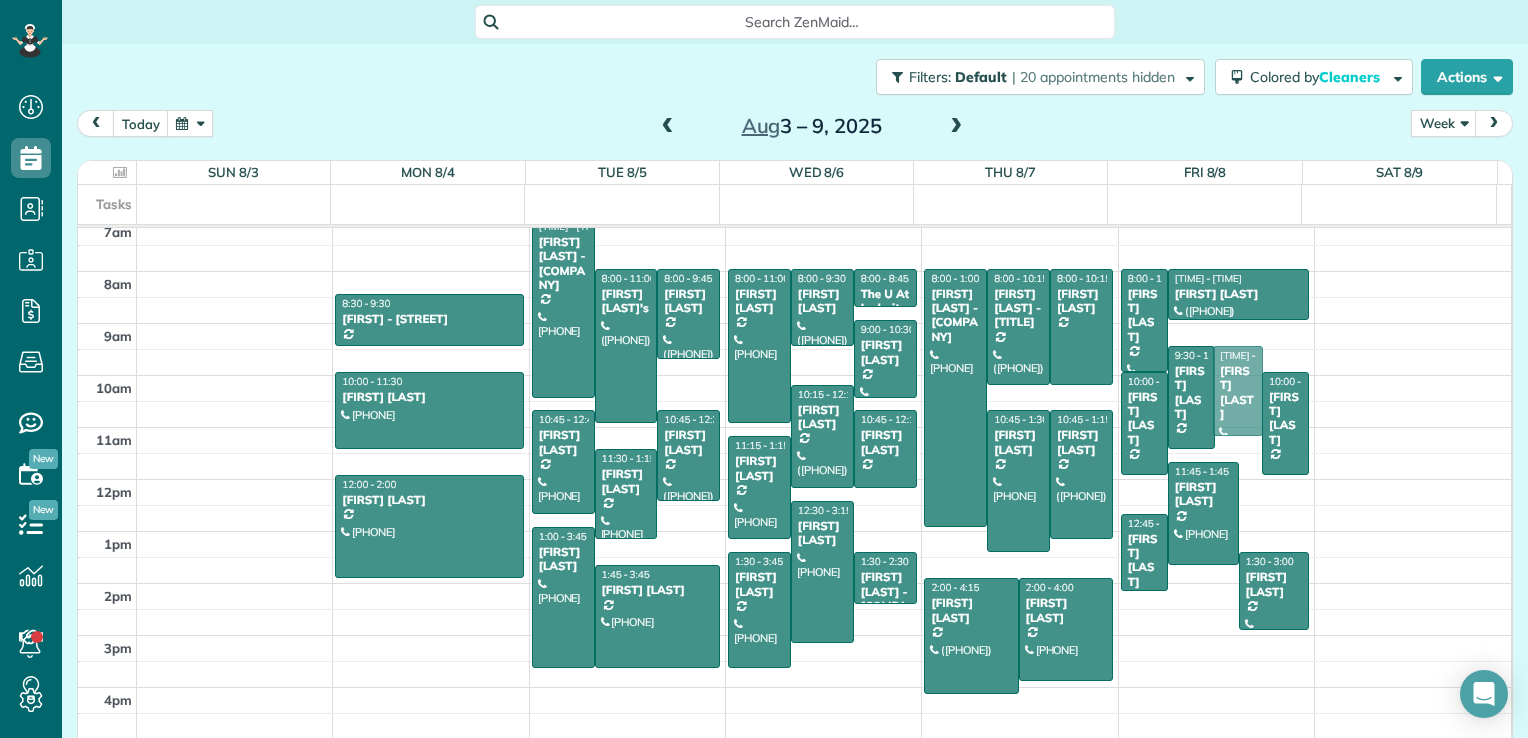 drag, startPoint x: 1206, startPoint y: 406, endPoint x: 1212, endPoint y: 392, distance: 15.231546 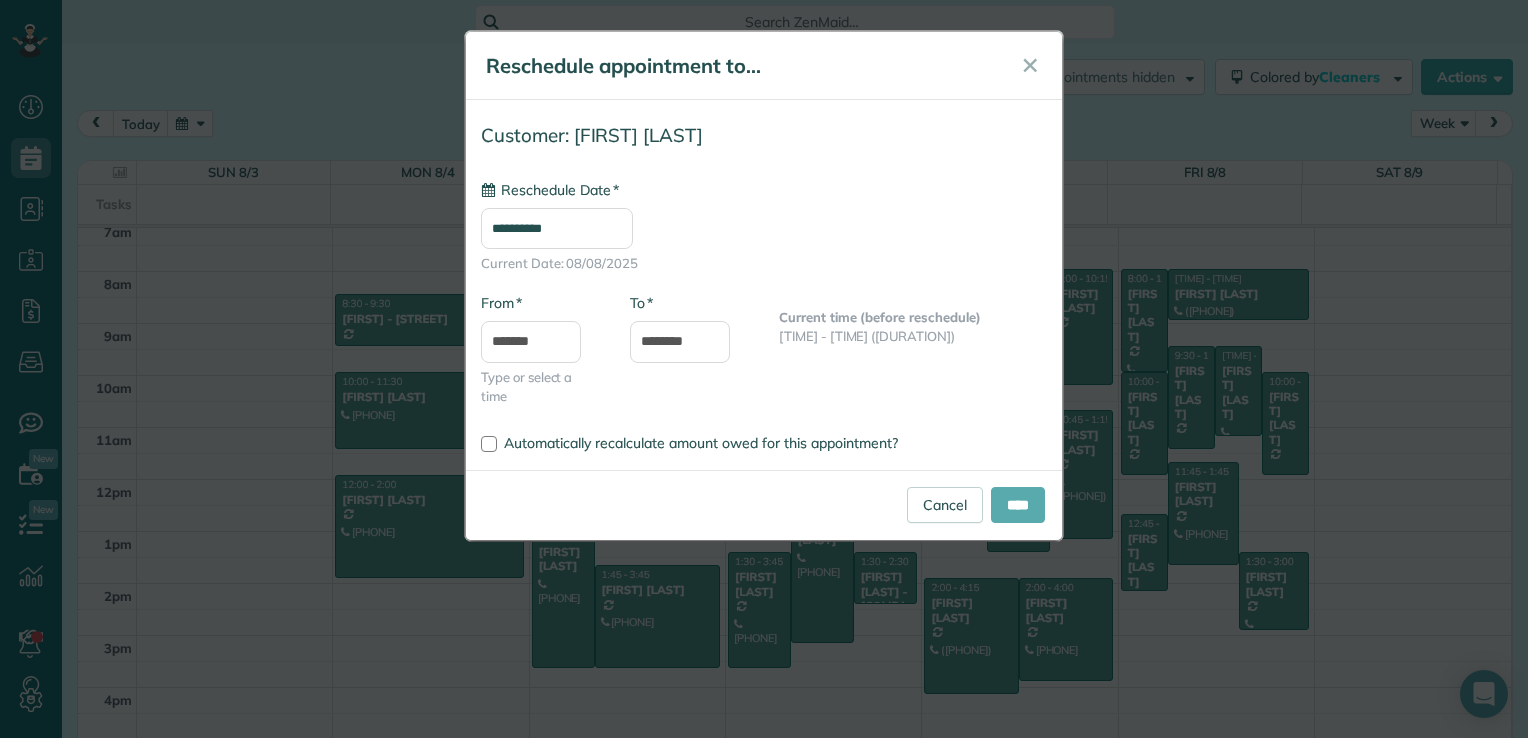type on "**********" 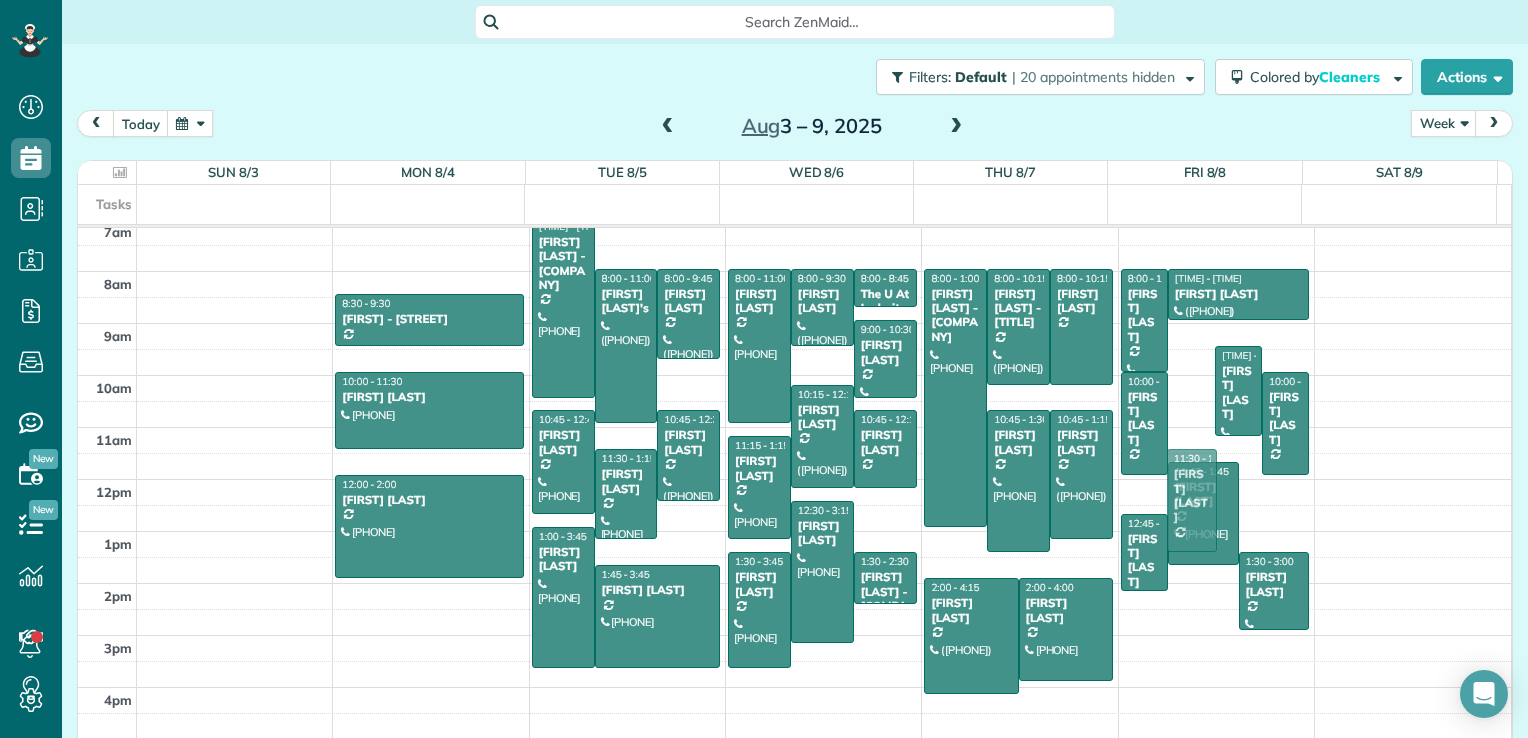 drag, startPoint x: 1159, startPoint y: 377, endPoint x: 1172, endPoint y: 486, distance: 109.77249 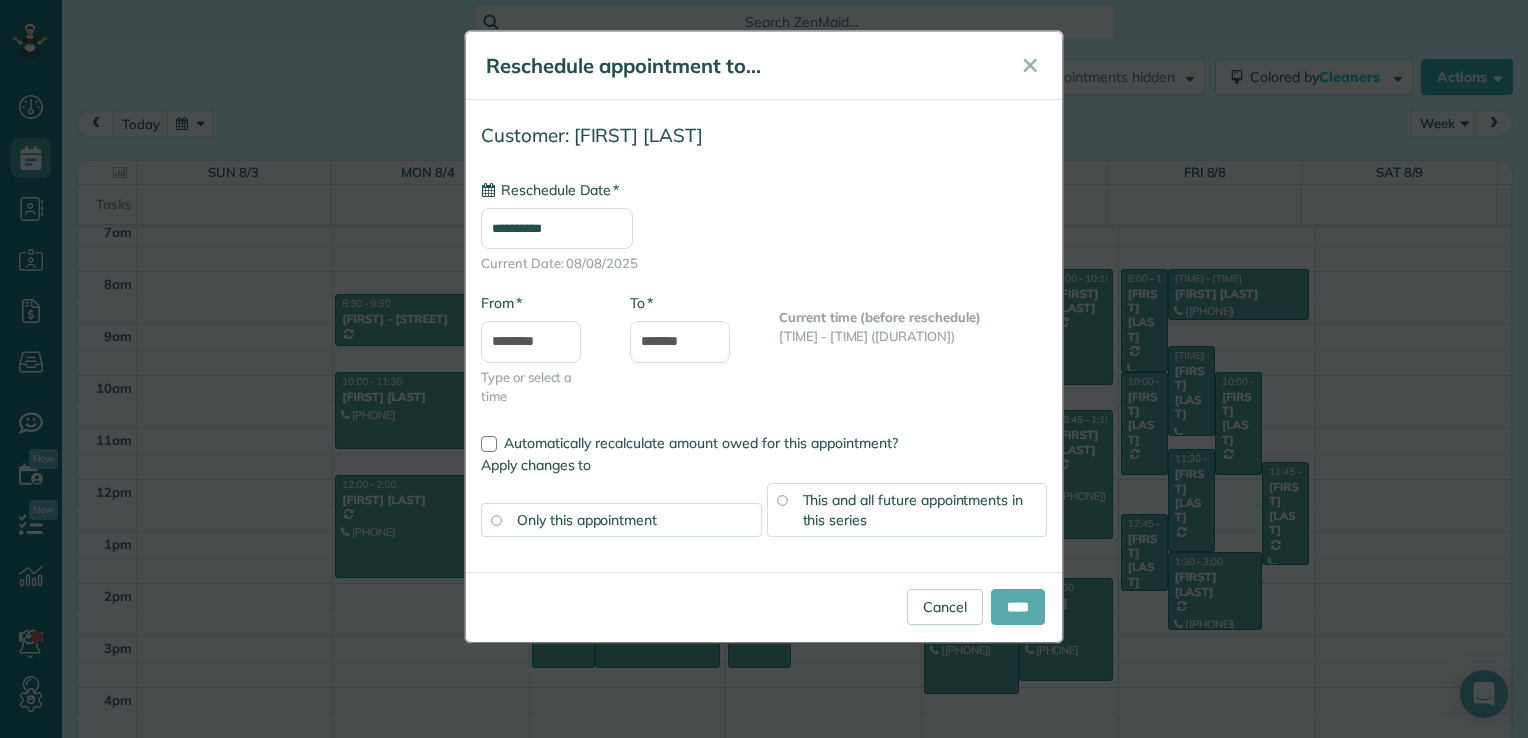 type on "**********" 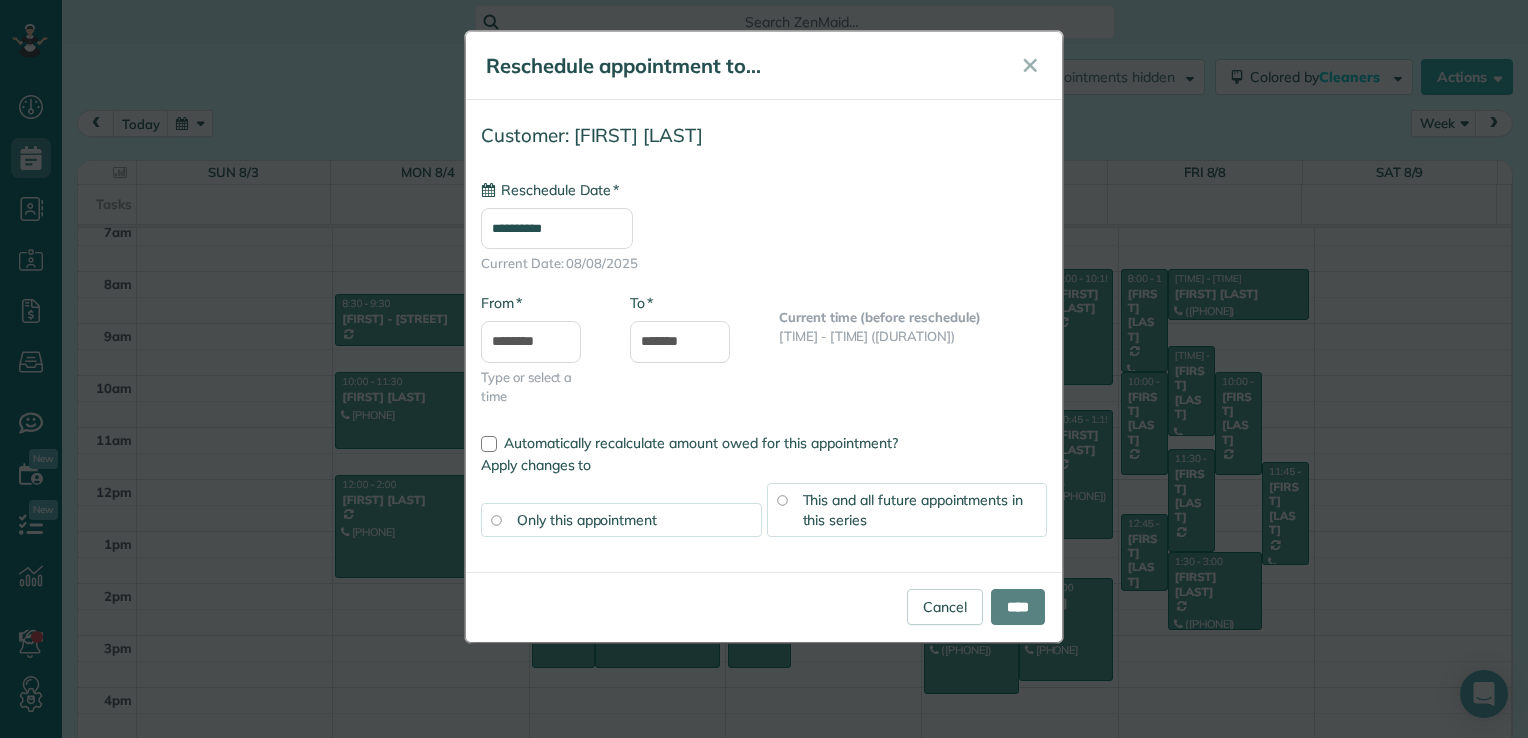 click on "****" at bounding box center [1018, 607] 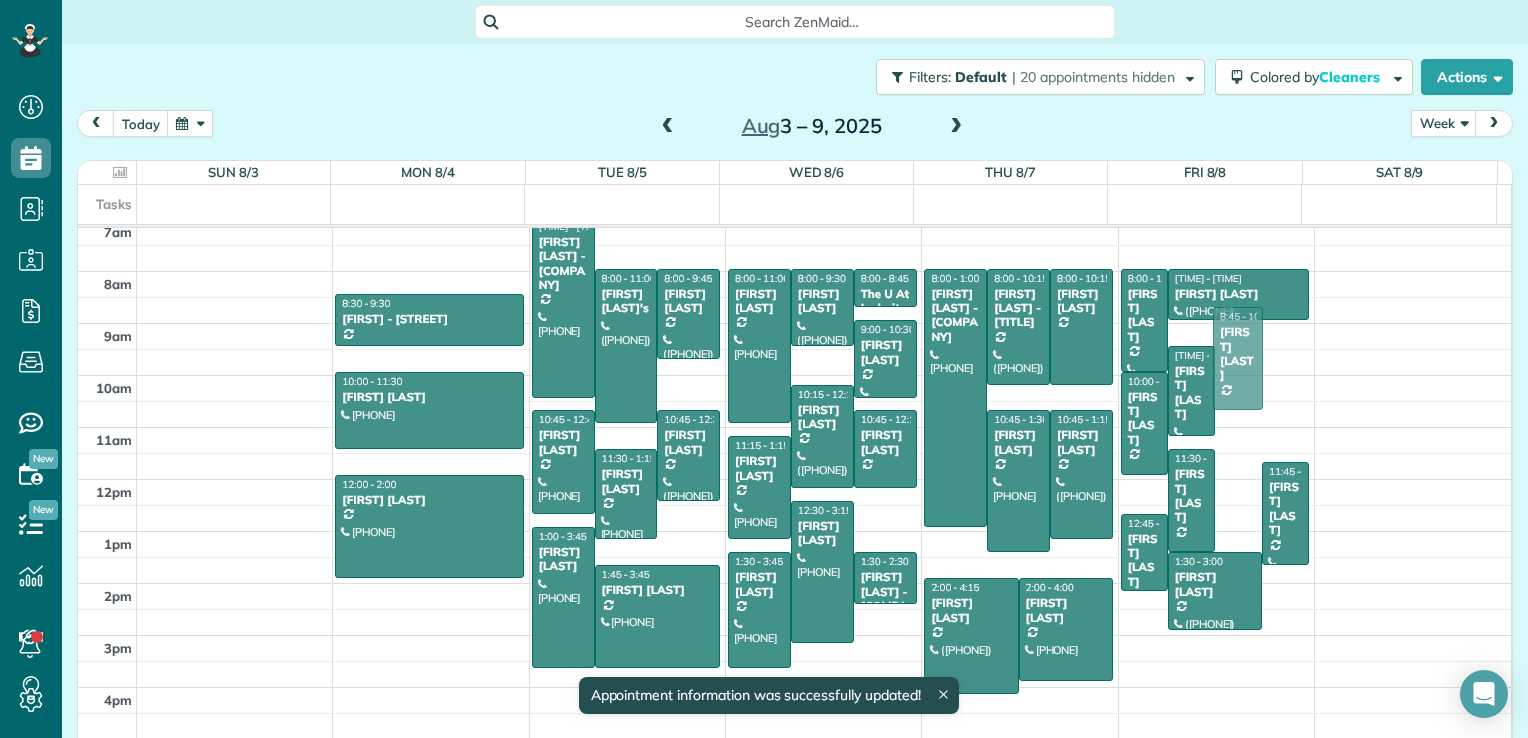 drag, startPoint x: 1222, startPoint y: 438, endPoint x: 1232, endPoint y: 378, distance: 60.827625 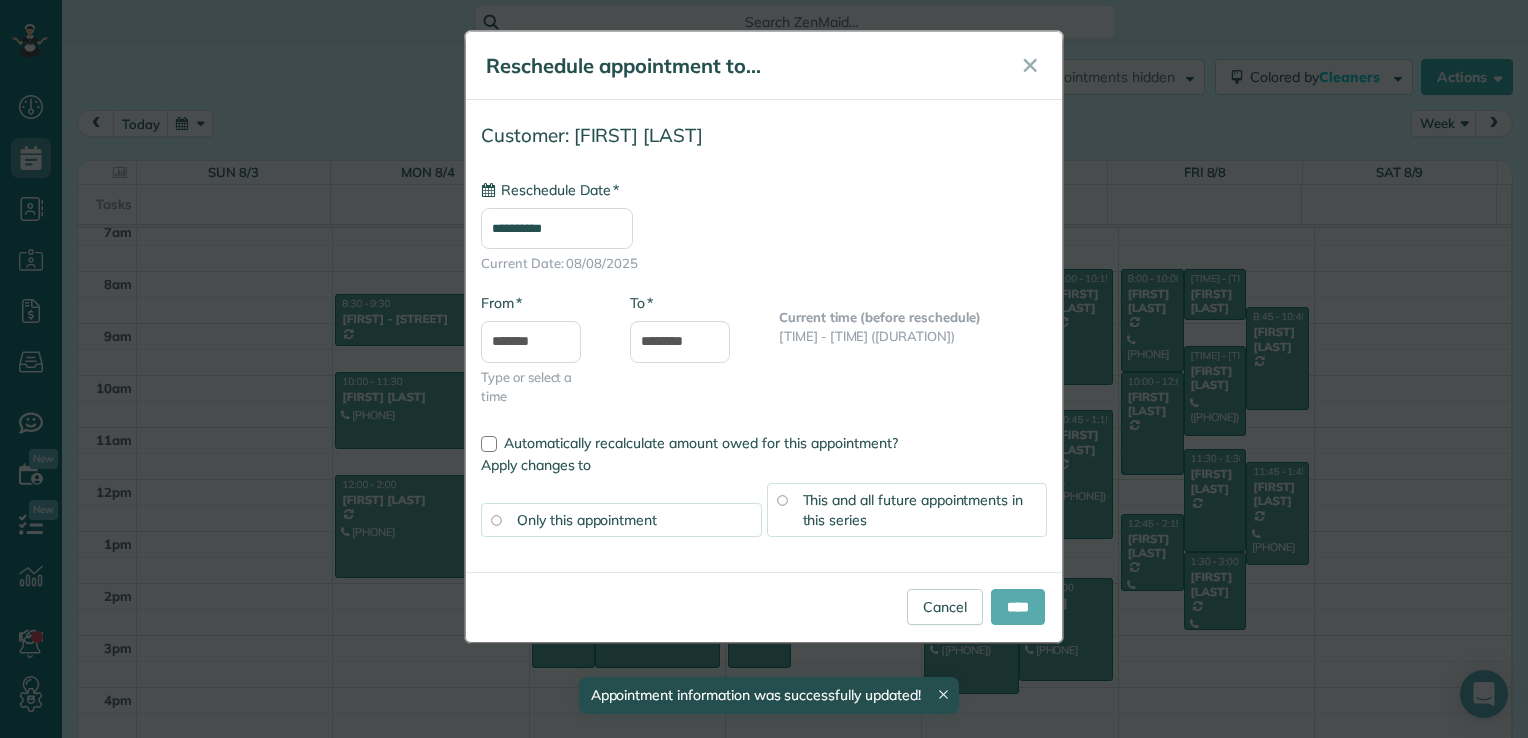 type on "**********" 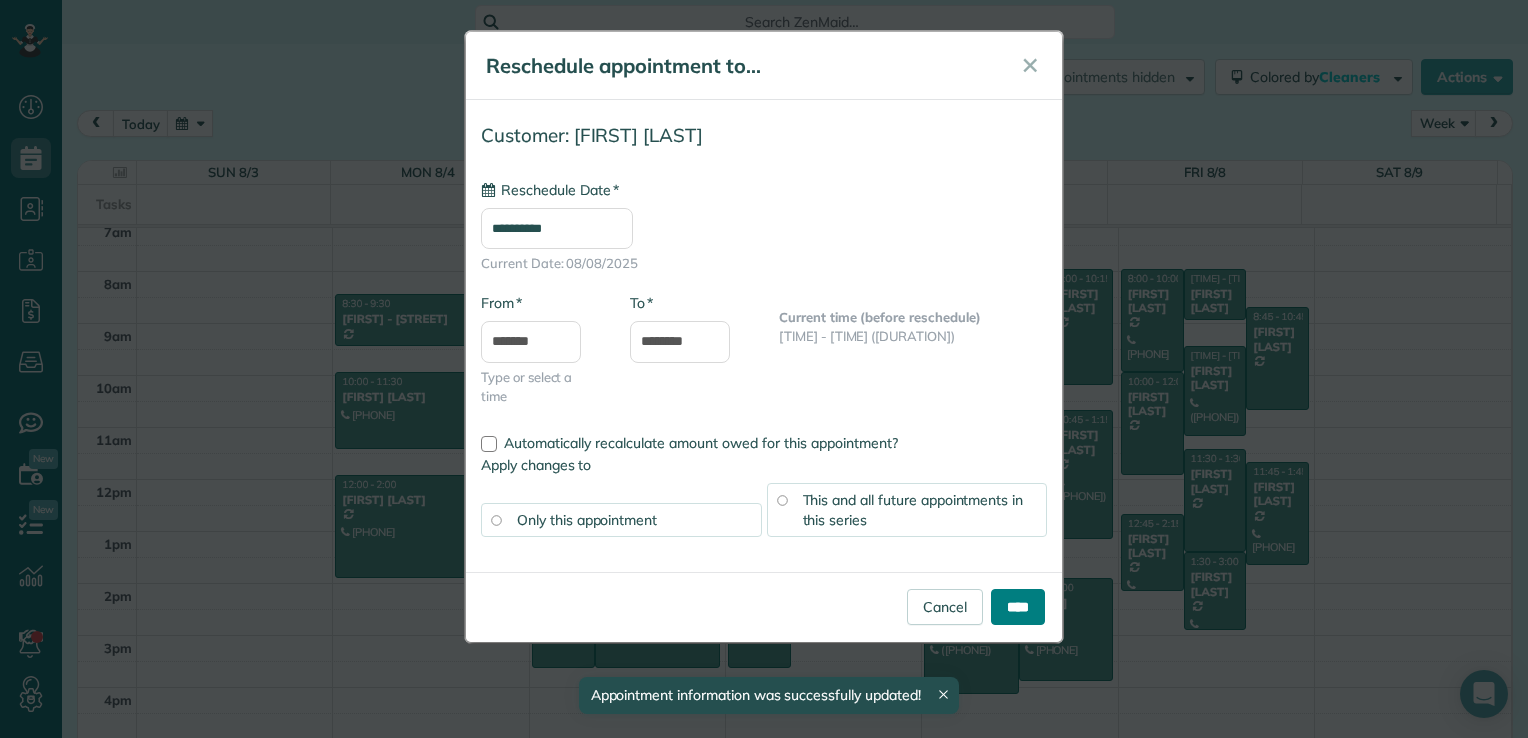 click on "****" at bounding box center [1018, 607] 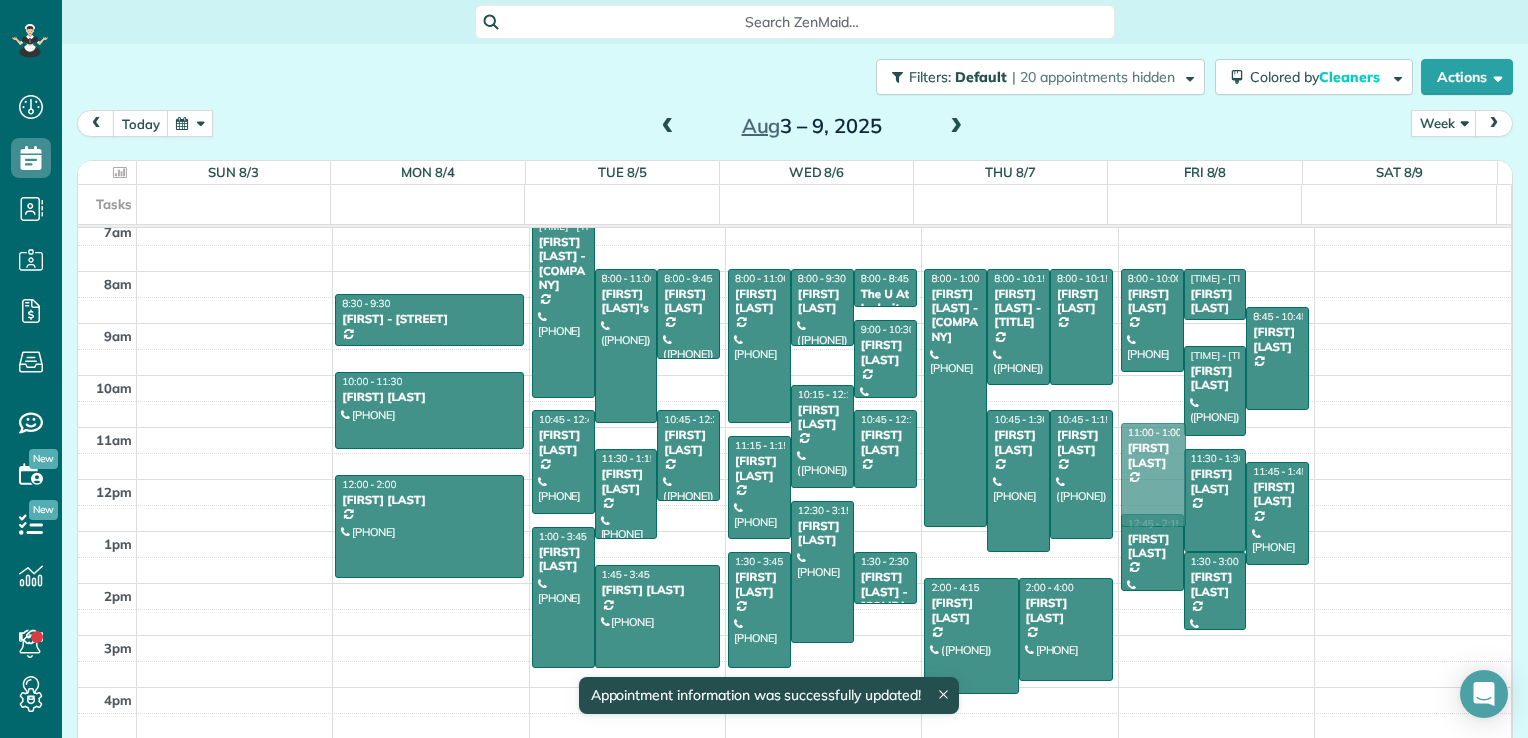 drag, startPoint x: 1137, startPoint y: 409, endPoint x: 1148, endPoint y: 466, distance: 58.0517 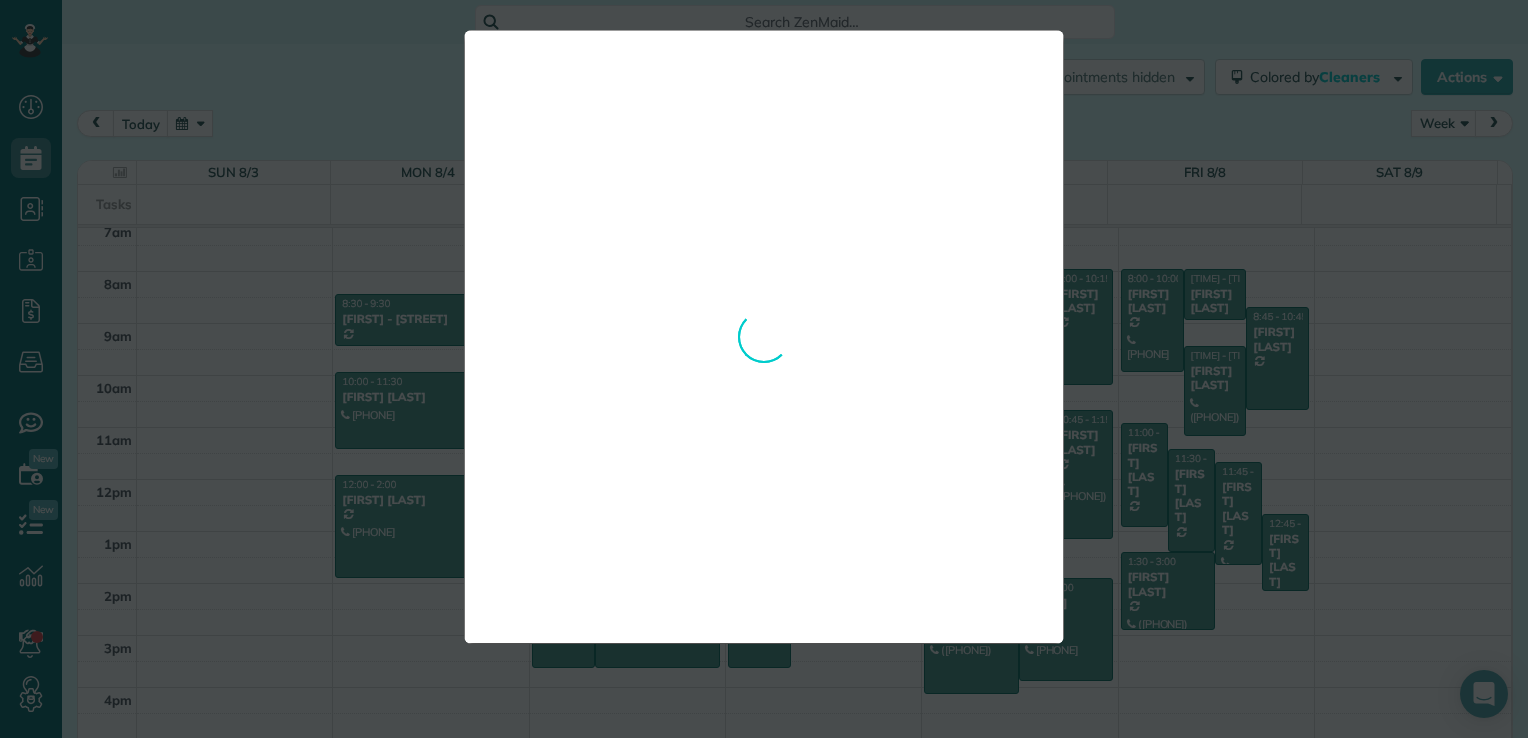 drag, startPoint x: 804, startPoint y: 258, endPoint x: 1165, endPoint y: 126, distance: 384.37613 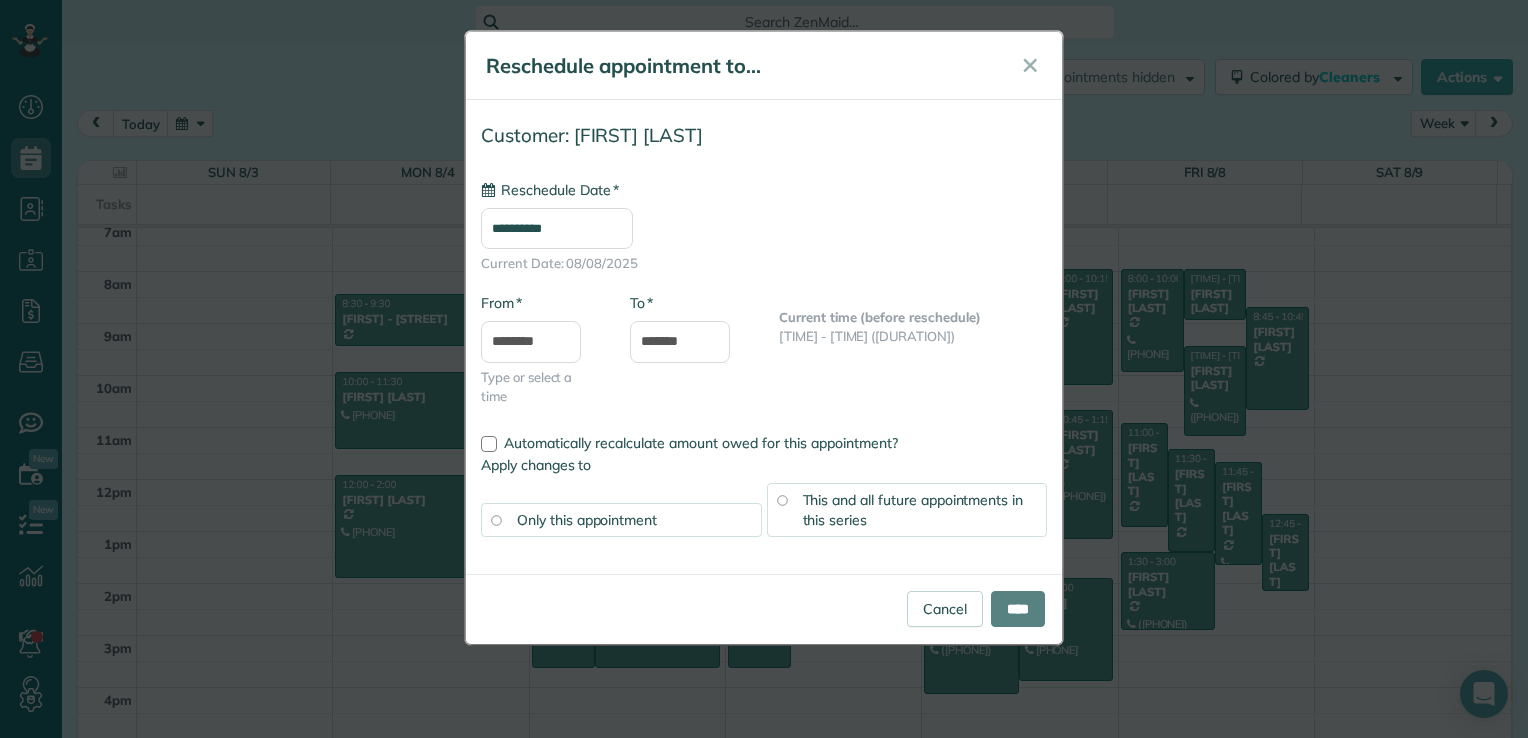 click on "**********" at bounding box center [764, 369] 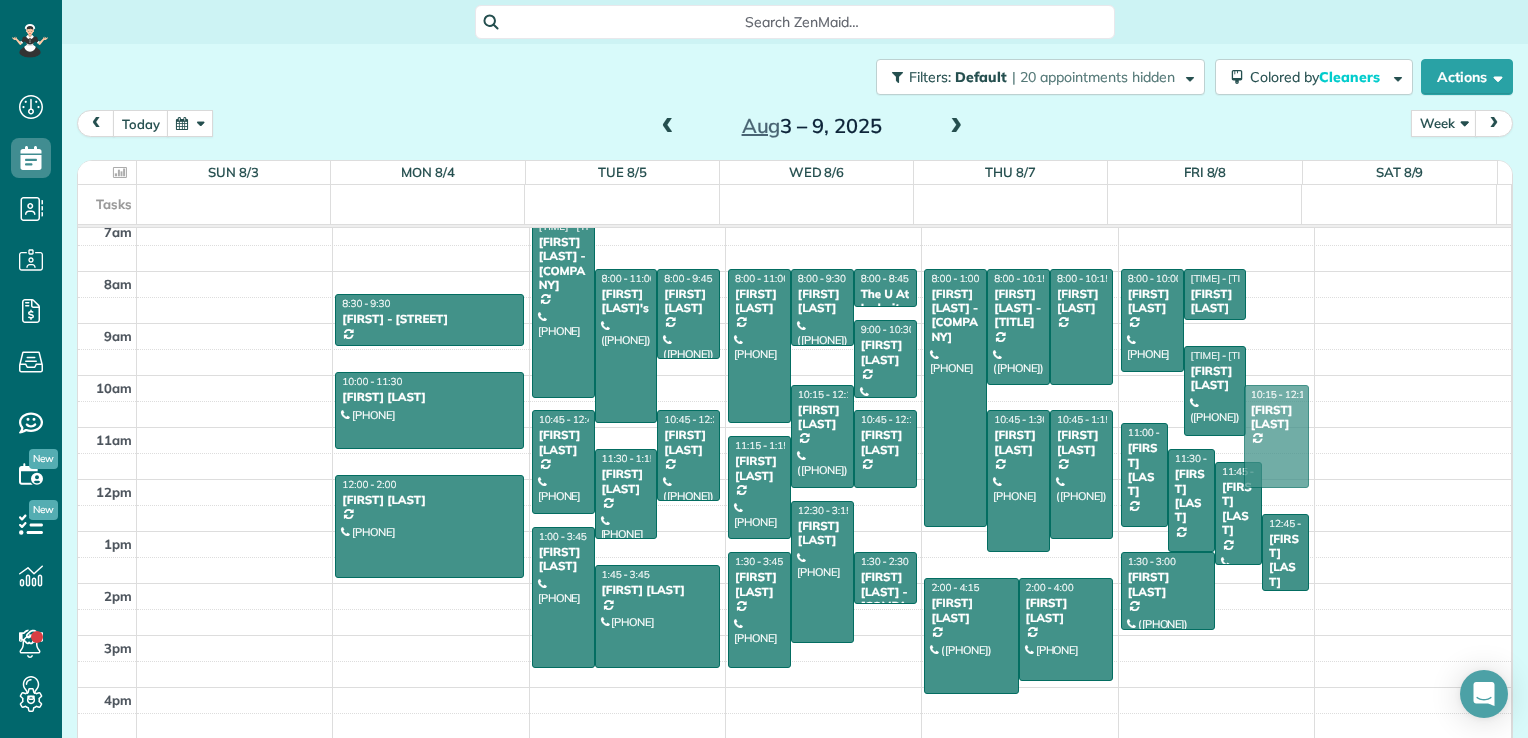 drag, startPoint x: 1248, startPoint y: 322, endPoint x: 1268, endPoint y: 400, distance: 80.523285 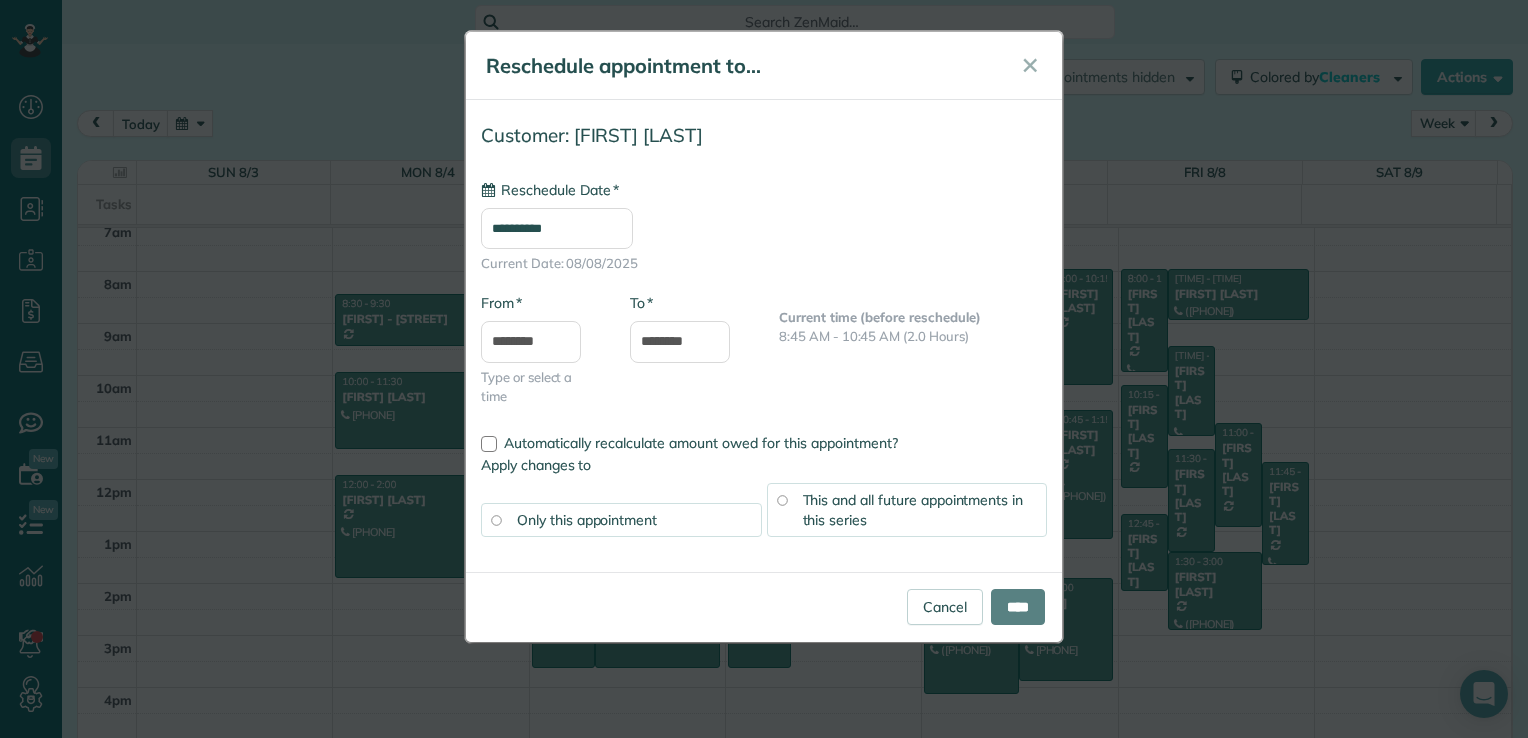 type on "**********" 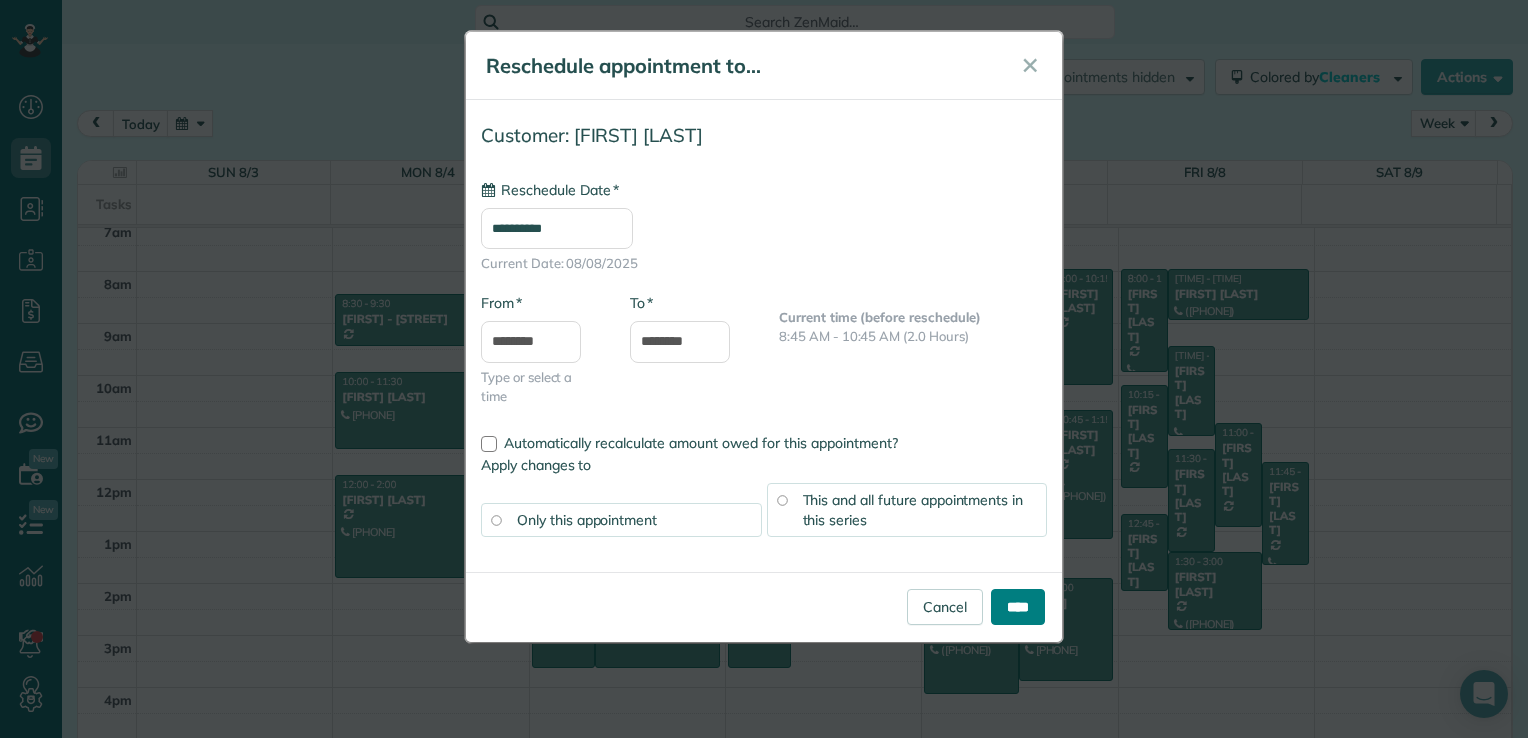 click on "****" at bounding box center (1018, 607) 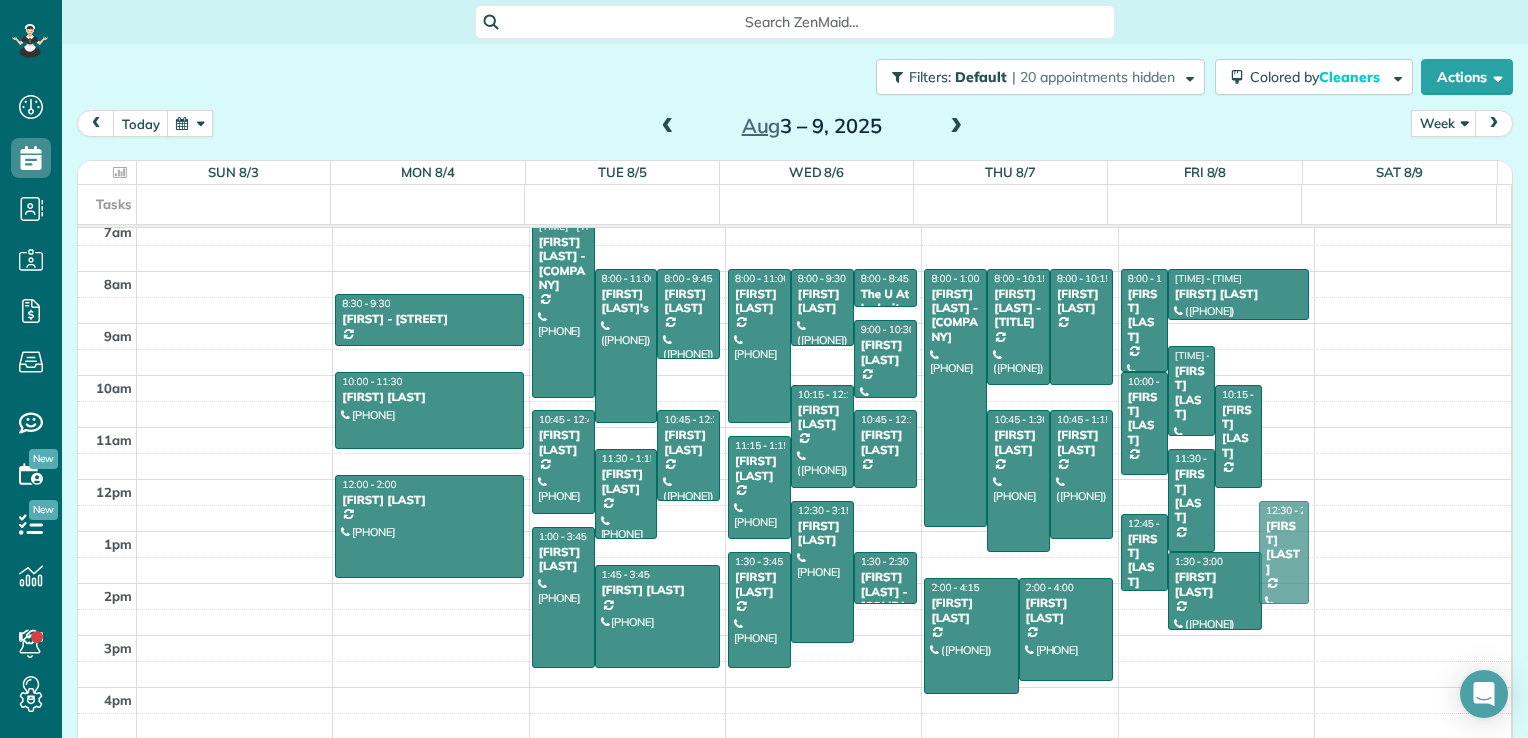 drag, startPoint x: 1261, startPoint y: 494, endPoint x: 1261, endPoint y: 528, distance: 34 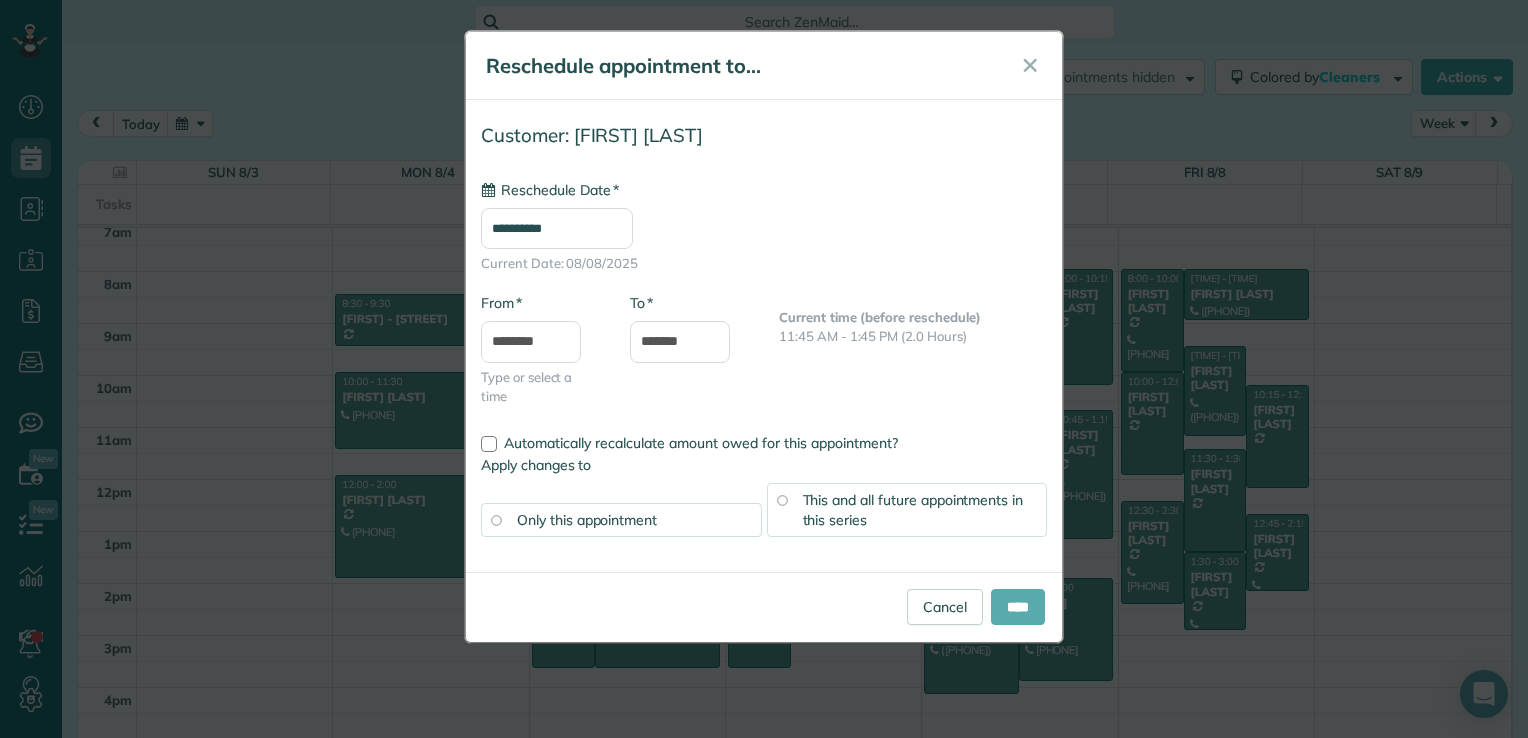type on "**********" 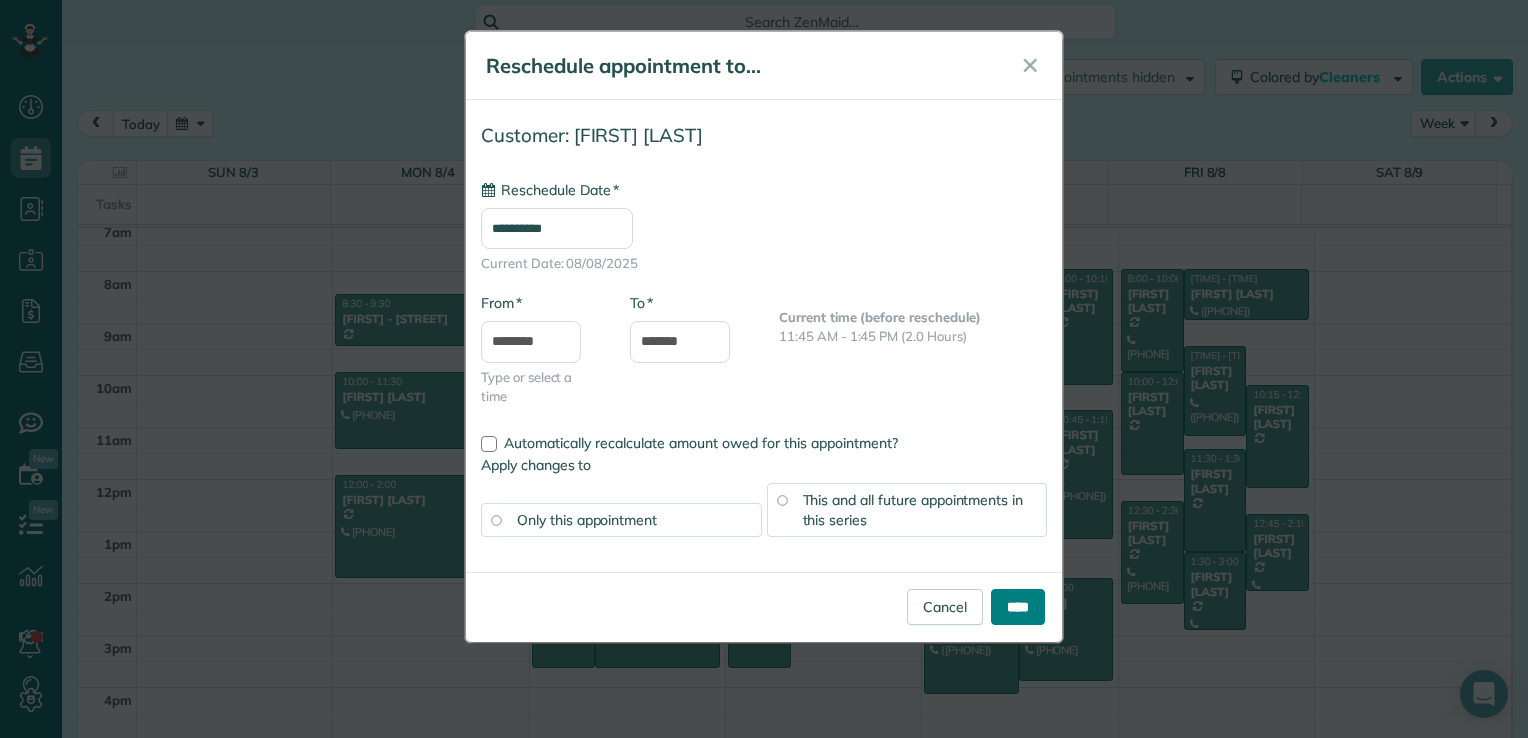 click on "****" at bounding box center [1018, 607] 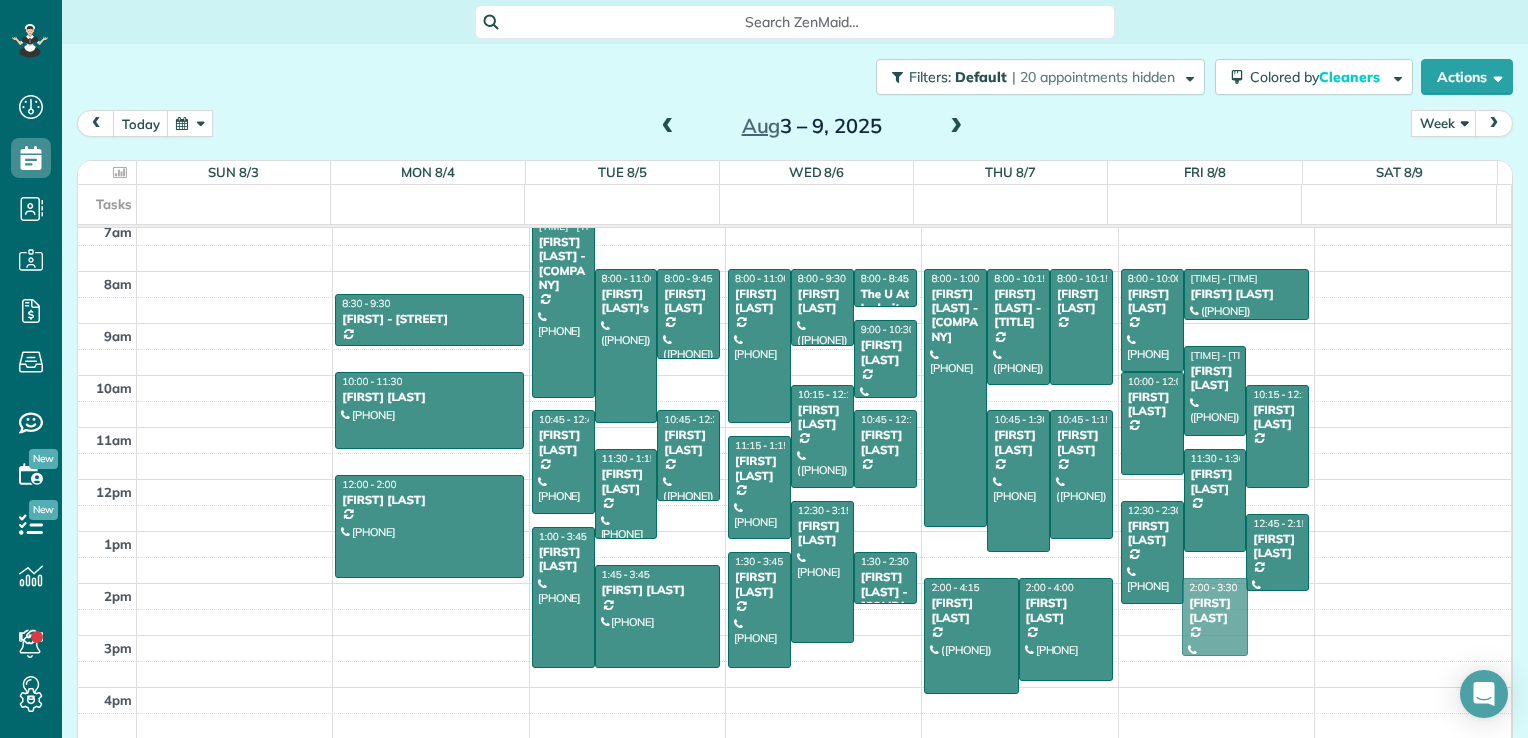 drag, startPoint x: 1190, startPoint y: 590, endPoint x: 1192, endPoint y: 611, distance: 21.095022 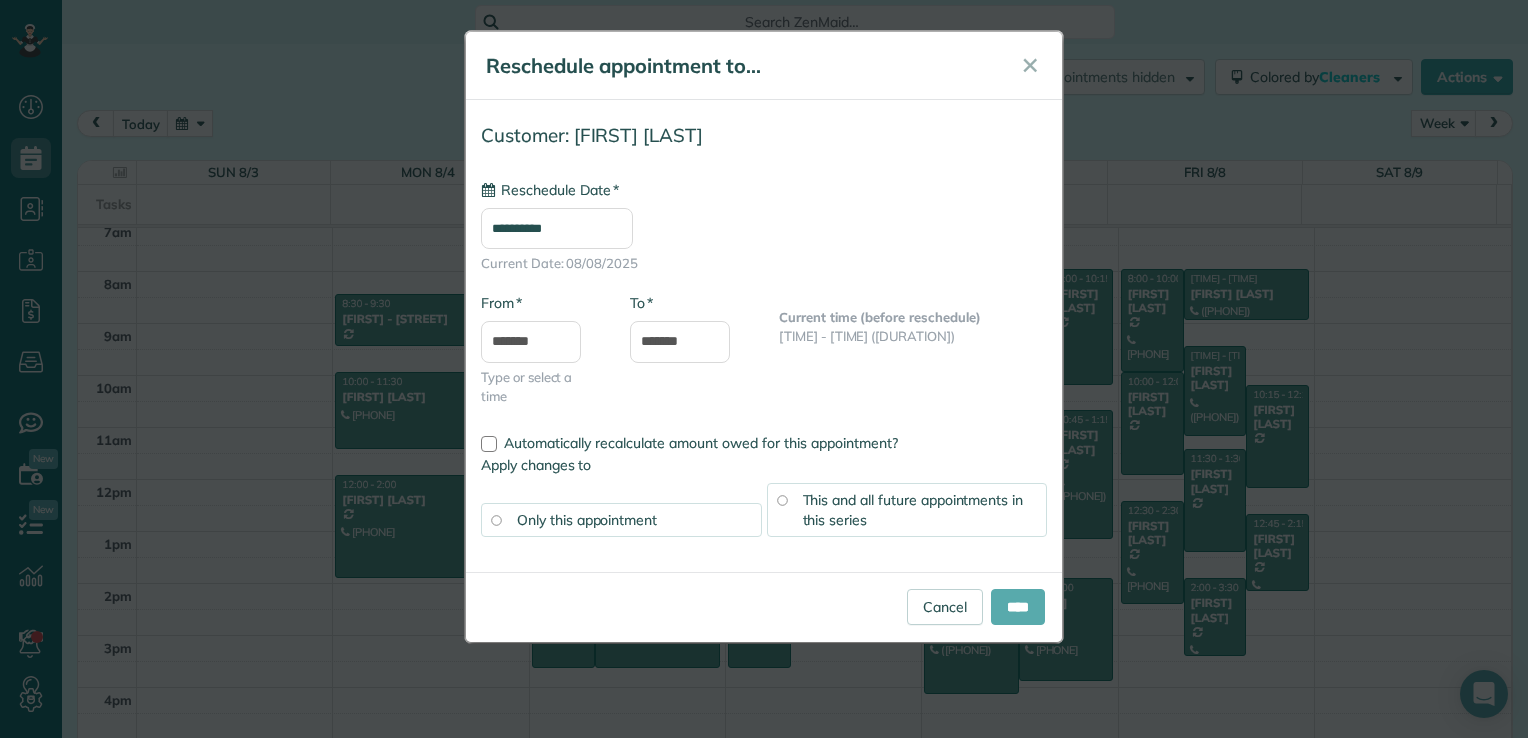 type on "**********" 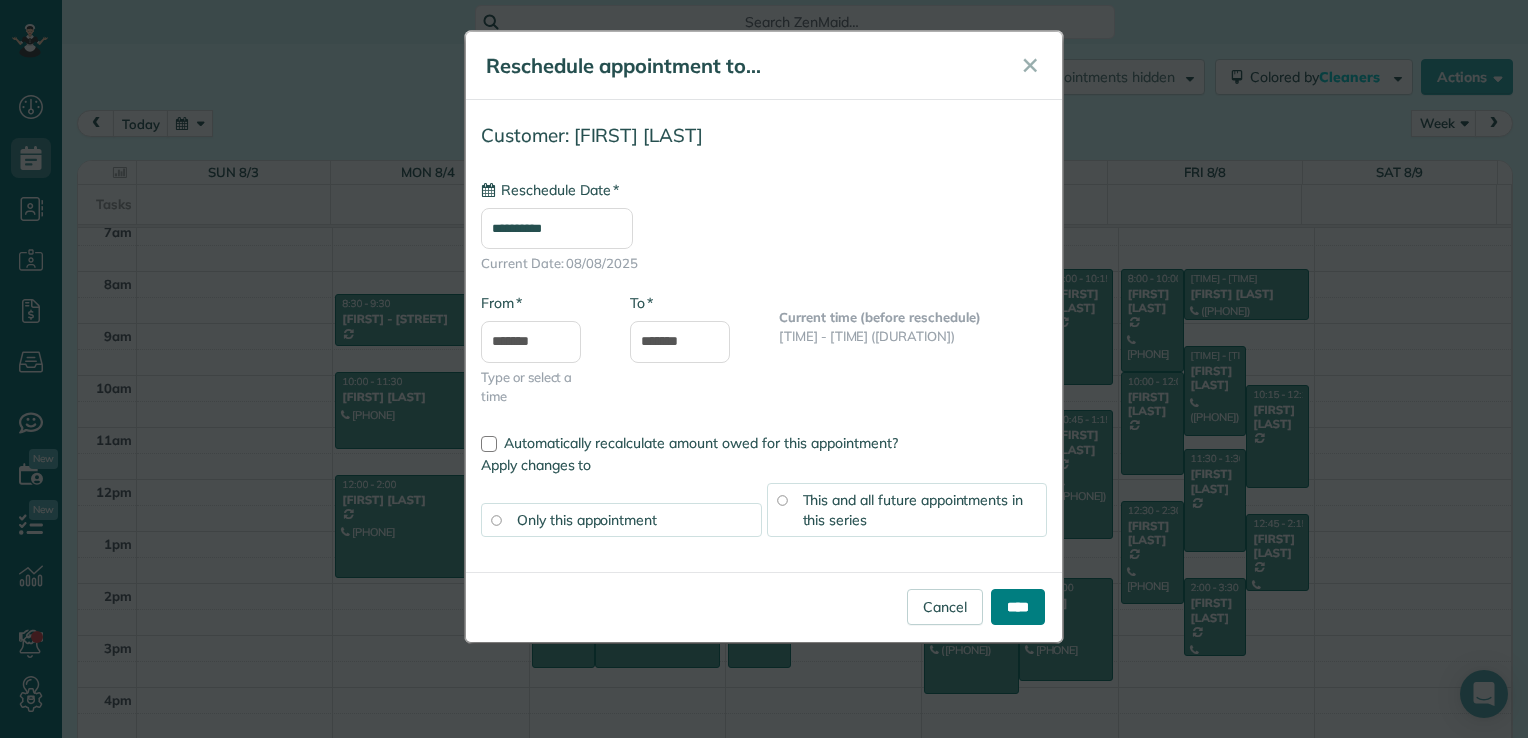 click on "****" at bounding box center (1018, 607) 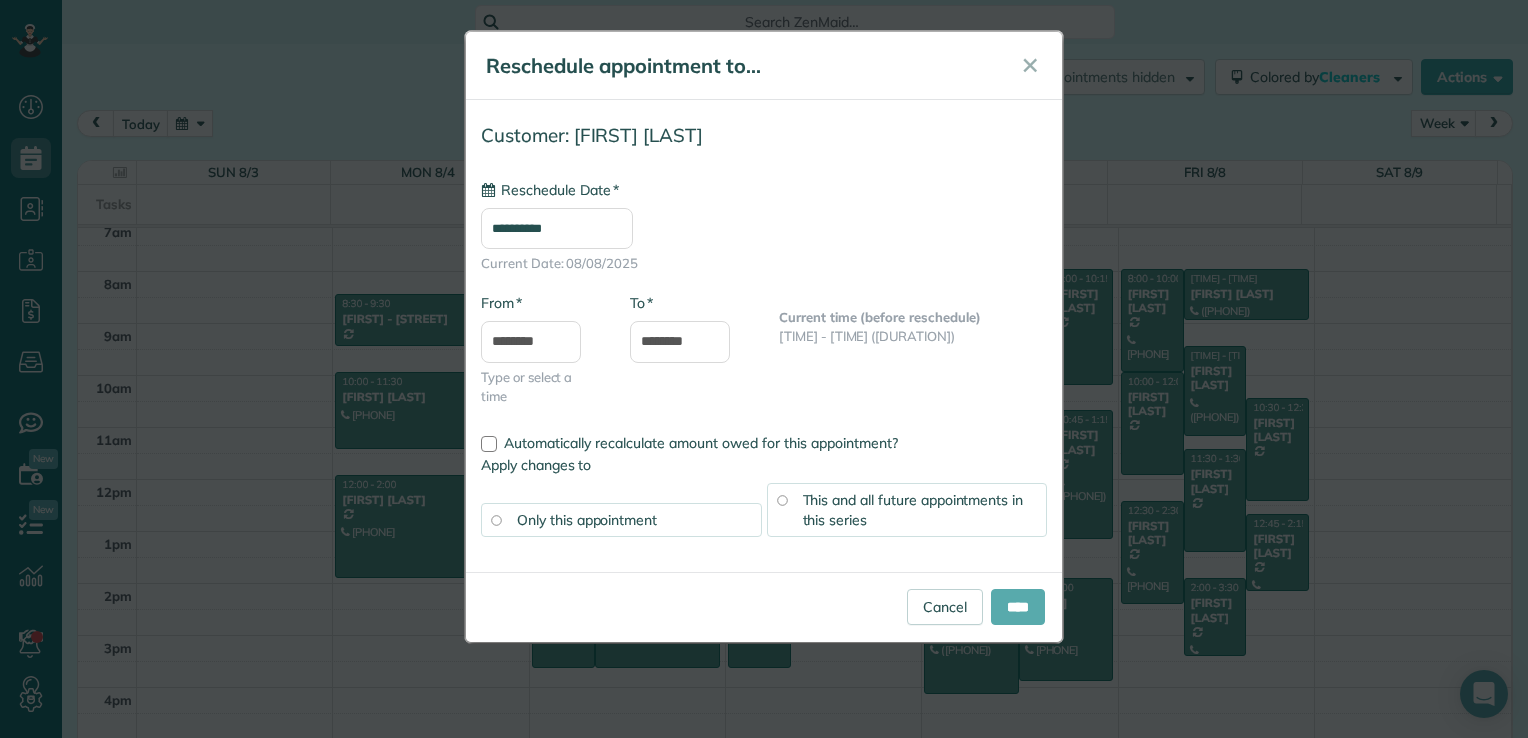 type on "**********" 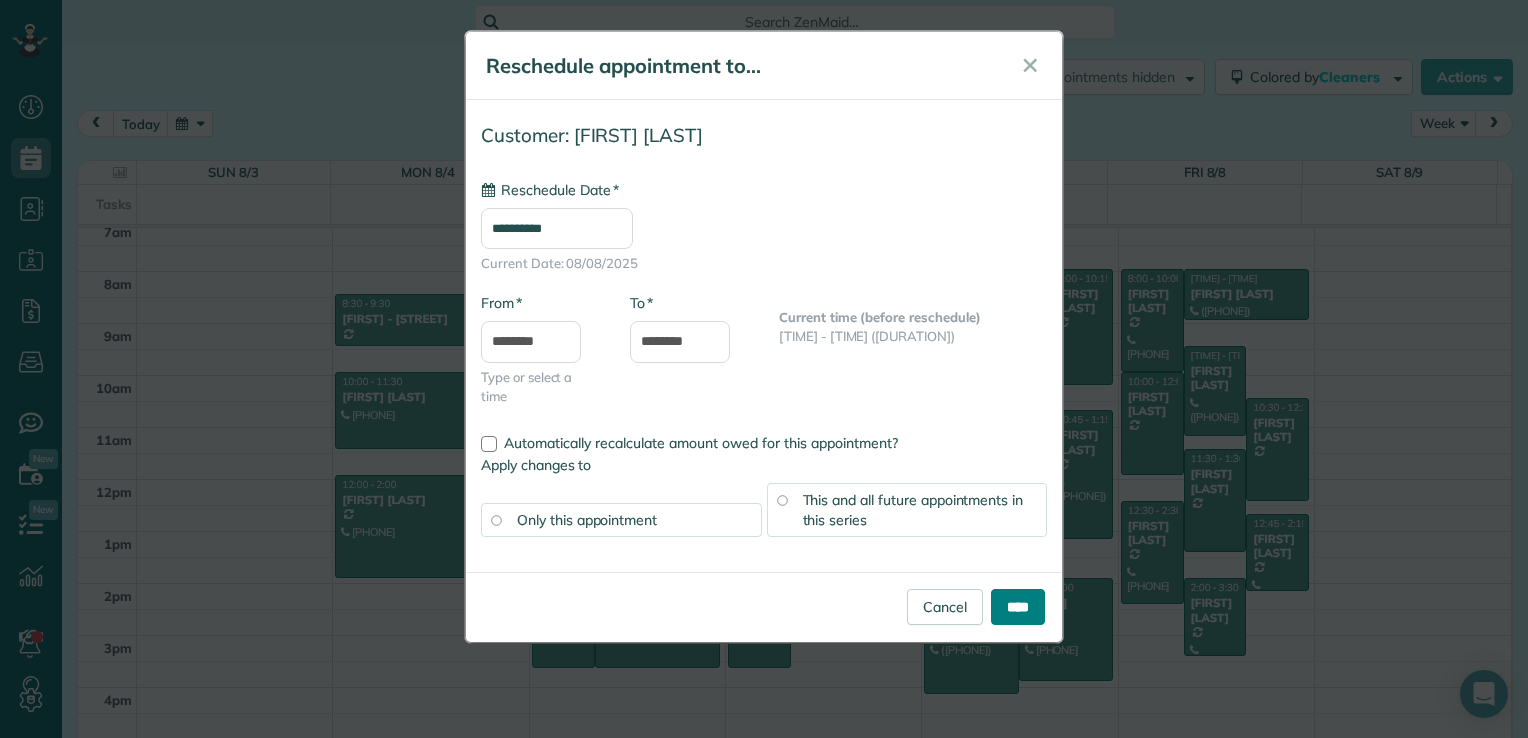 click on "****" at bounding box center [1018, 607] 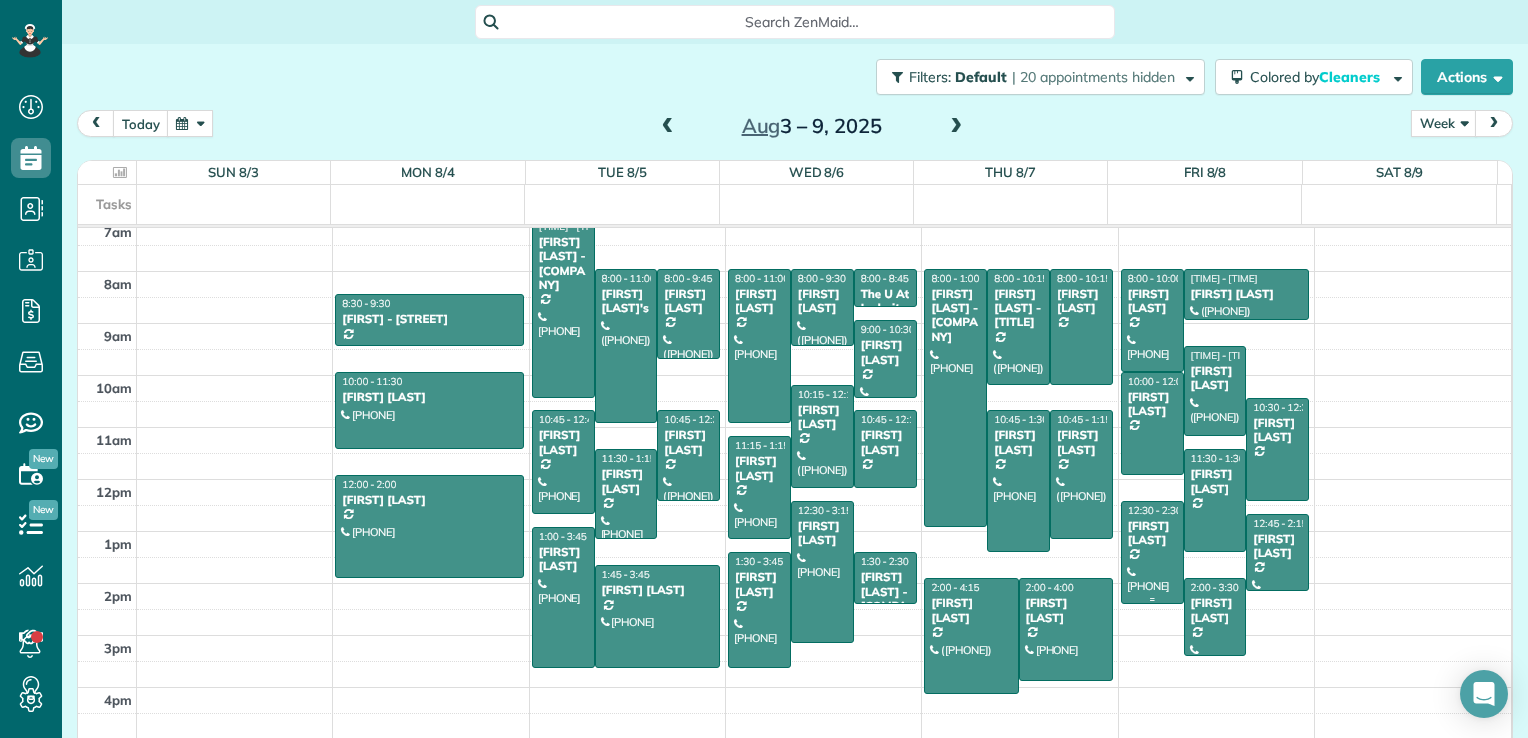 click at bounding box center [1152, 552] 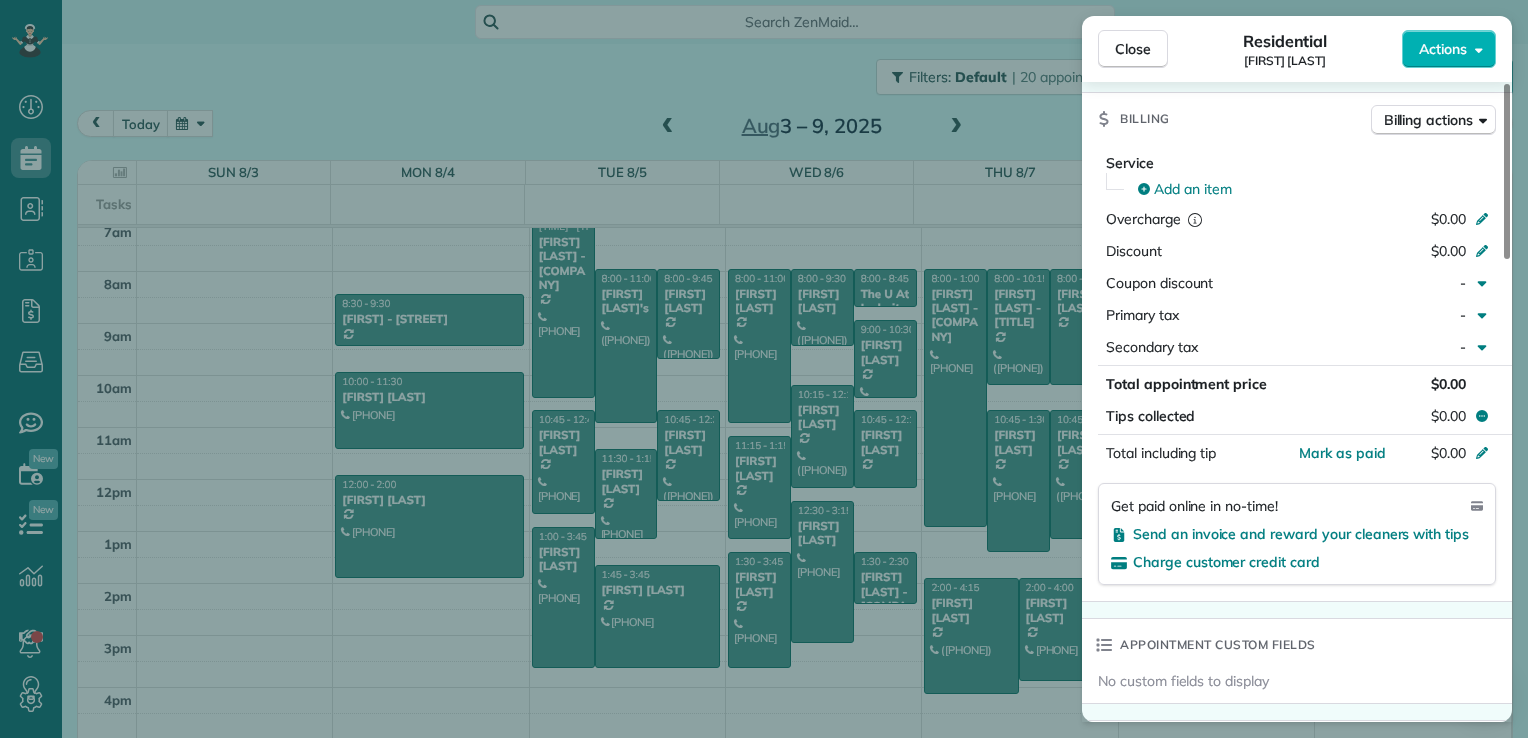 scroll, scrollTop: 1500, scrollLeft: 0, axis: vertical 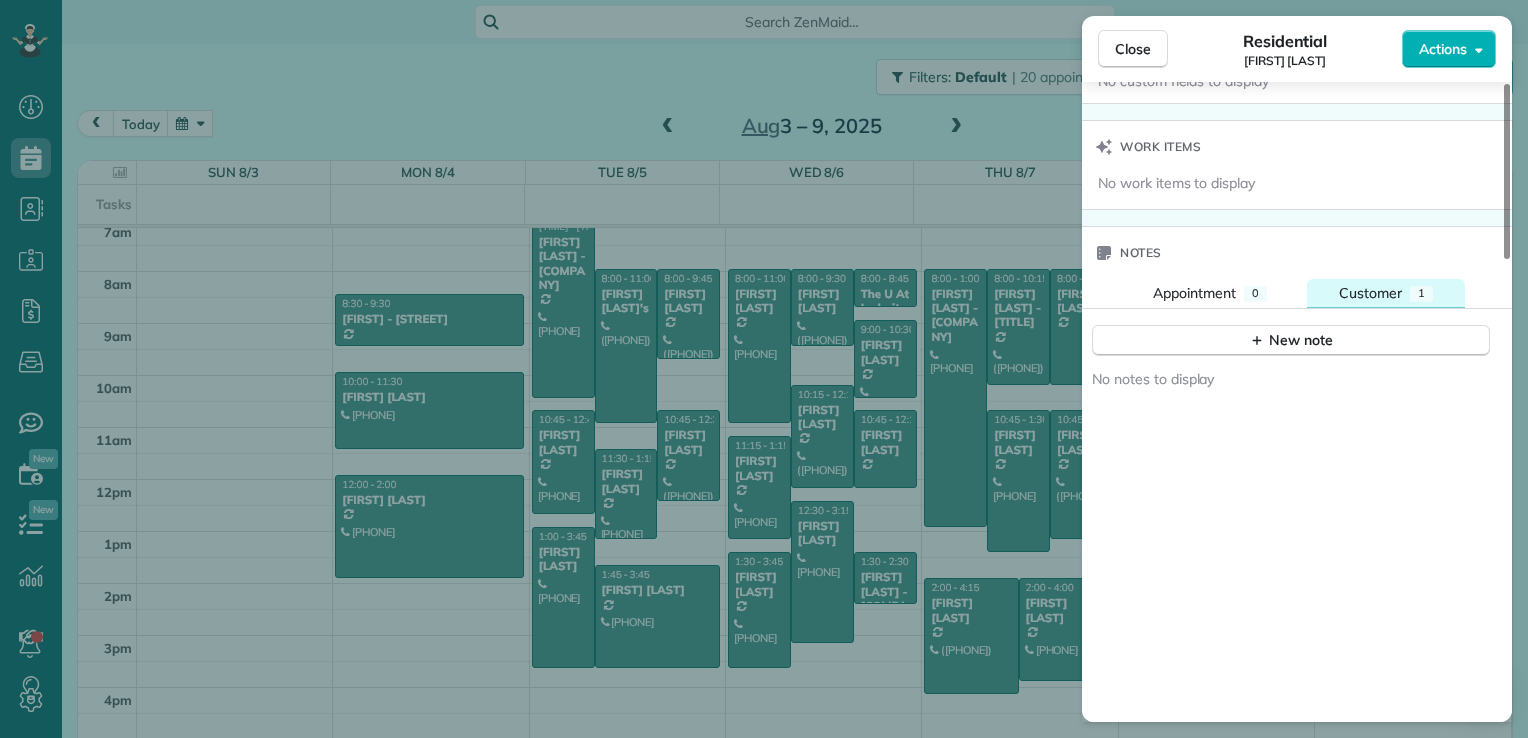 click on "Customer" at bounding box center [1370, 293] 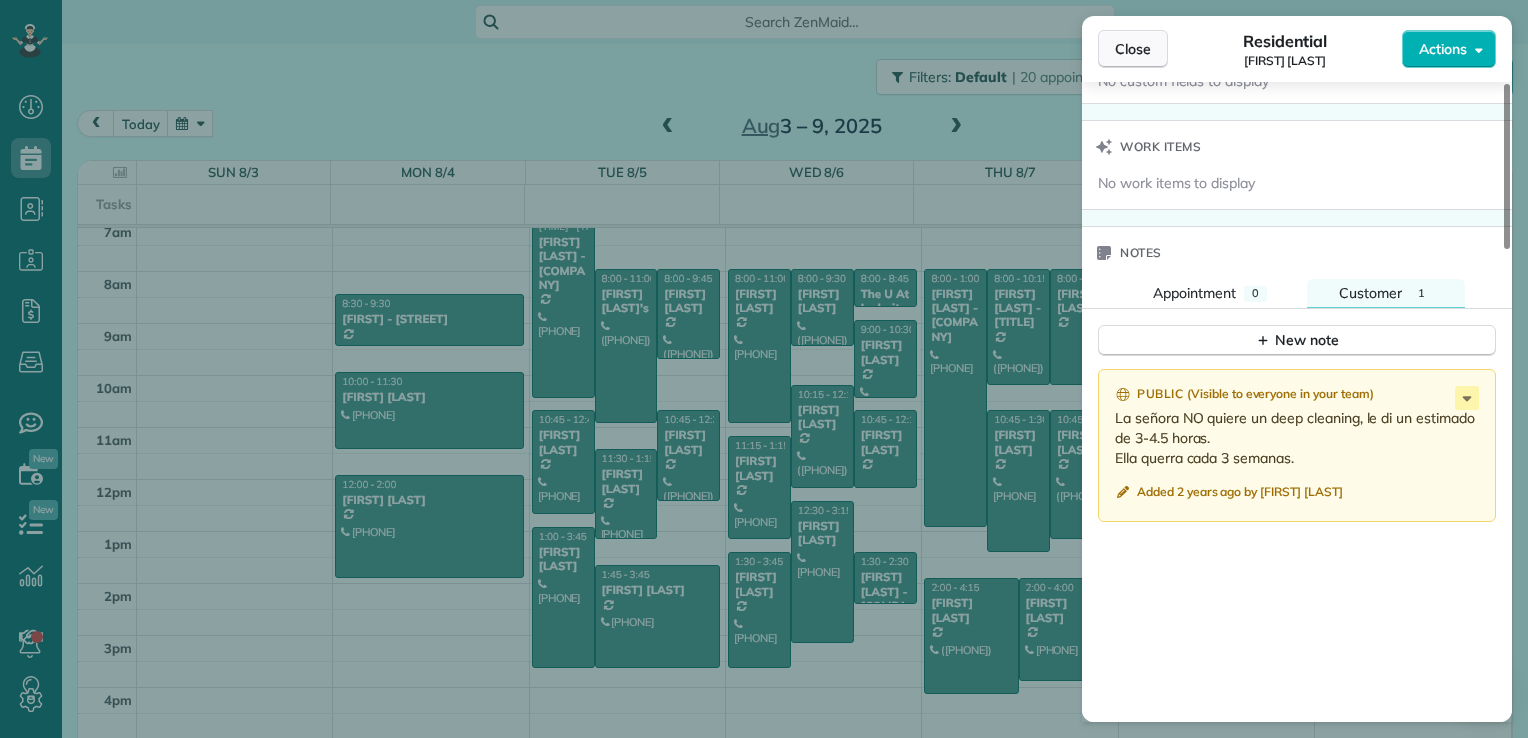 click on "Close" at bounding box center (1133, 49) 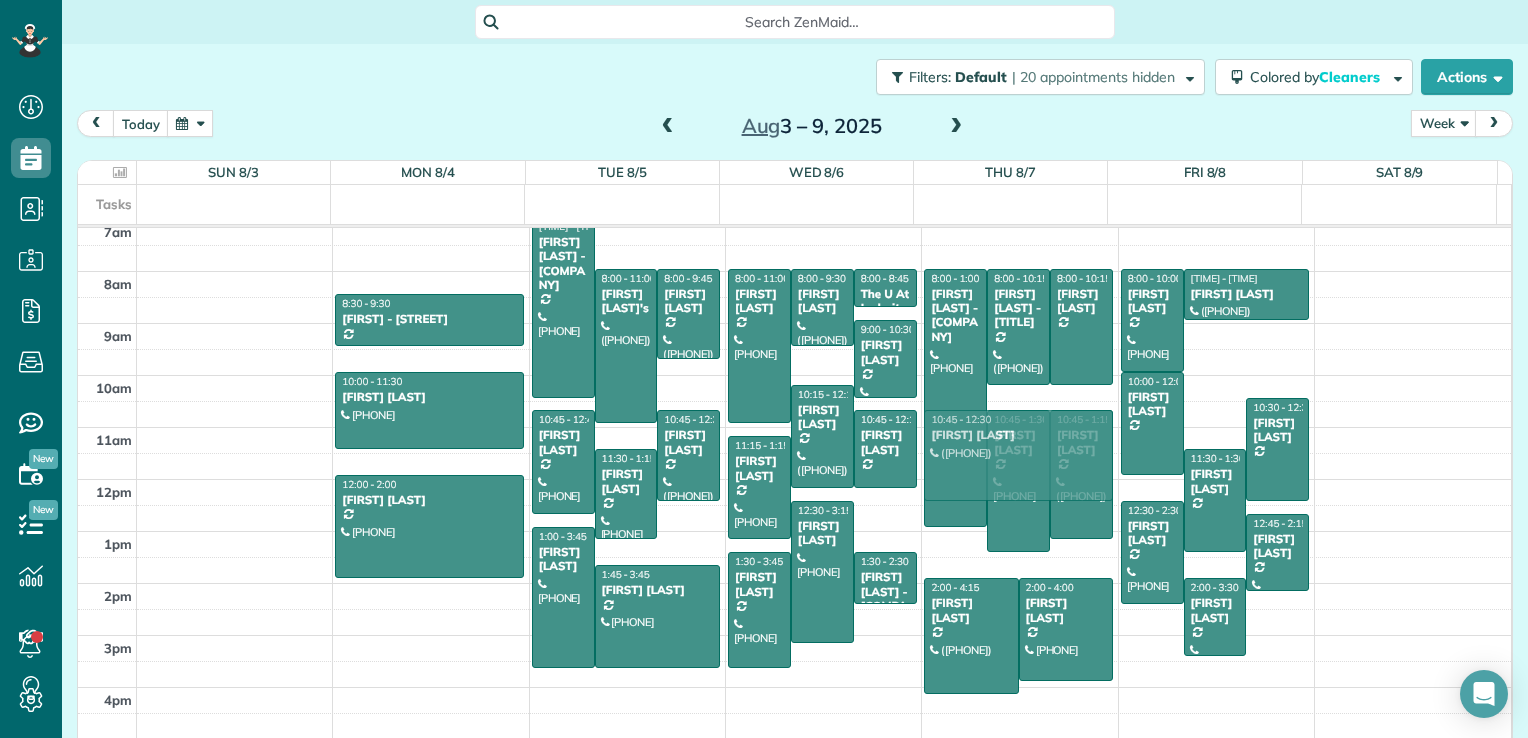 drag, startPoint x: 1186, startPoint y: 386, endPoint x: 1028, endPoint y: 448, distance: 169.7292 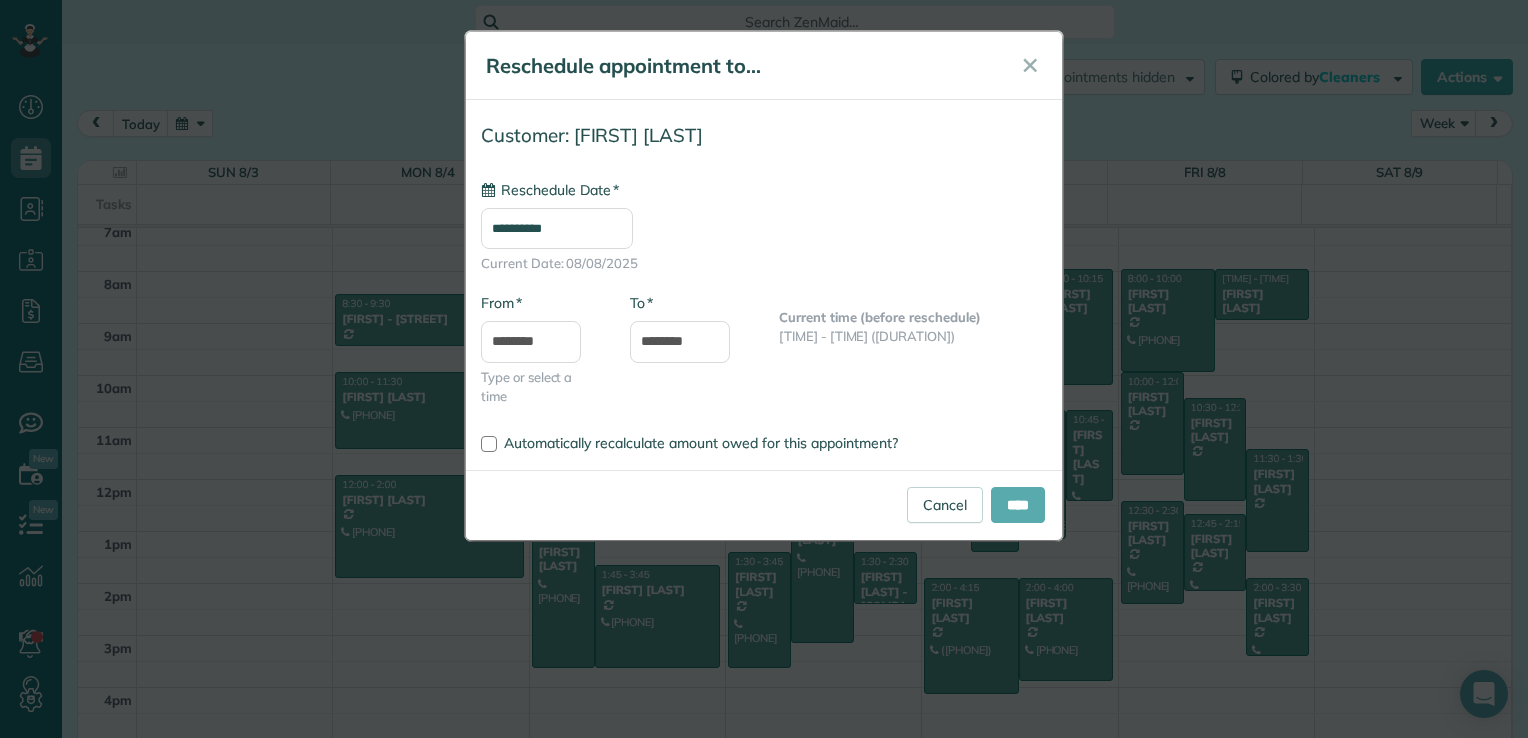 type on "**********" 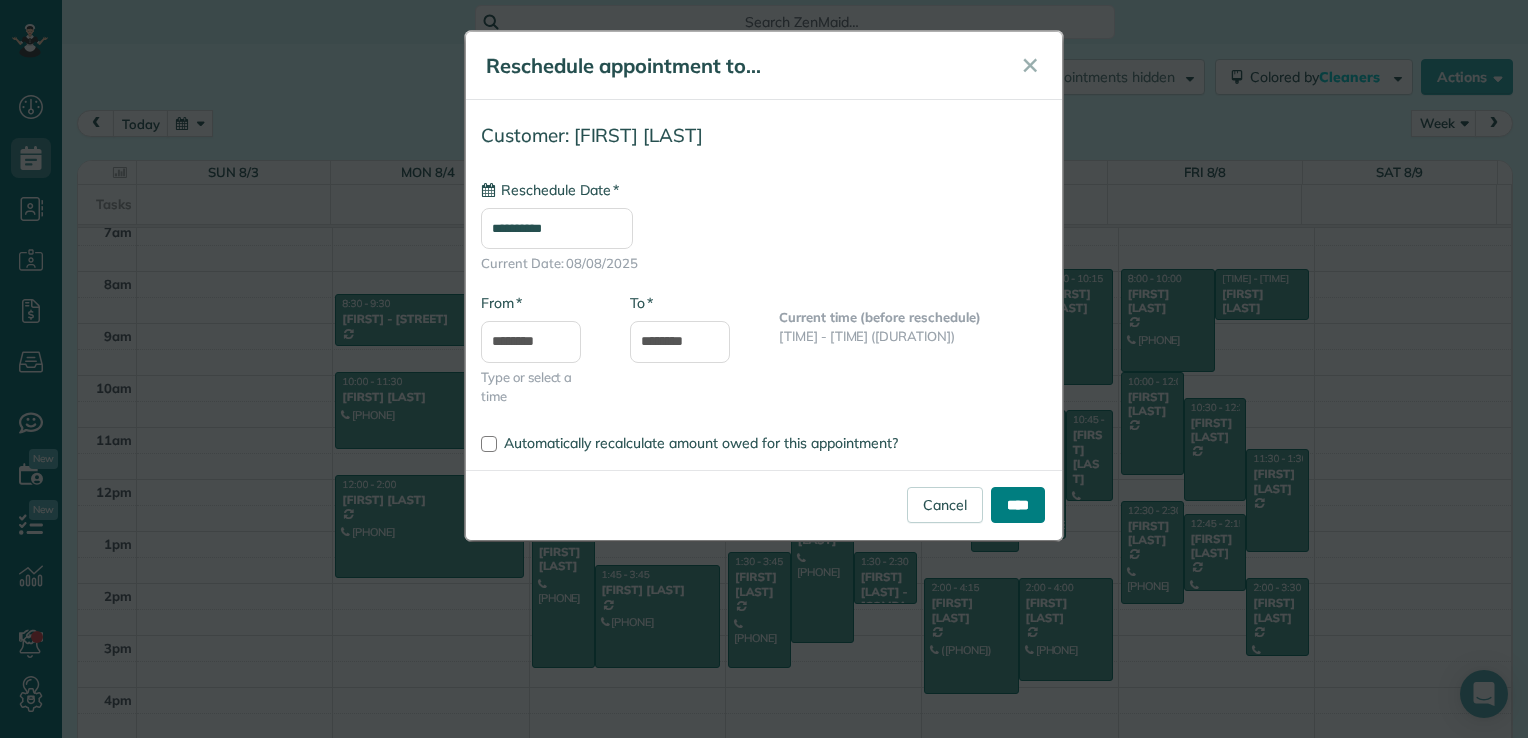 click on "****" at bounding box center (1018, 505) 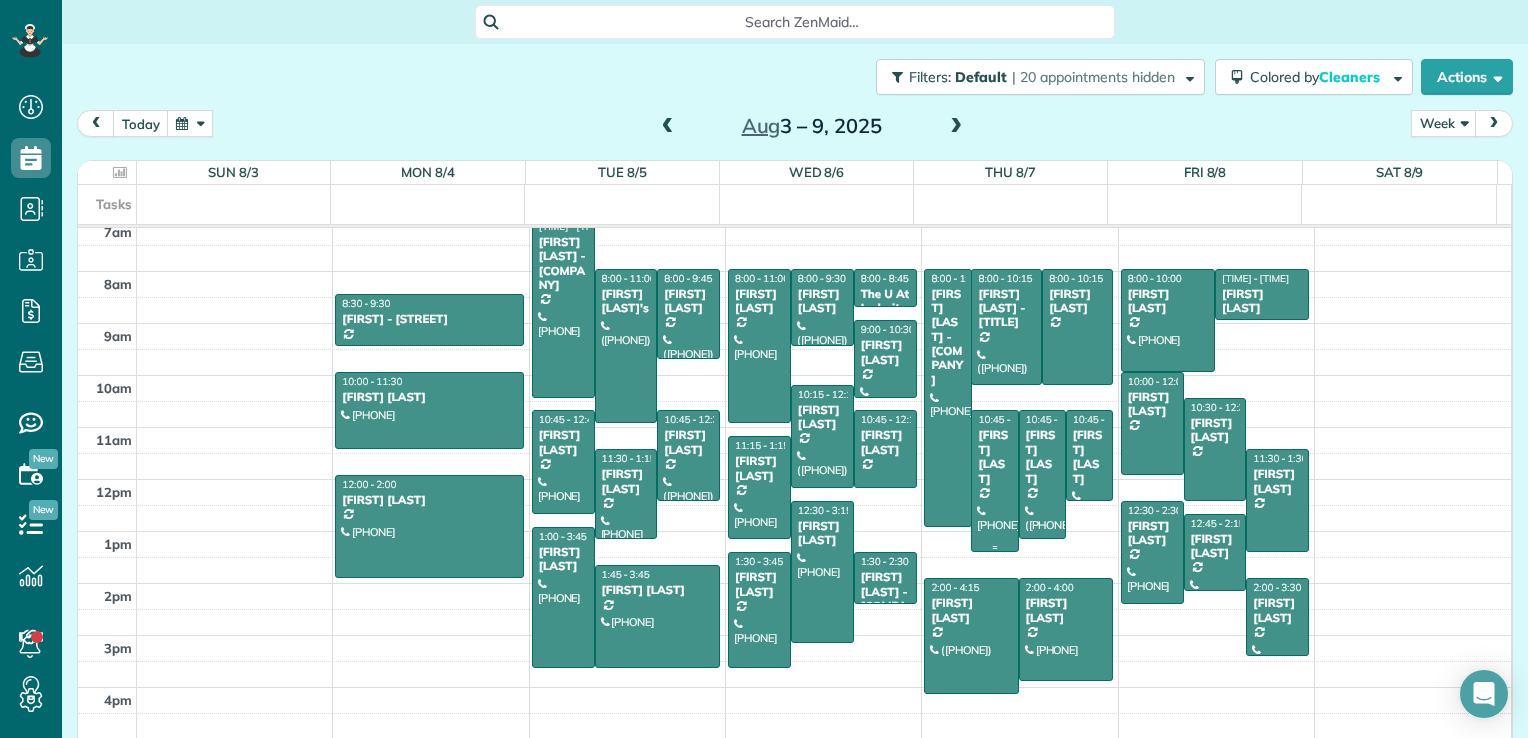 click on "[FIRST] [LAST]" at bounding box center (994, 457) 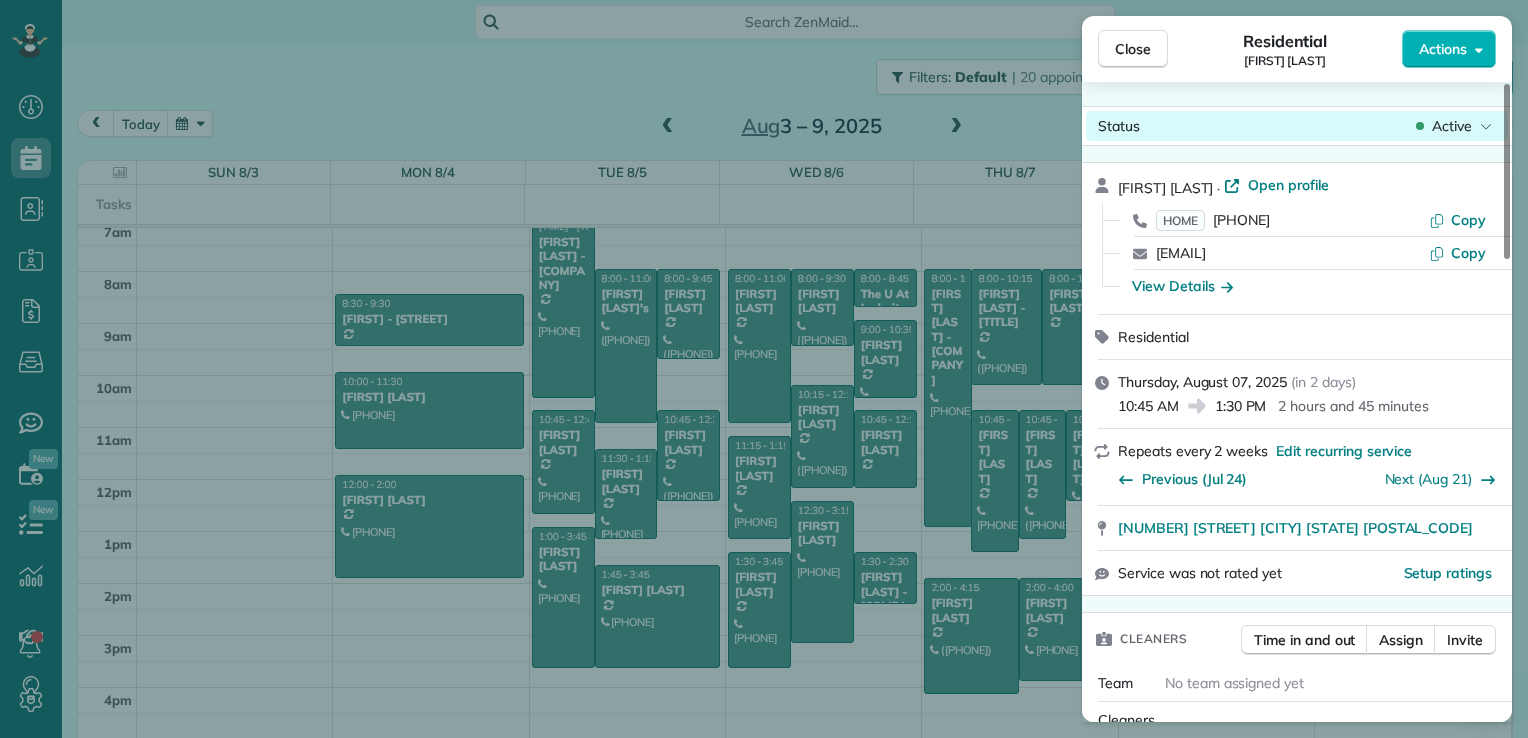 click on "Active" at bounding box center (1452, 126) 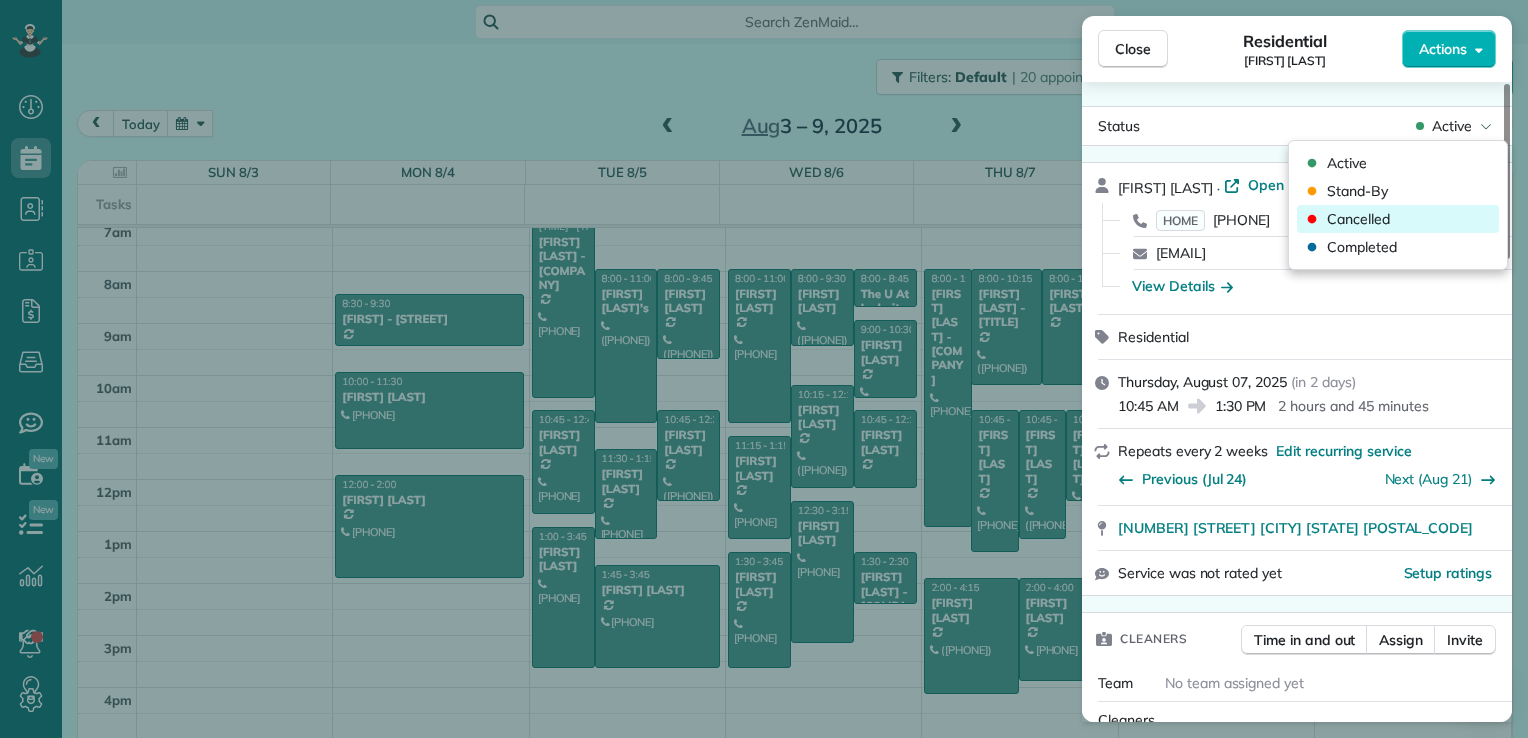 click on "Cancelled" at bounding box center [1398, 219] 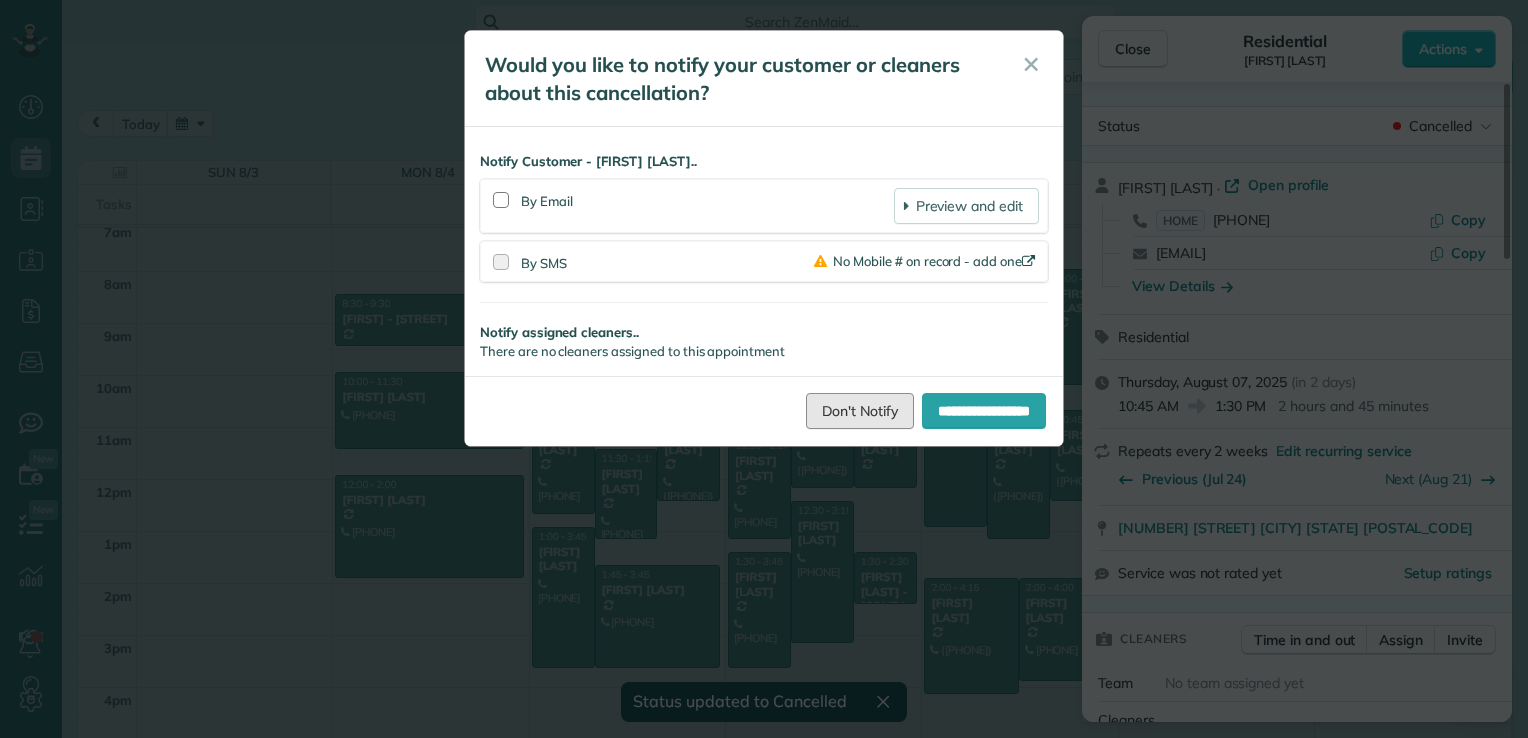 drag, startPoint x: 793, startPoint y: 423, endPoint x: 809, endPoint y: 407, distance: 22.627417 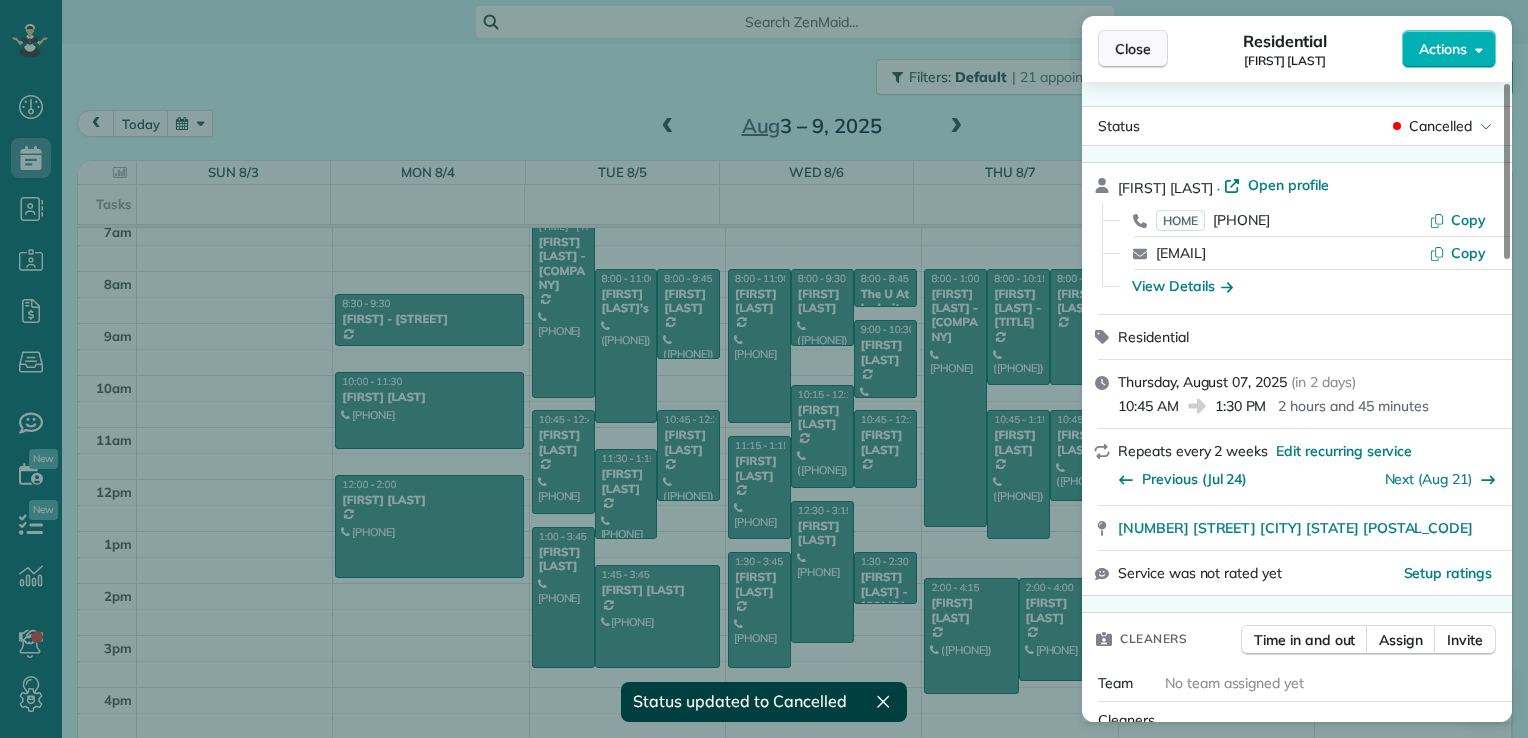 click on "Close" at bounding box center [1133, 49] 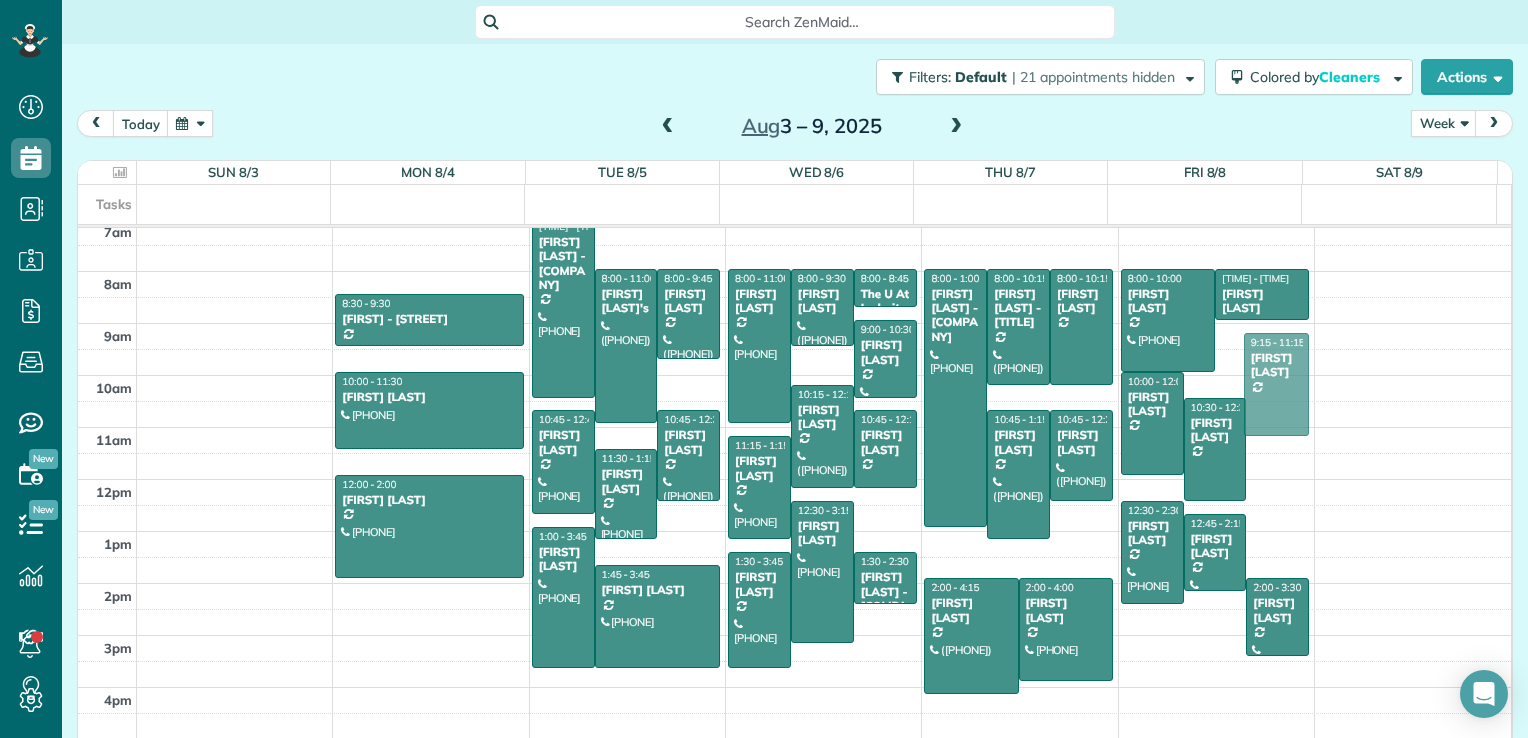 drag, startPoint x: 1240, startPoint y: 515, endPoint x: 1235, endPoint y: 402, distance: 113.110565 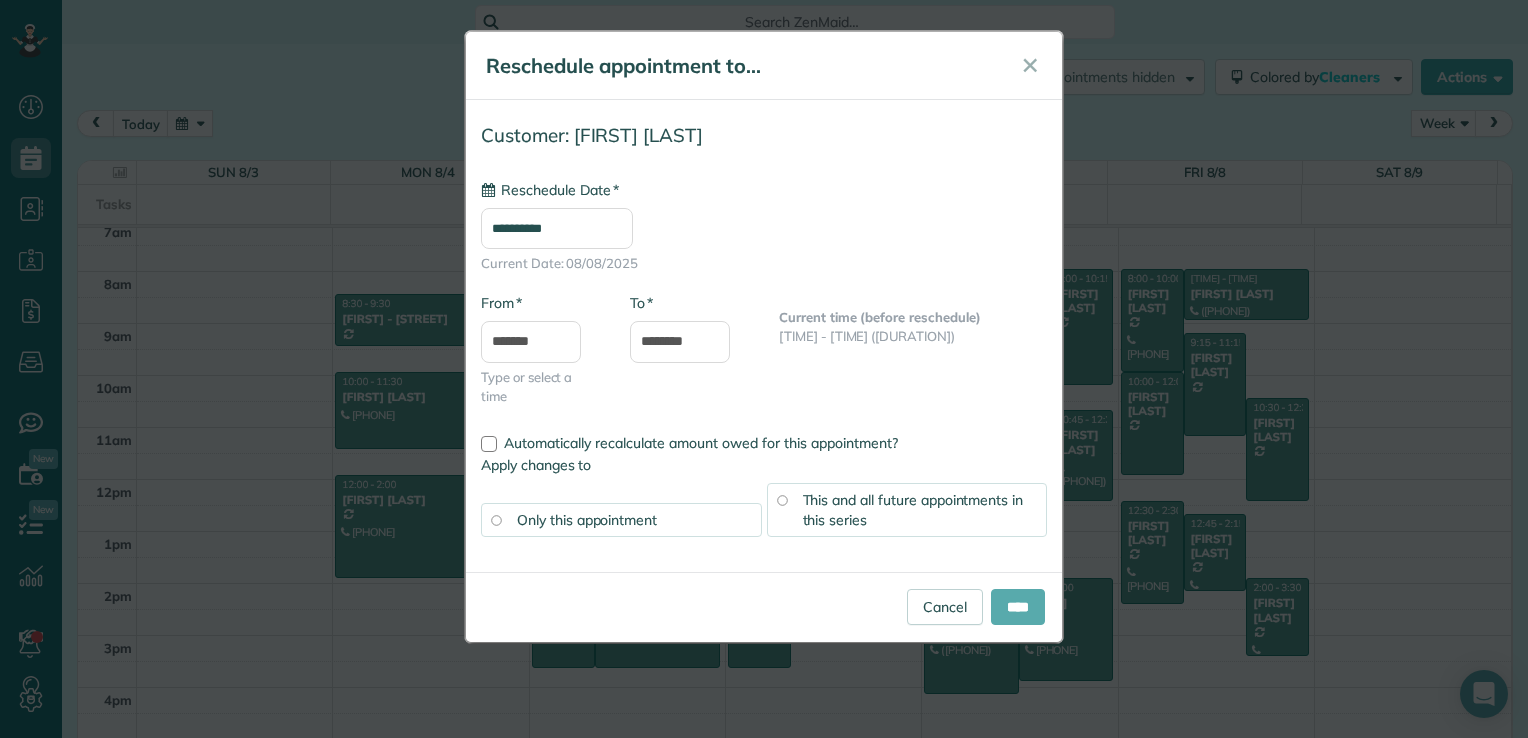type on "**********" 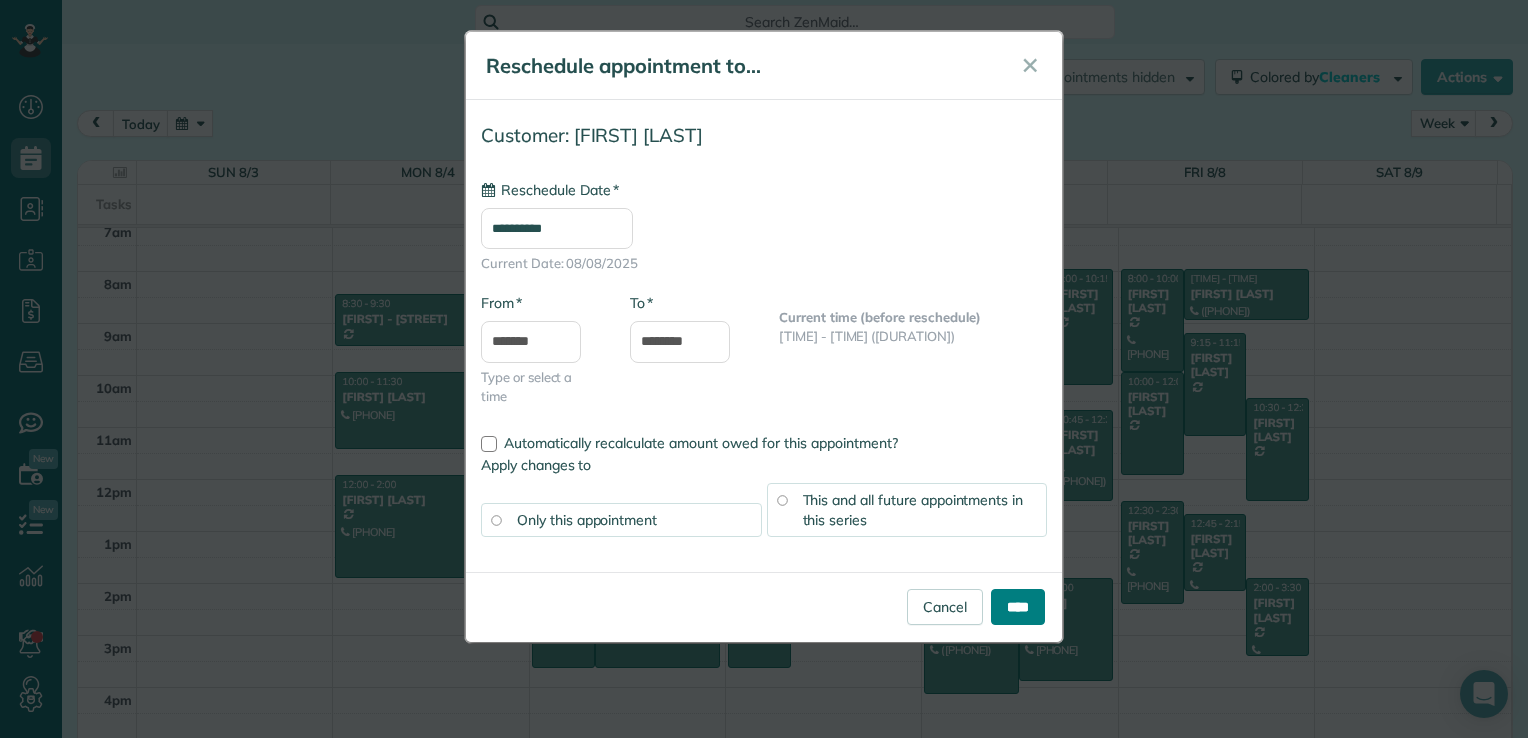 click on "****" at bounding box center (1018, 607) 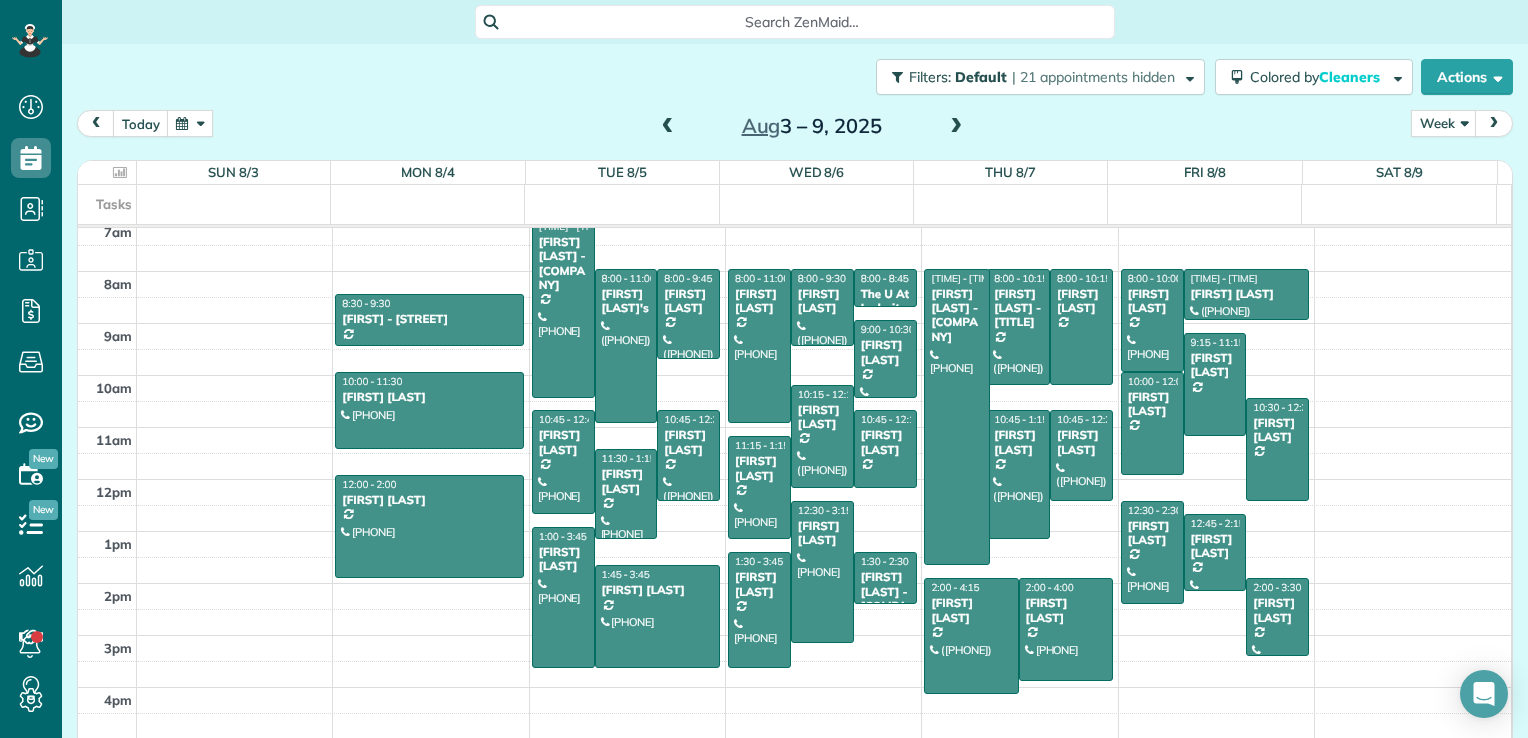drag, startPoint x: 949, startPoint y: 524, endPoint x: 953, endPoint y: 553, distance: 29.274563 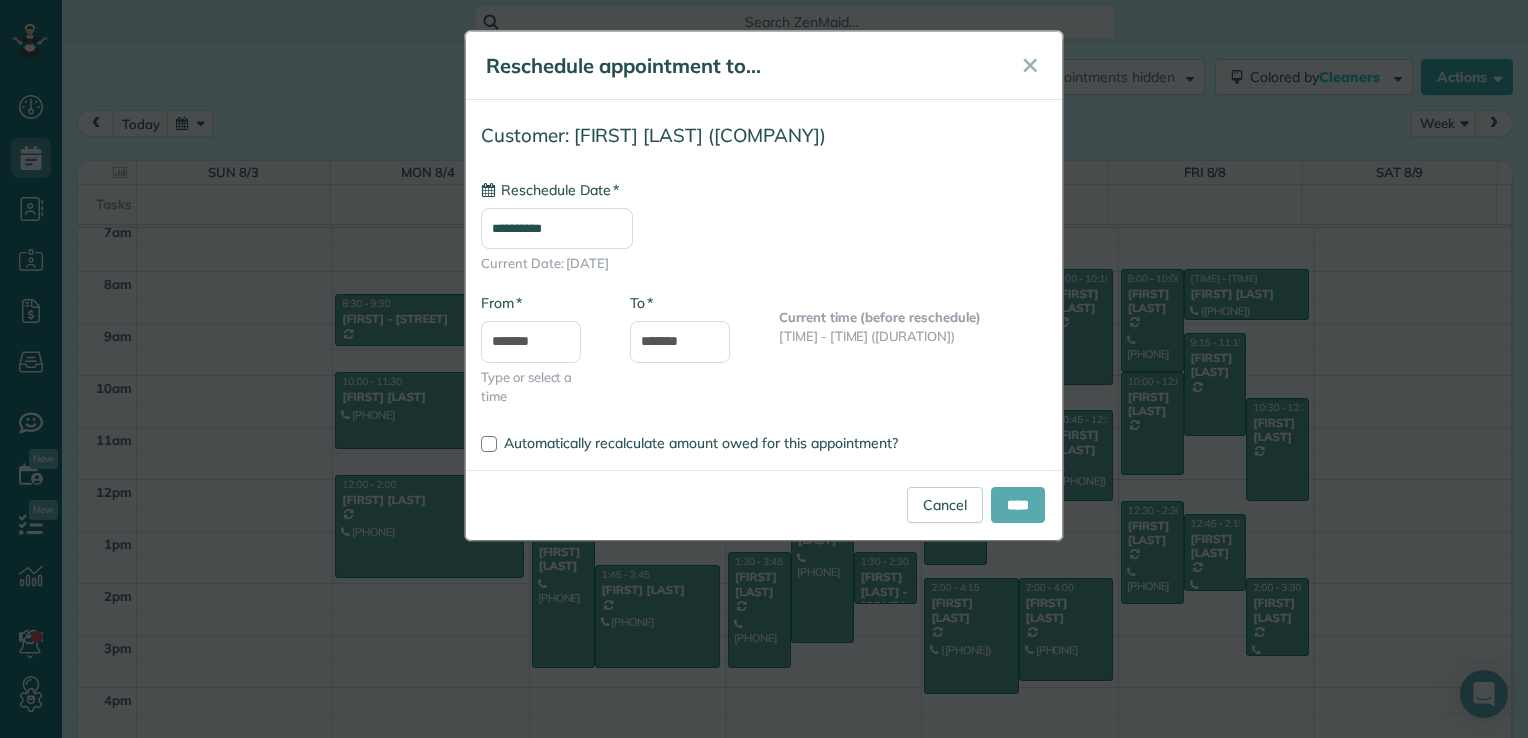 type on "**********" 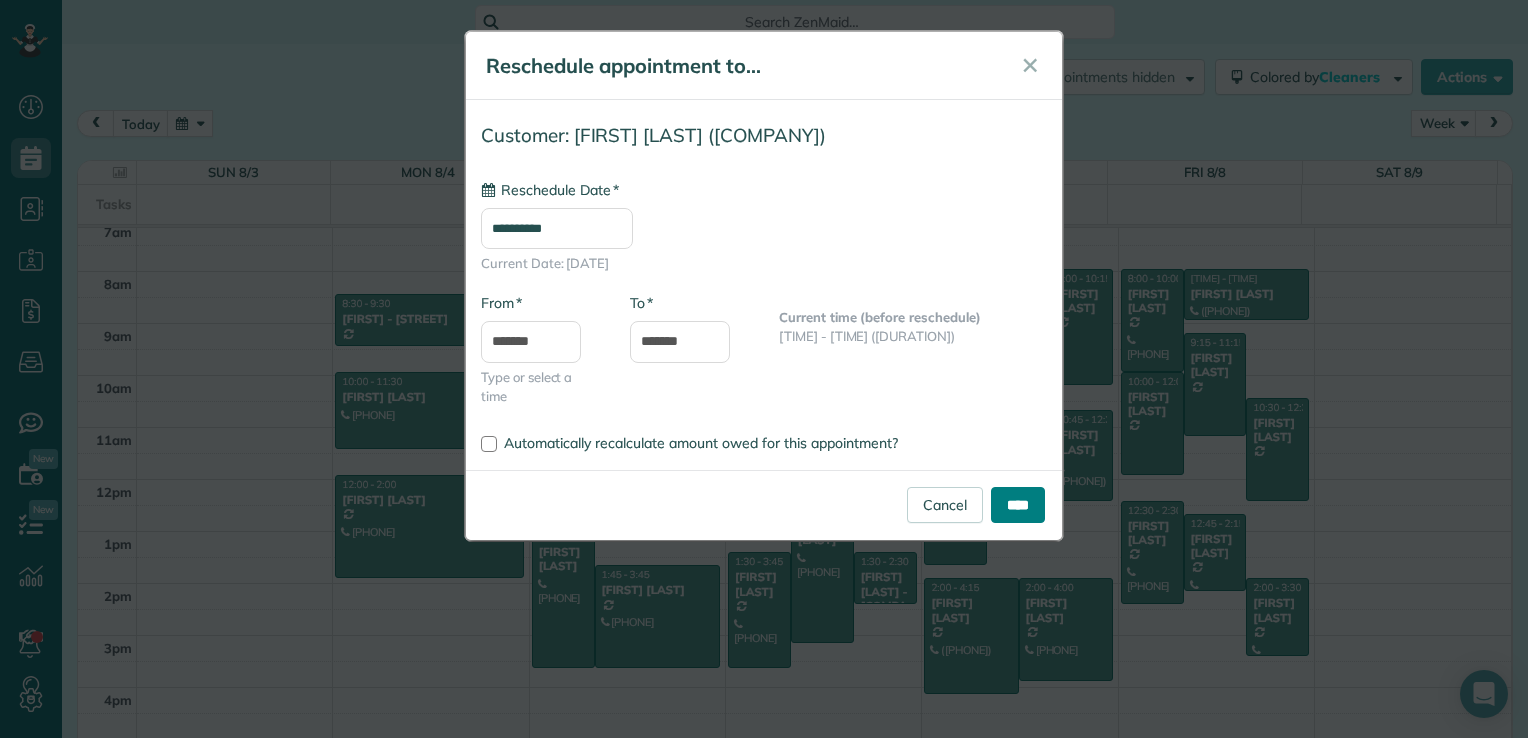 click on "****" at bounding box center (1018, 505) 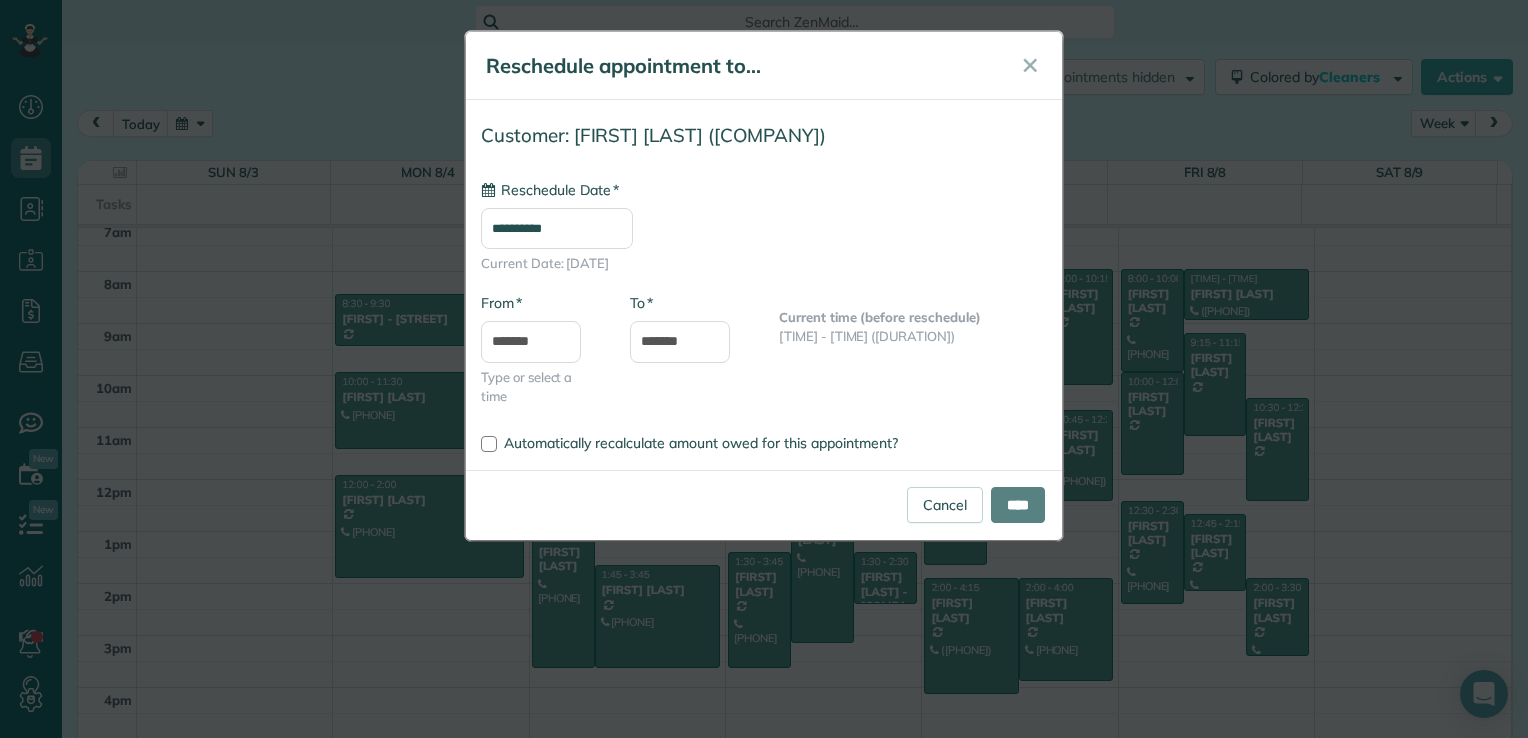 click on "**********" at bounding box center [764, 369] 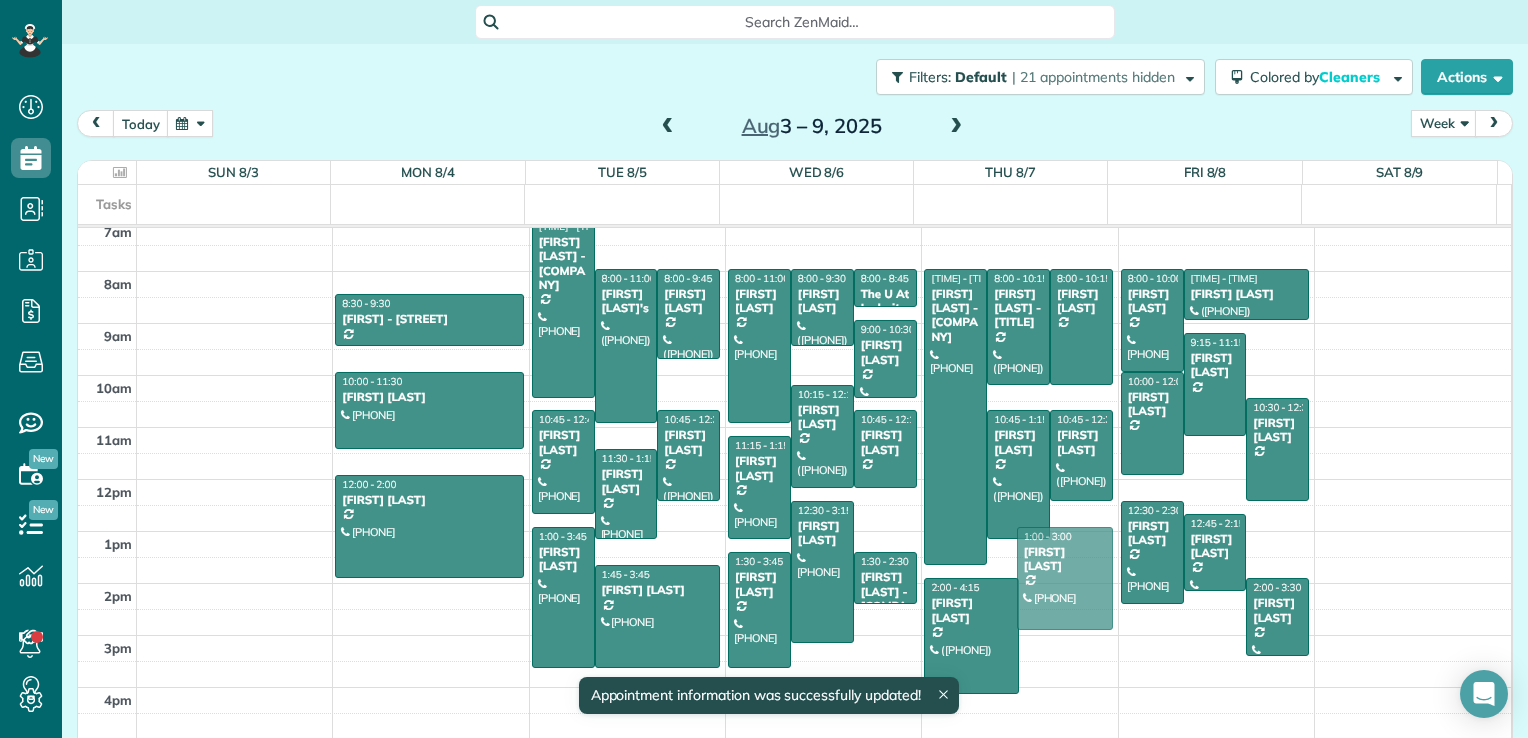drag, startPoint x: 1056, startPoint y: 626, endPoint x: 1072, endPoint y: 579, distance: 49.648766 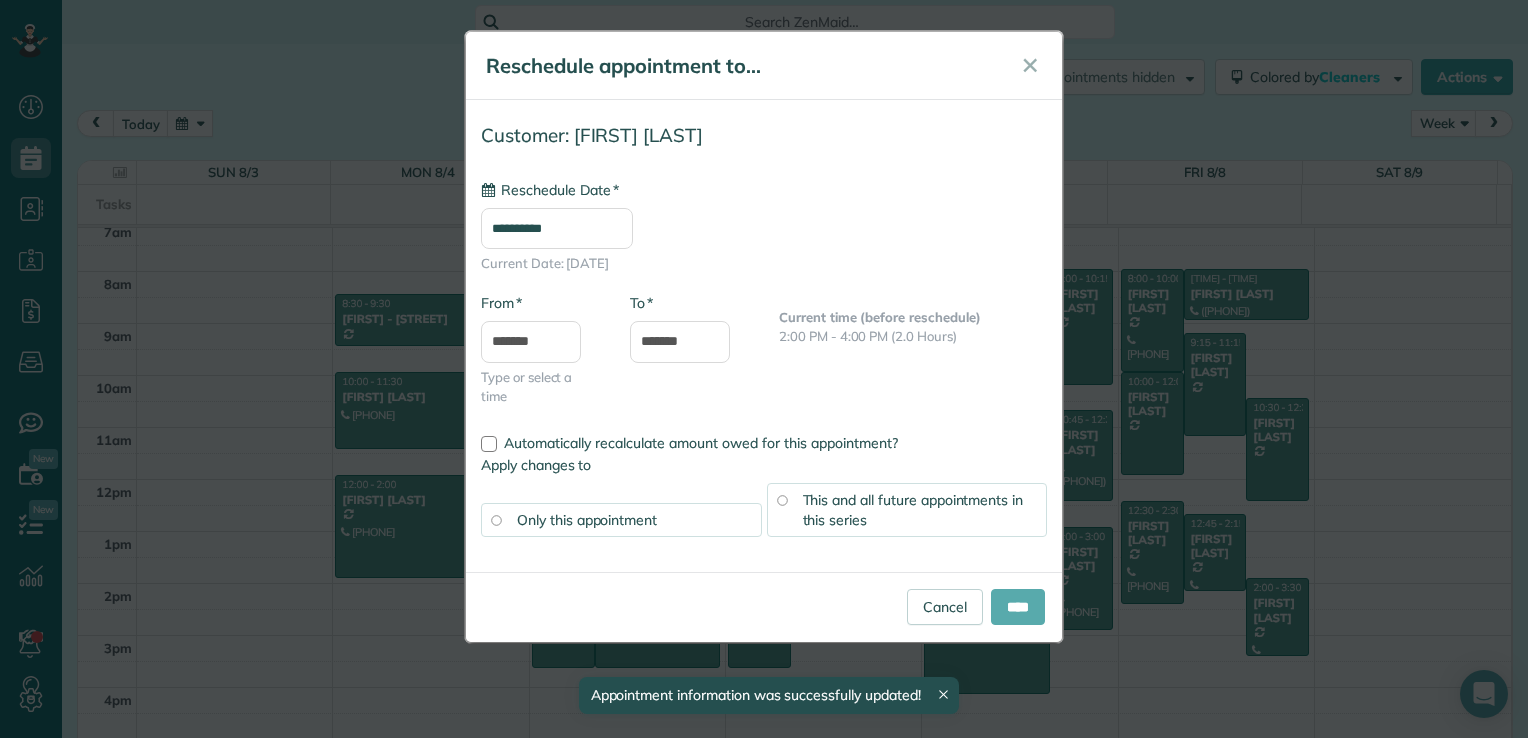 type on "**********" 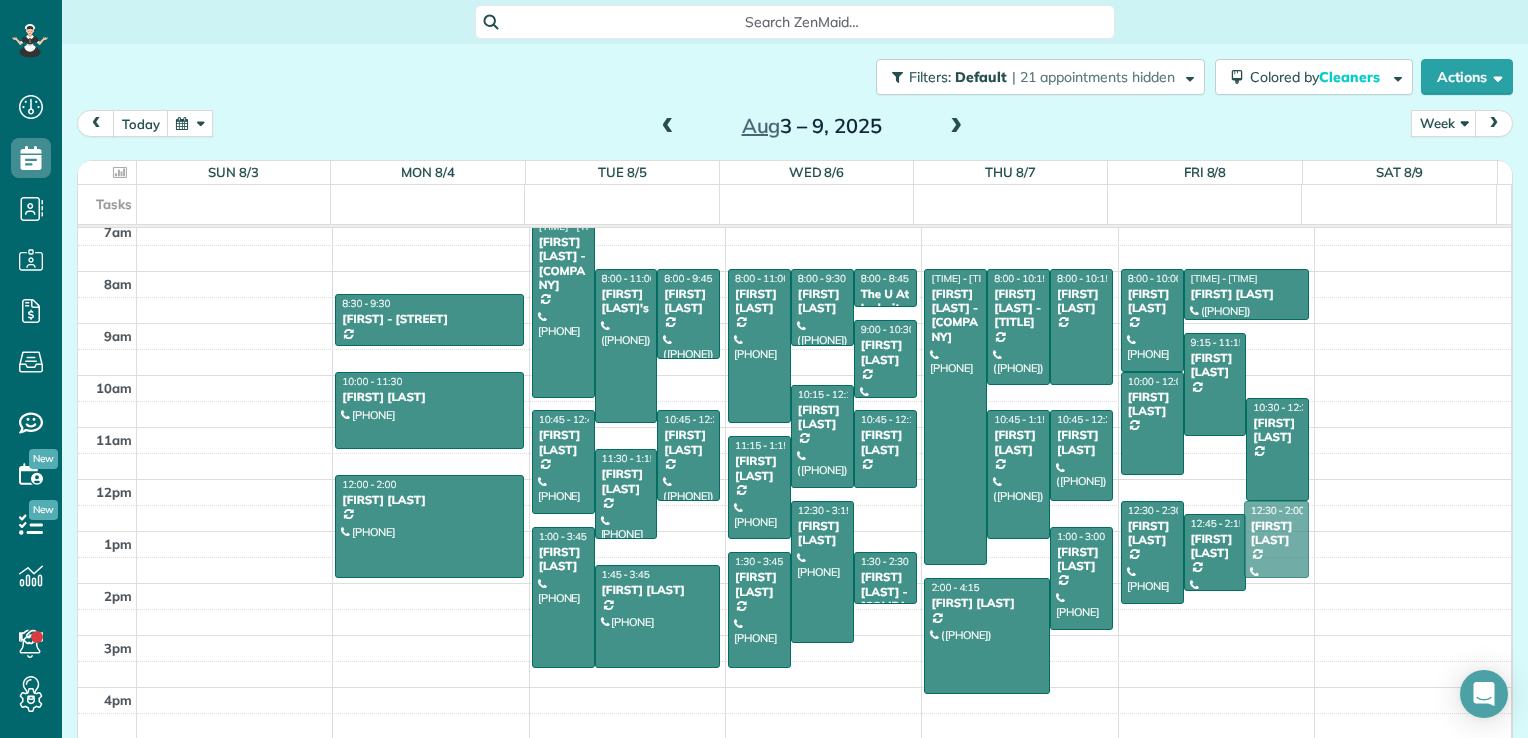 drag, startPoint x: 1259, startPoint y: 622, endPoint x: 1230, endPoint y: 542, distance: 85.09406 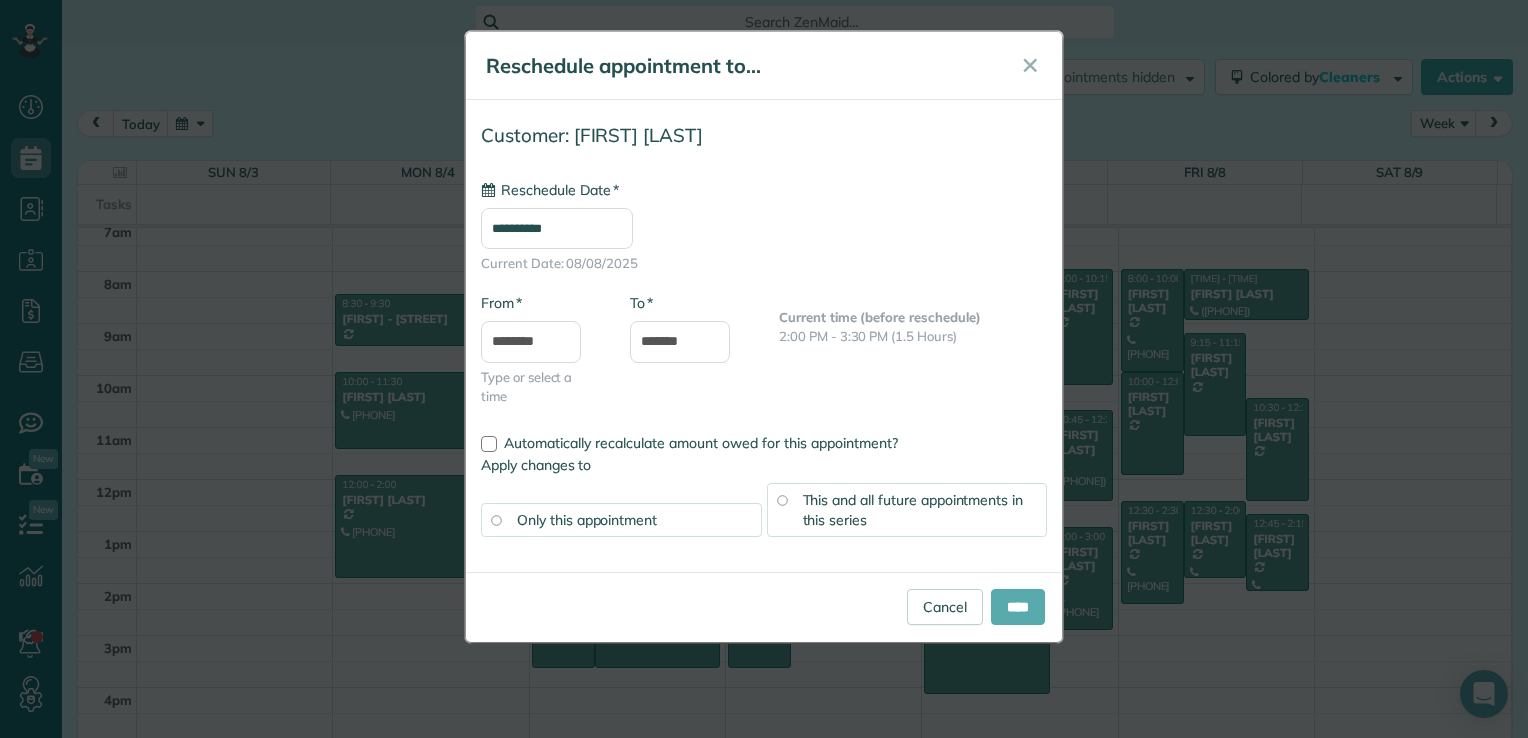 type on "**********" 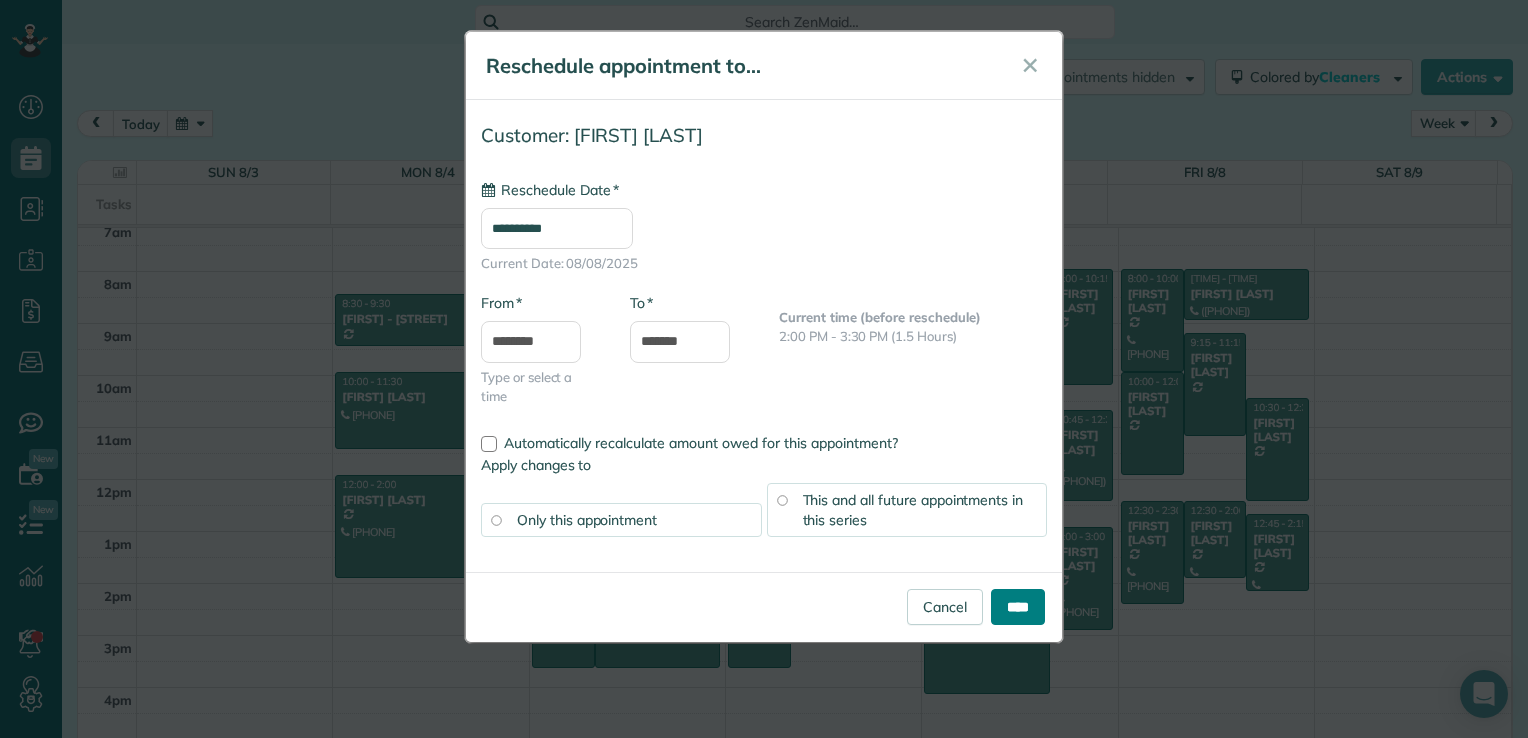 click on "****" at bounding box center (1018, 607) 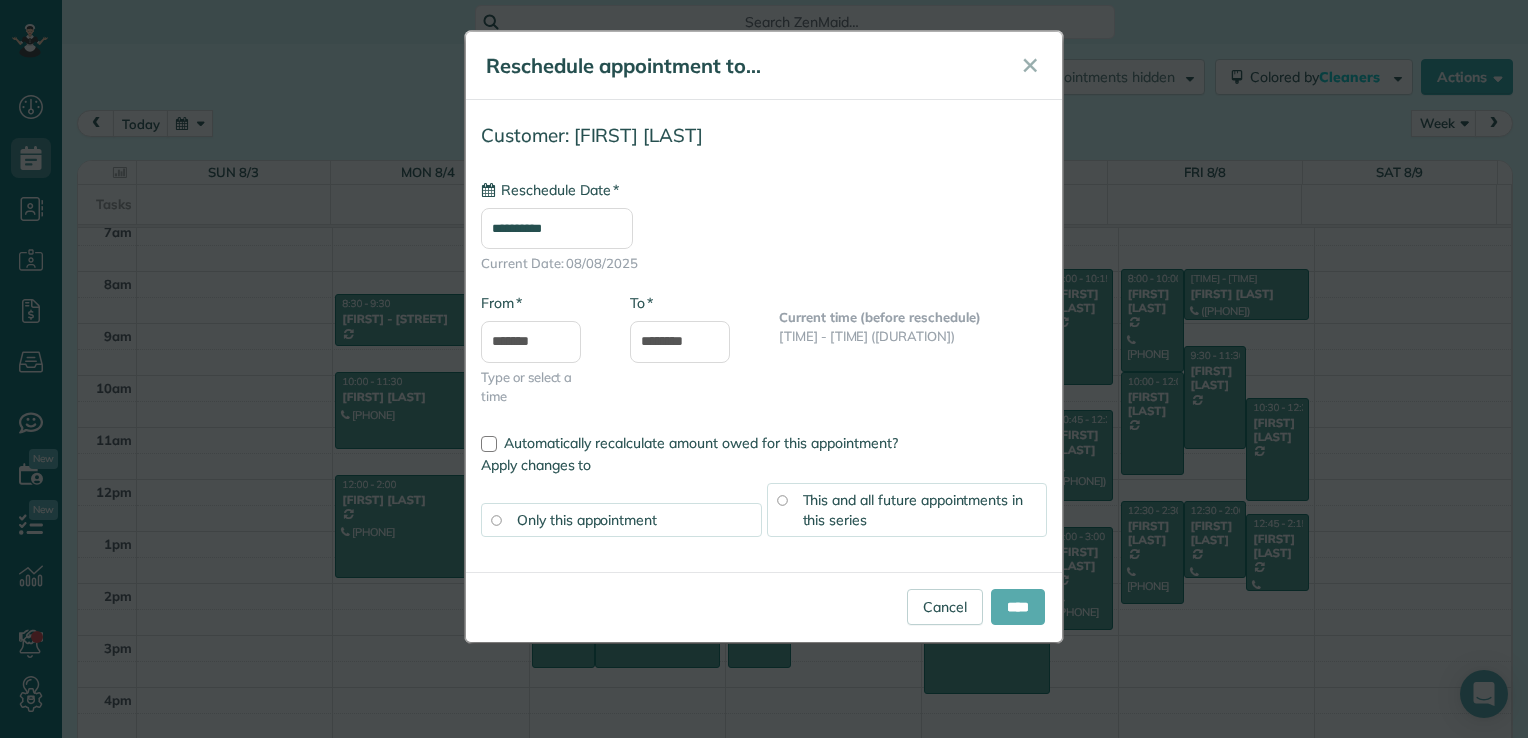 type on "**********" 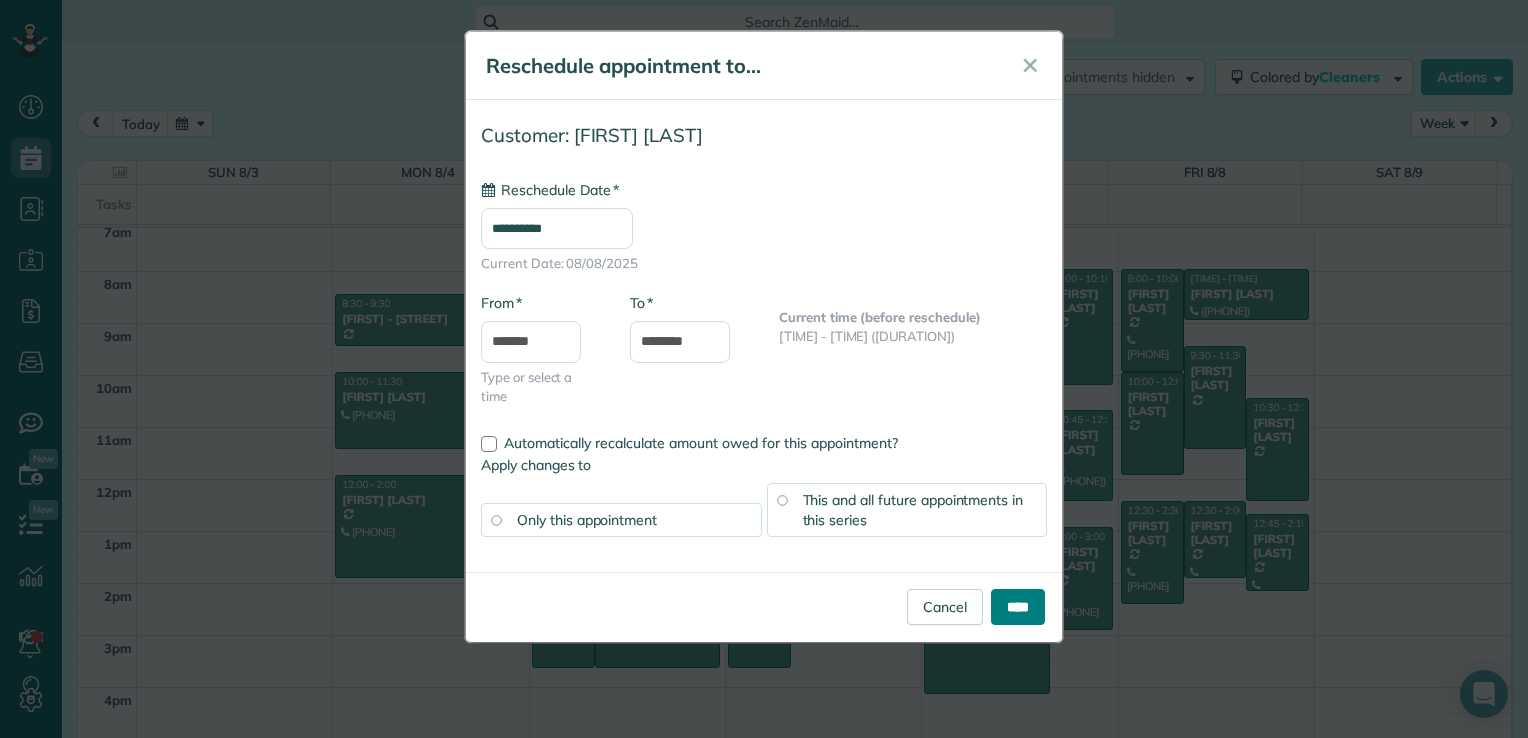 click on "****" at bounding box center [1018, 607] 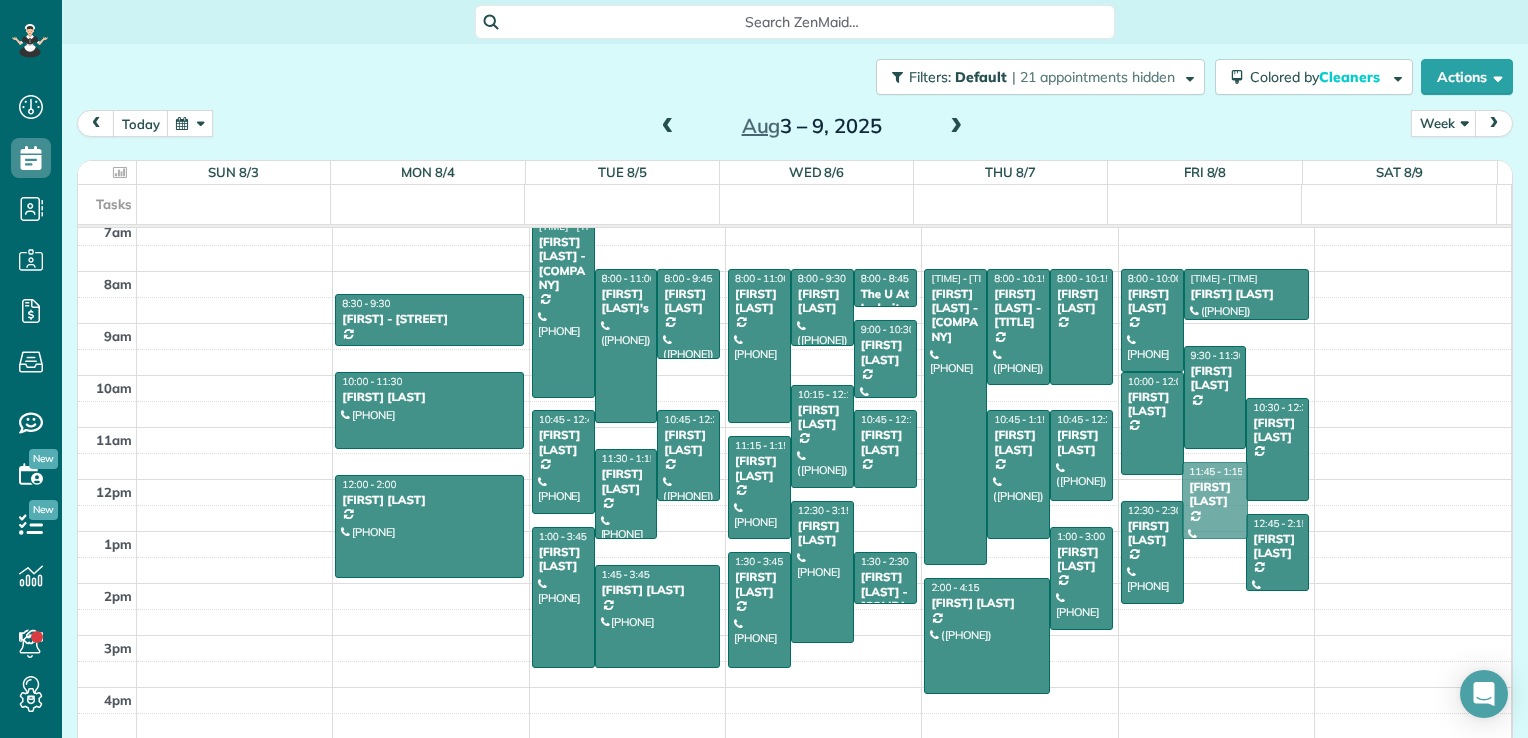 drag, startPoint x: 1181, startPoint y: 557, endPoint x: 1184, endPoint y: 524, distance: 33.13608 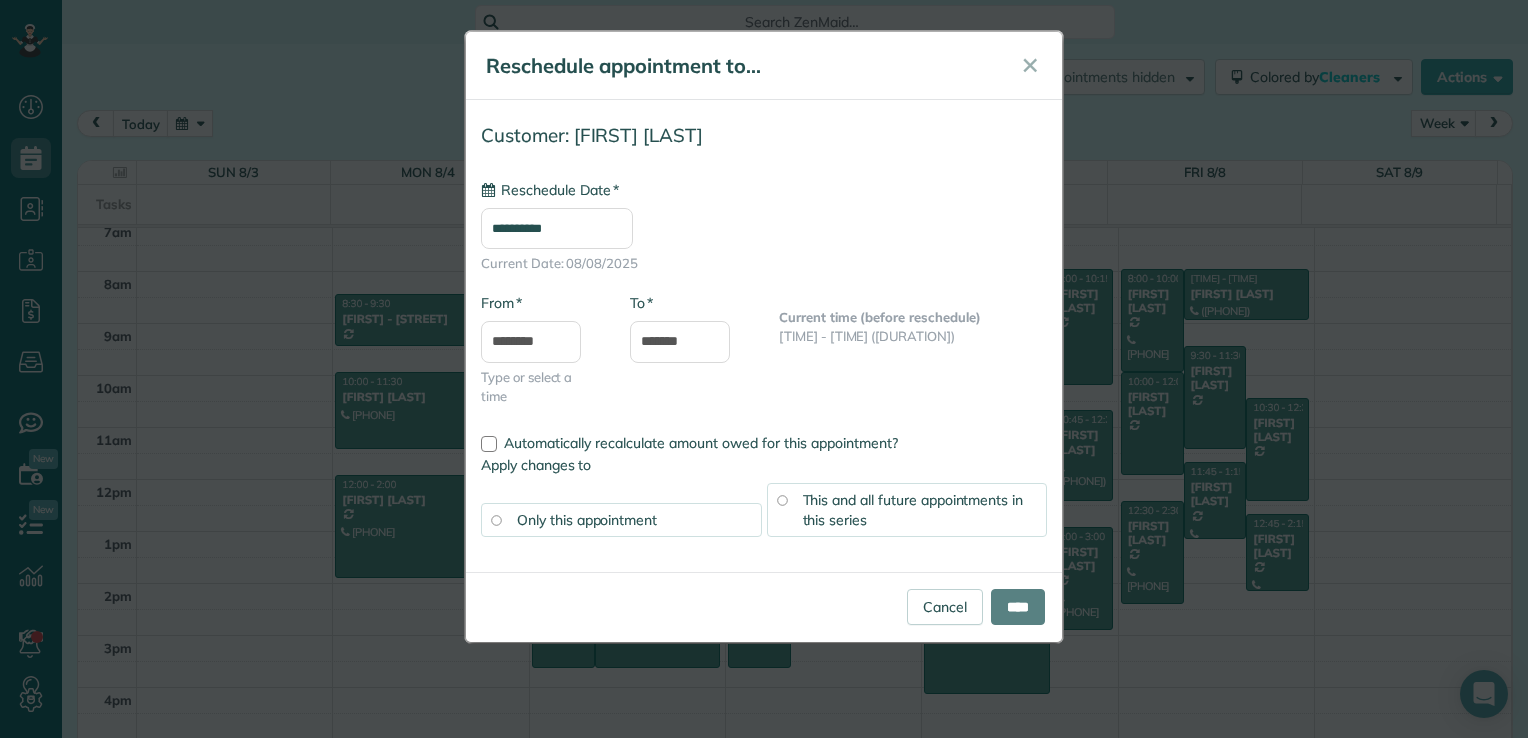 type on "**********" 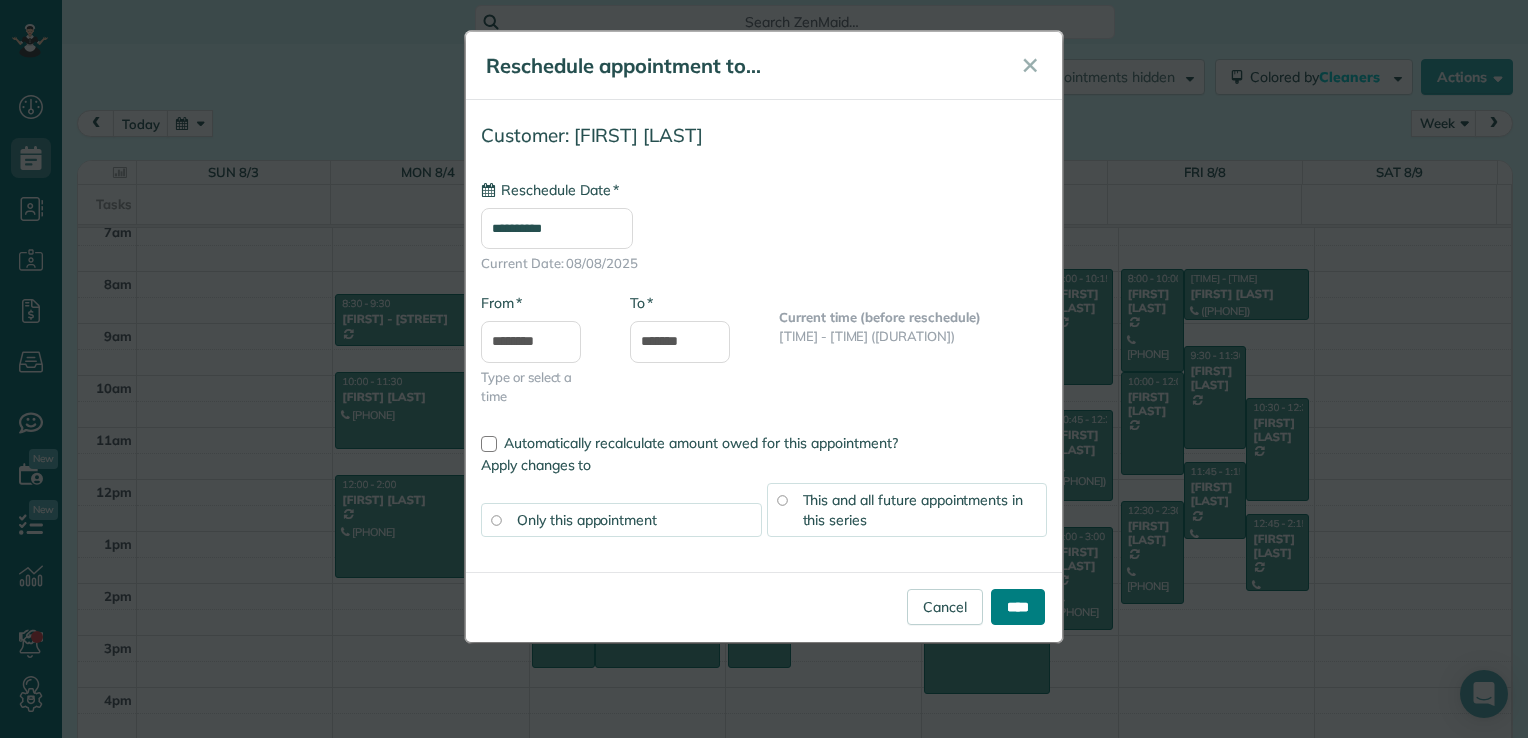click on "****" at bounding box center [1018, 607] 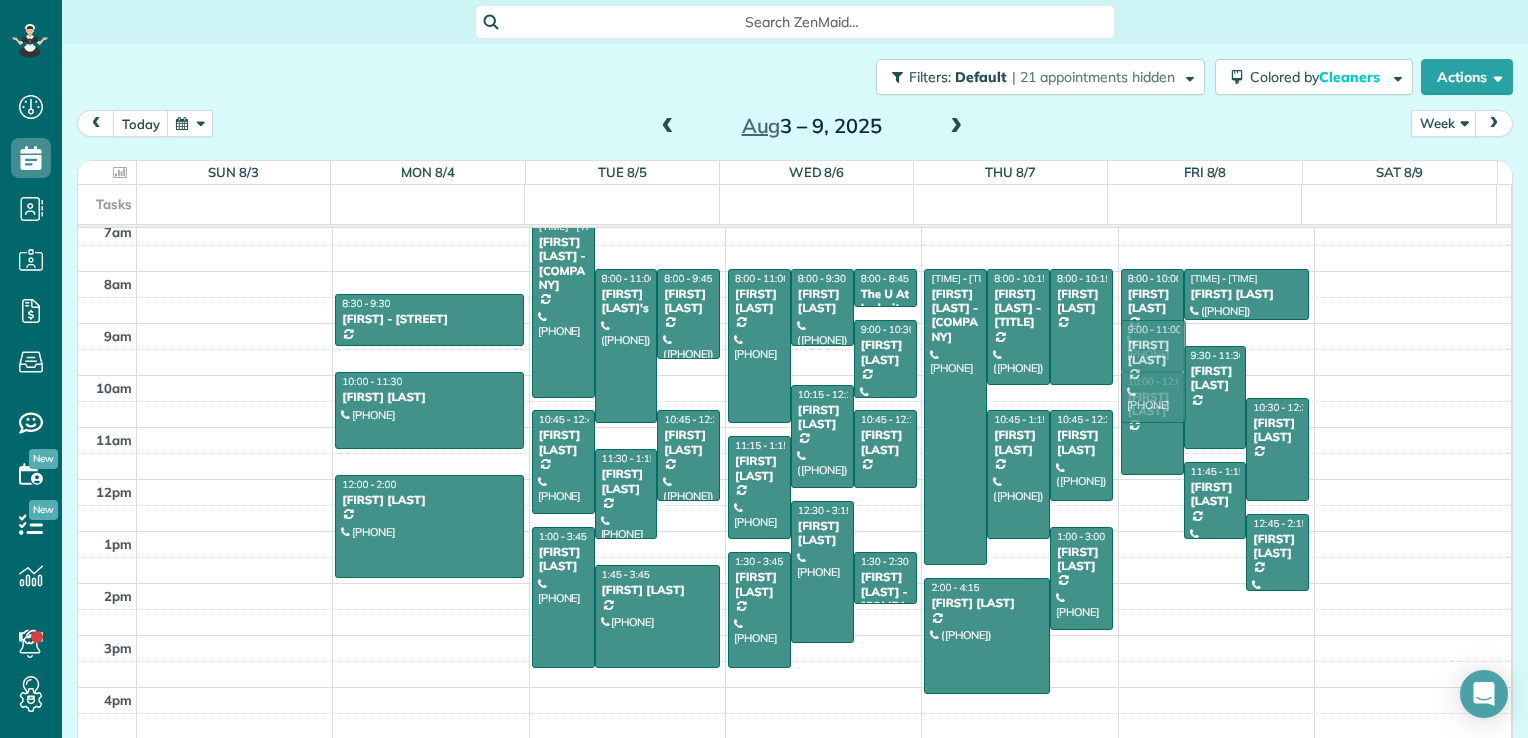 drag, startPoint x: 1132, startPoint y: 544, endPoint x: 1180, endPoint y: 366, distance: 184.35835 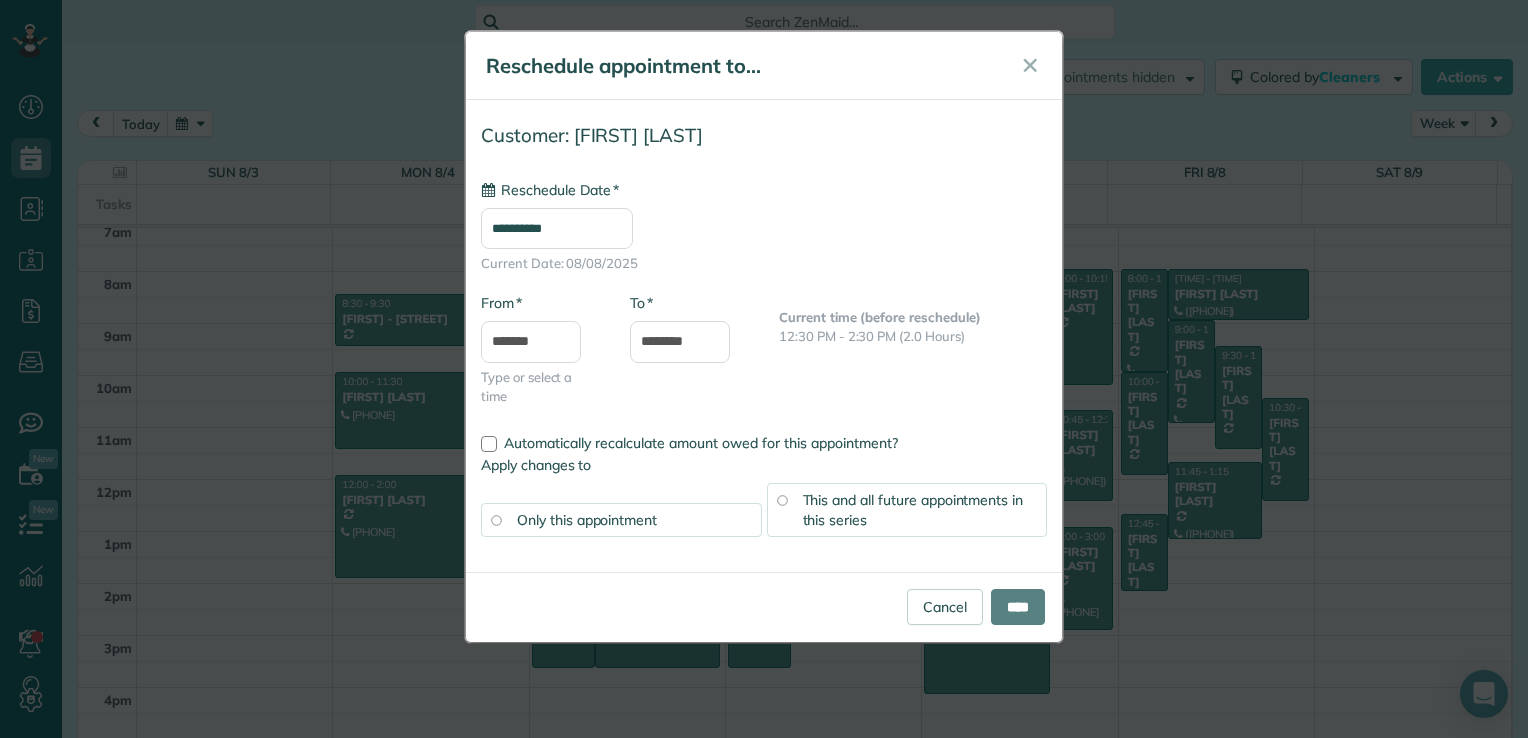 type on "**********" 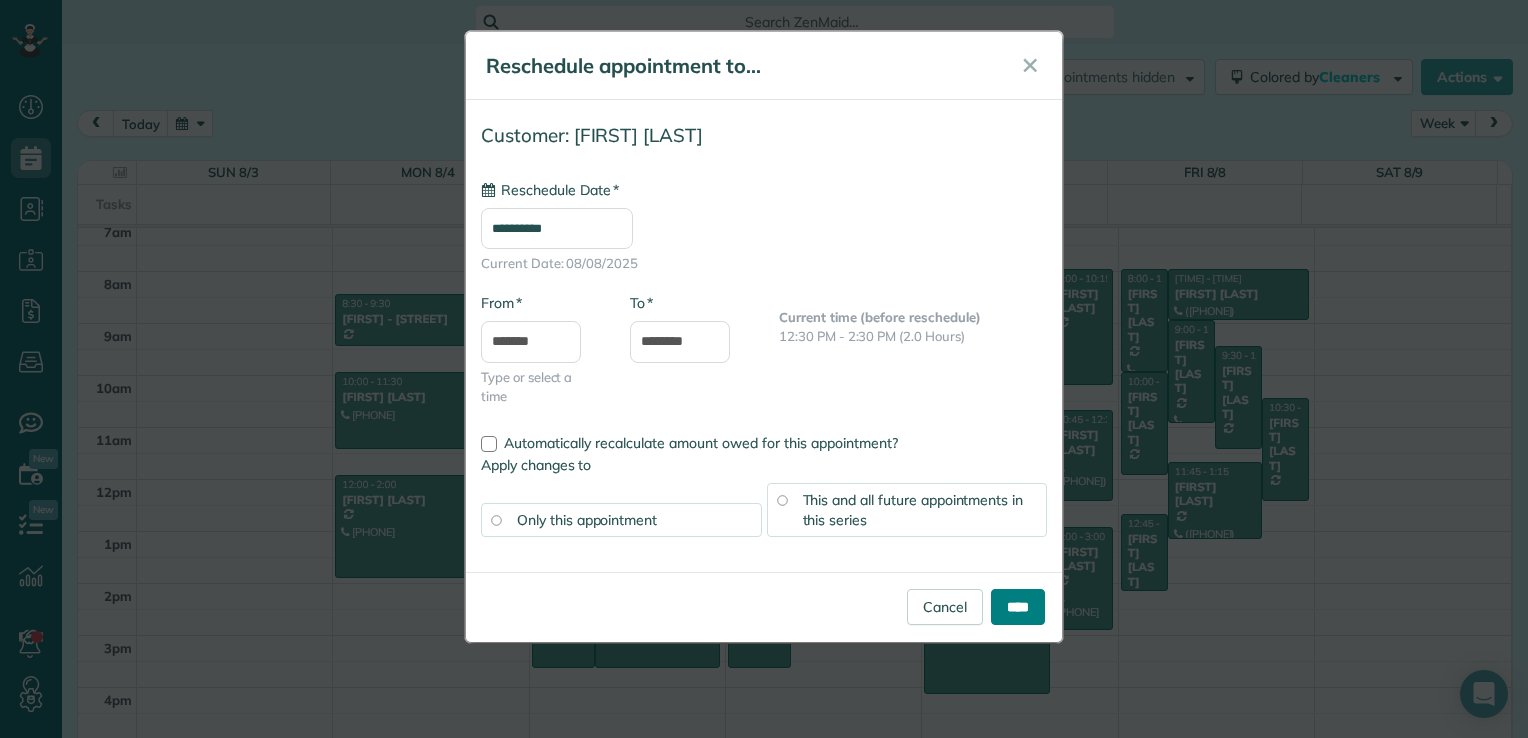 click on "****" at bounding box center [1018, 607] 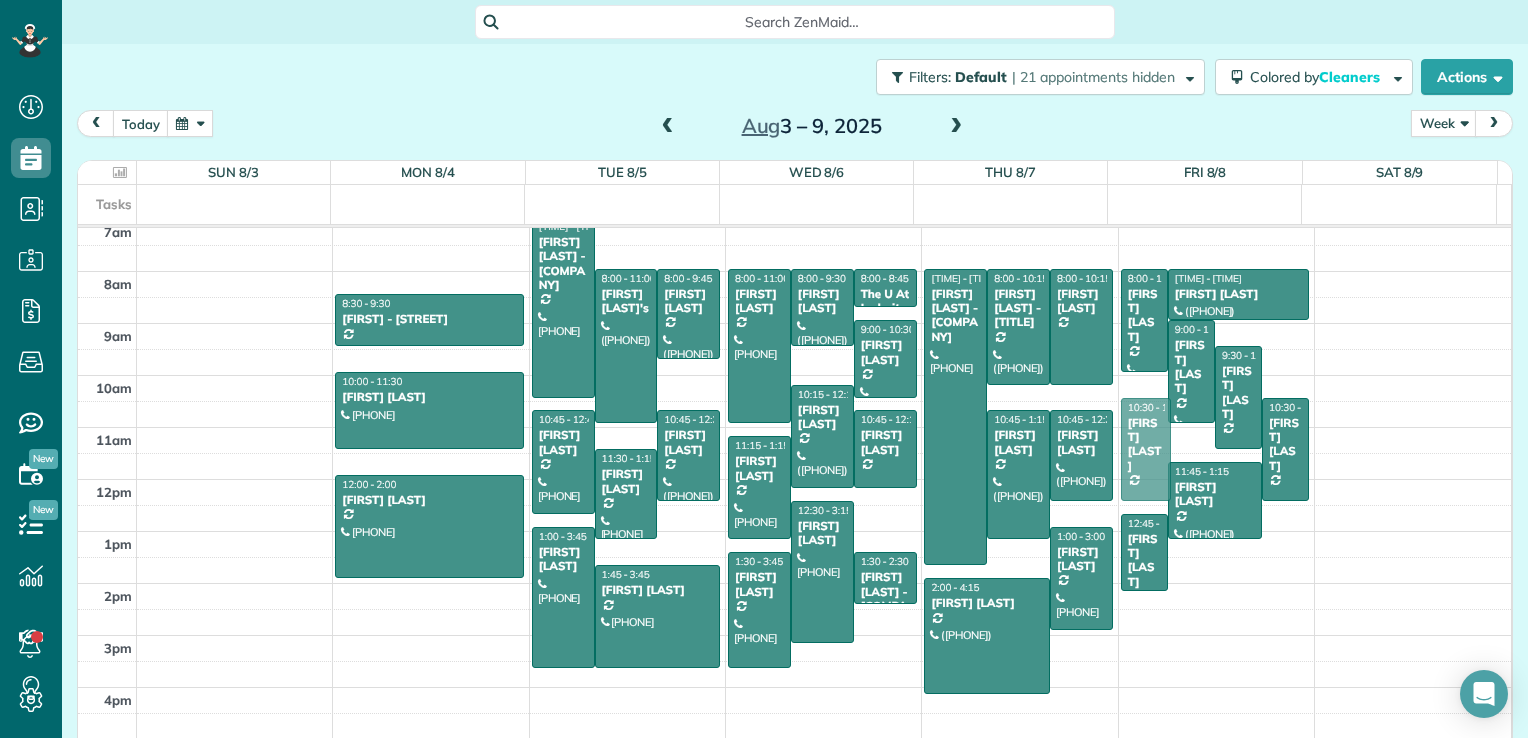 drag, startPoint x: 1130, startPoint y: 418, endPoint x: 1136, endPoint y: 441, distance: 23.769728 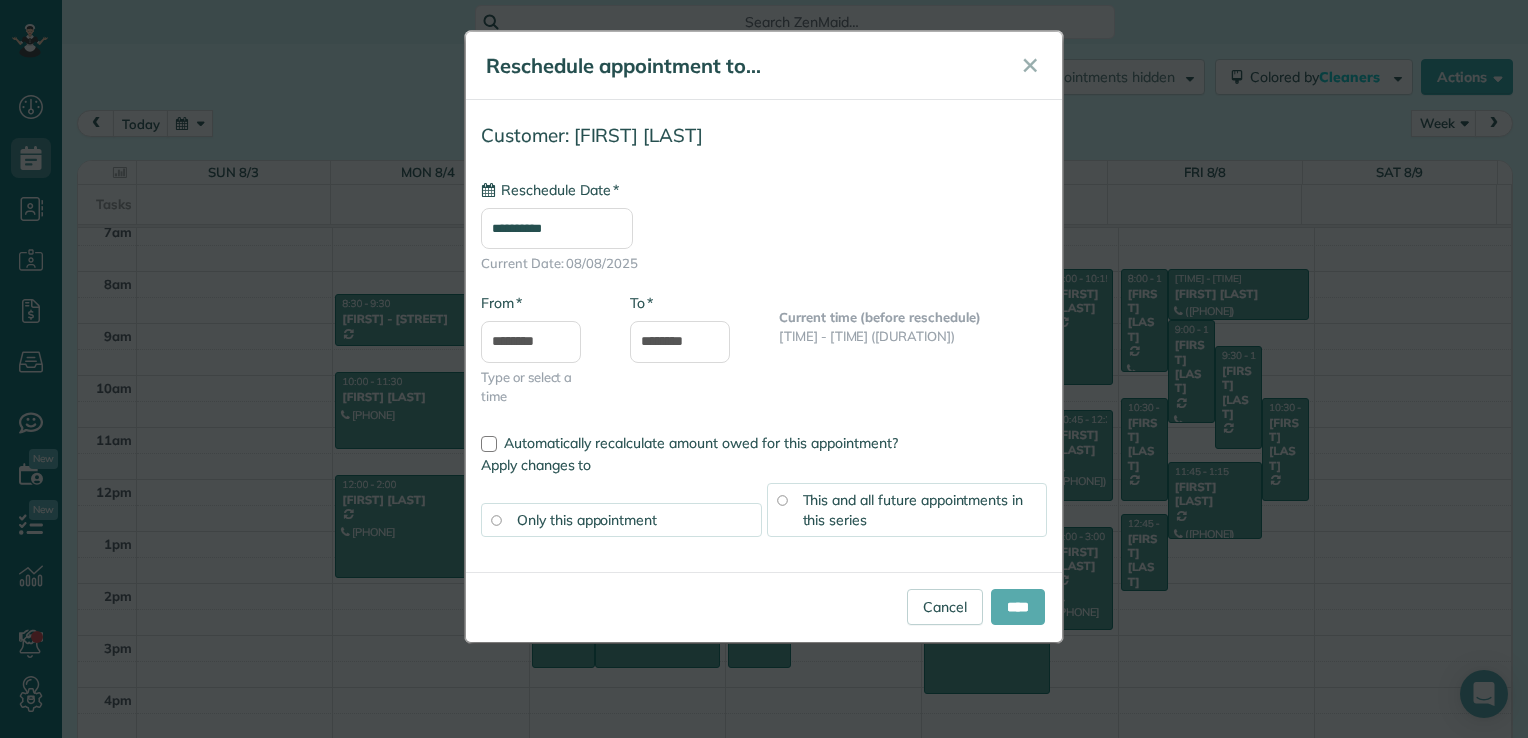 type on "**********" 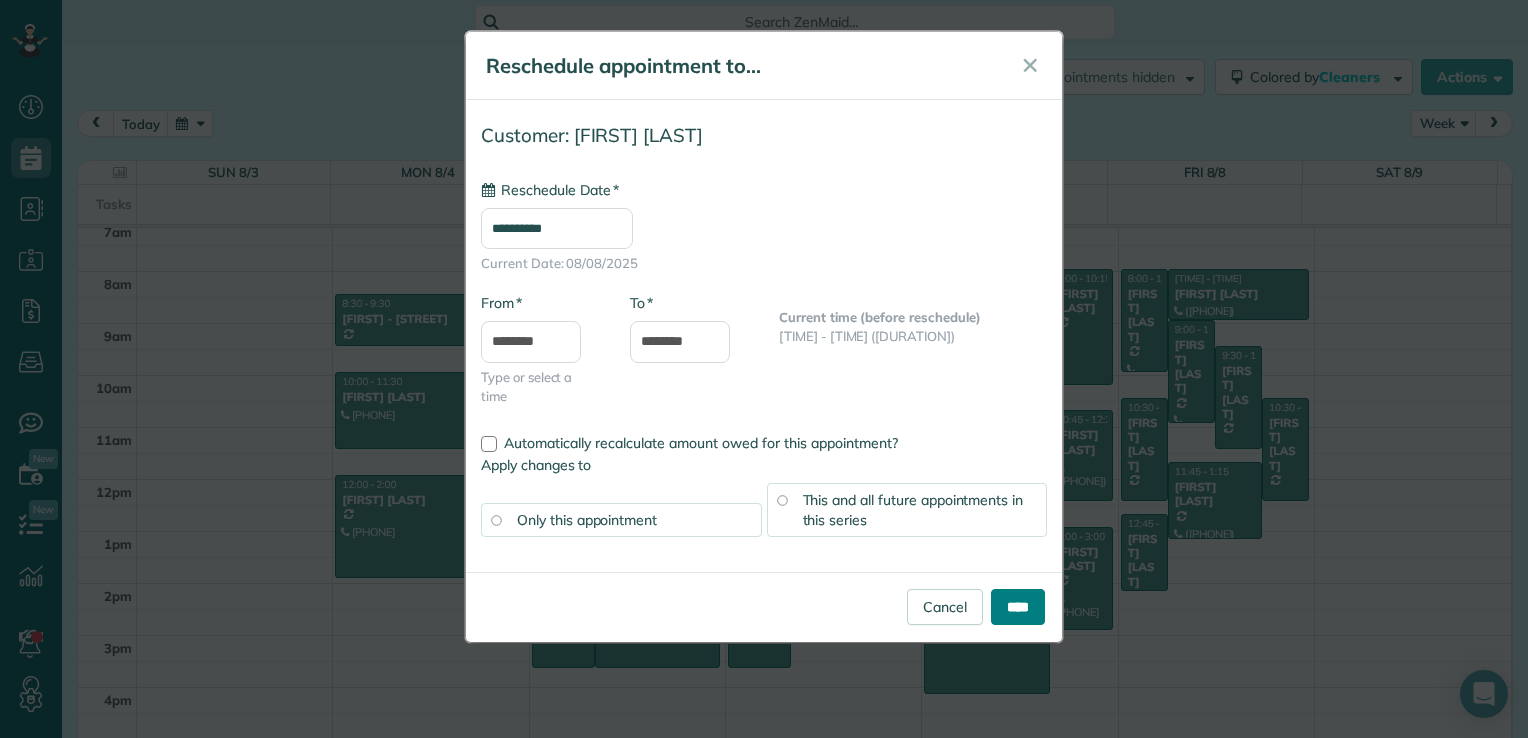 click on "****" at bounding box center [1018, 607] 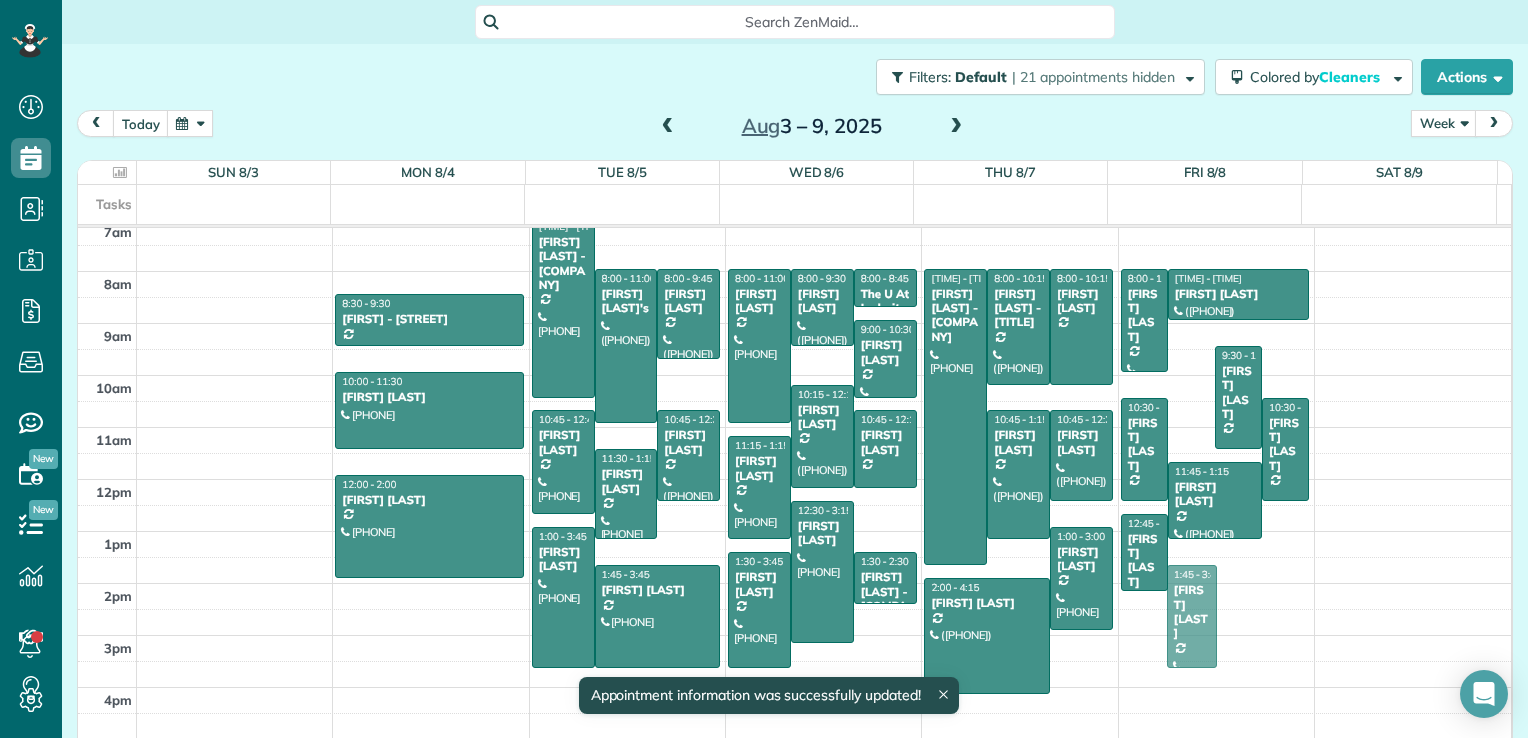 drag, startPoint x: 1168, startPoint y: 353, endPoint x: 1125, endPoint y: 599, distance: 249.72986 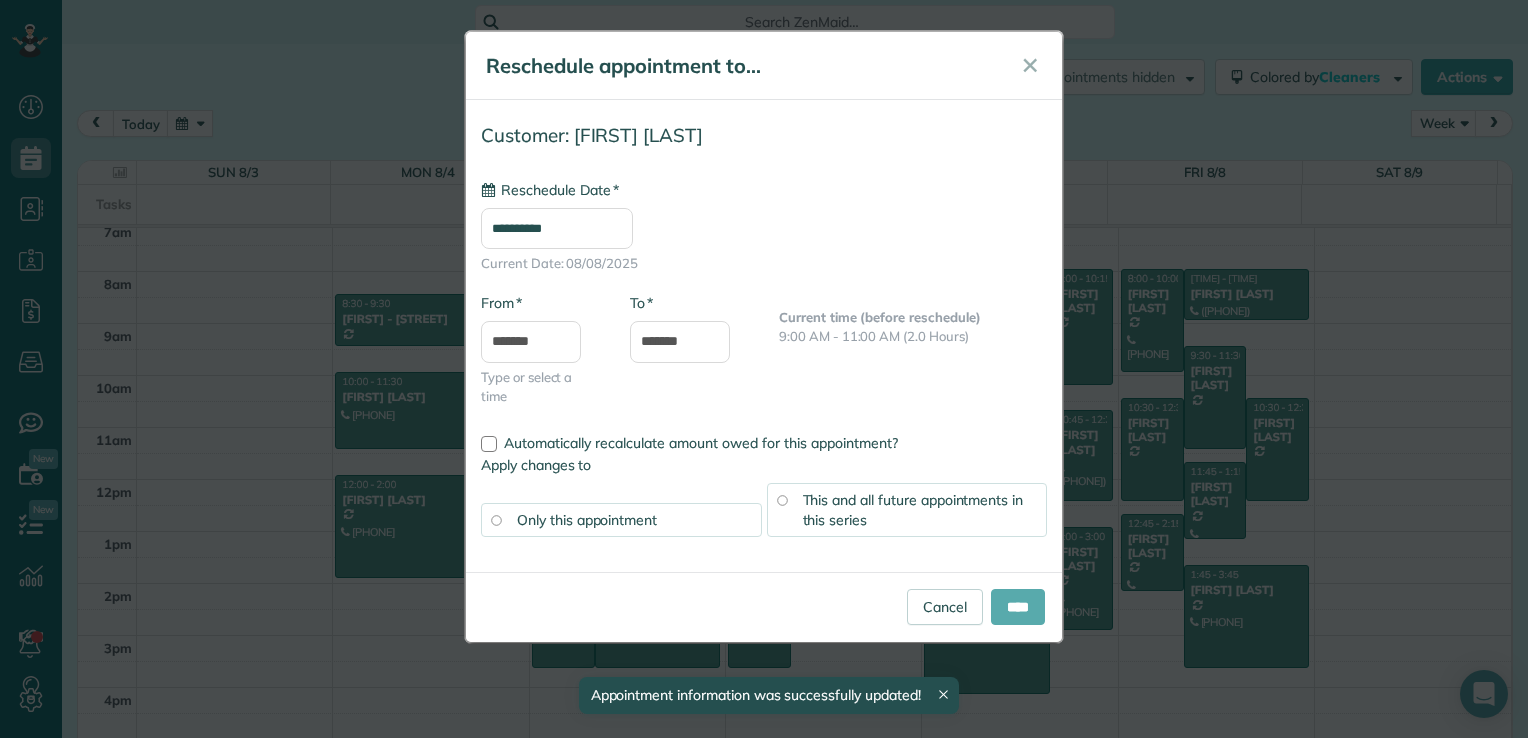 type on "**********" 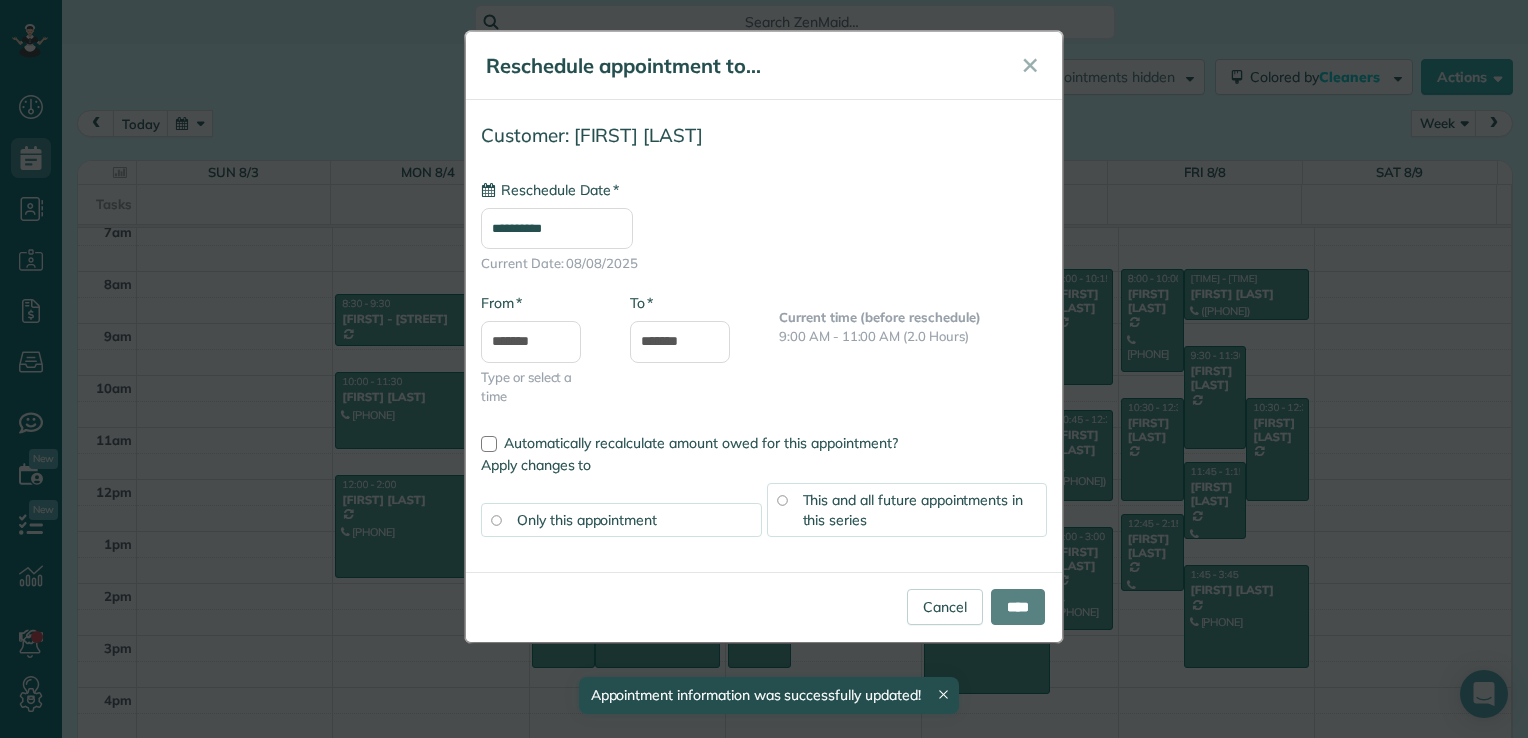 click on "****" at bounding box center [1018, 607] 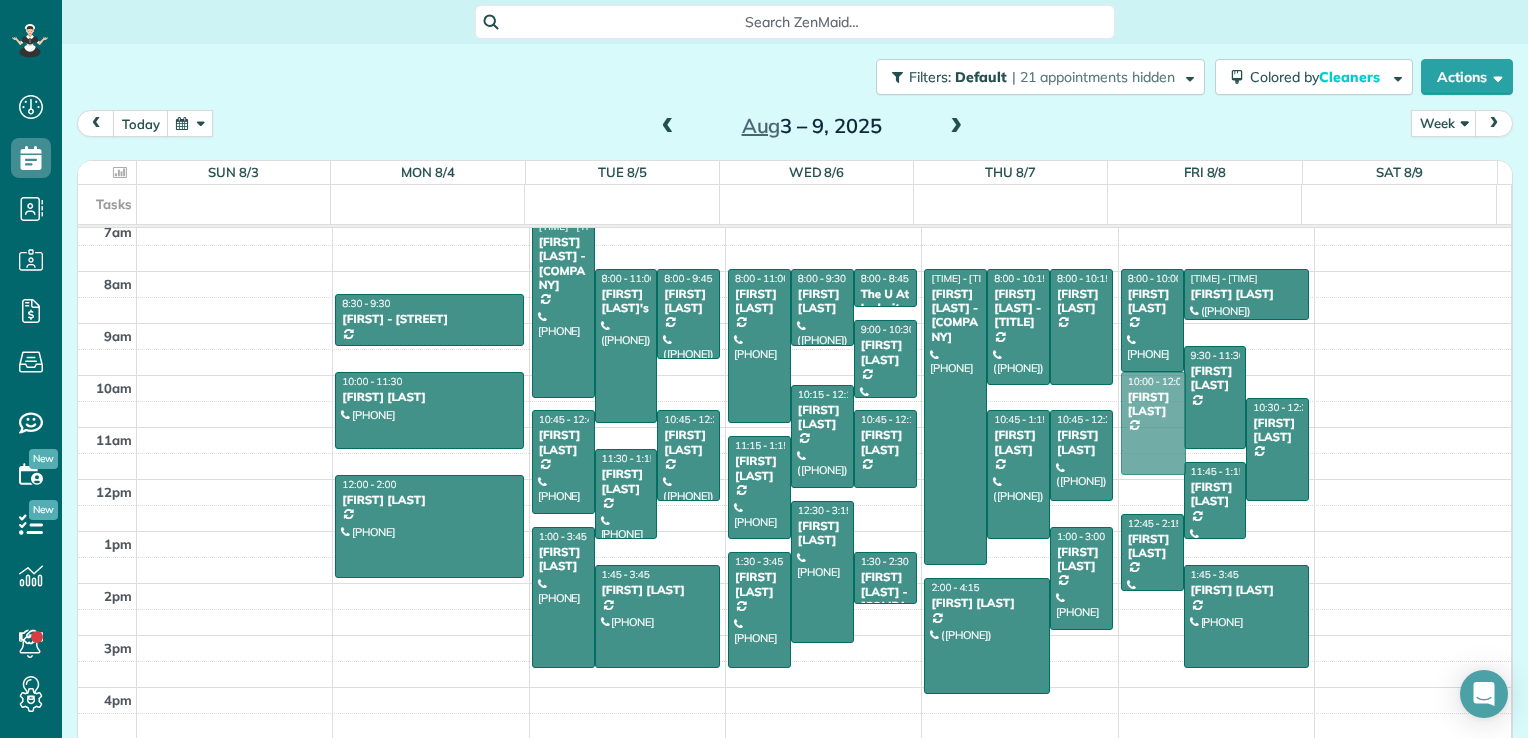 drag, startPoint x: 1122, startPoint y: 446, endPoint x: 1130, endPoint y: 414, distance: 32.984844 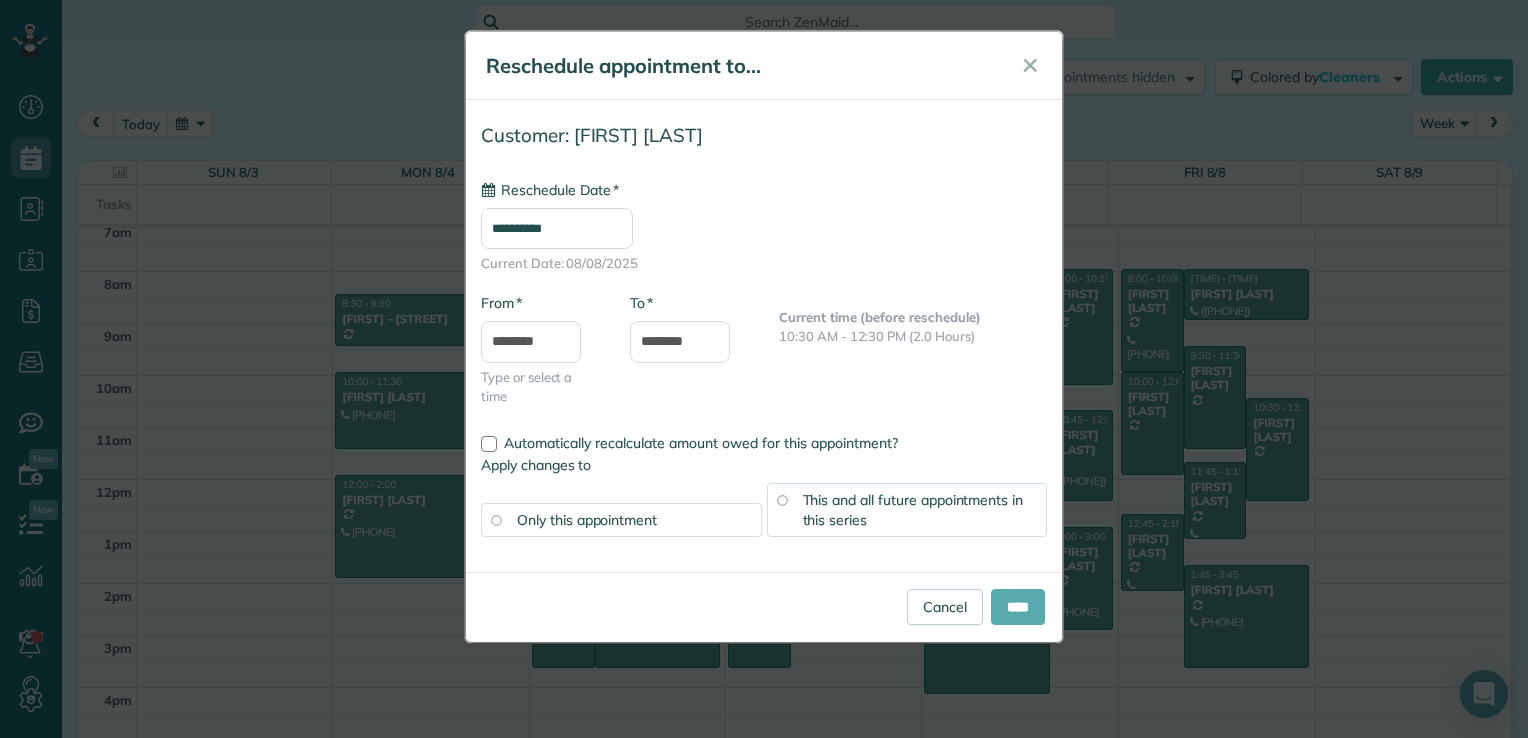 type on "**********" 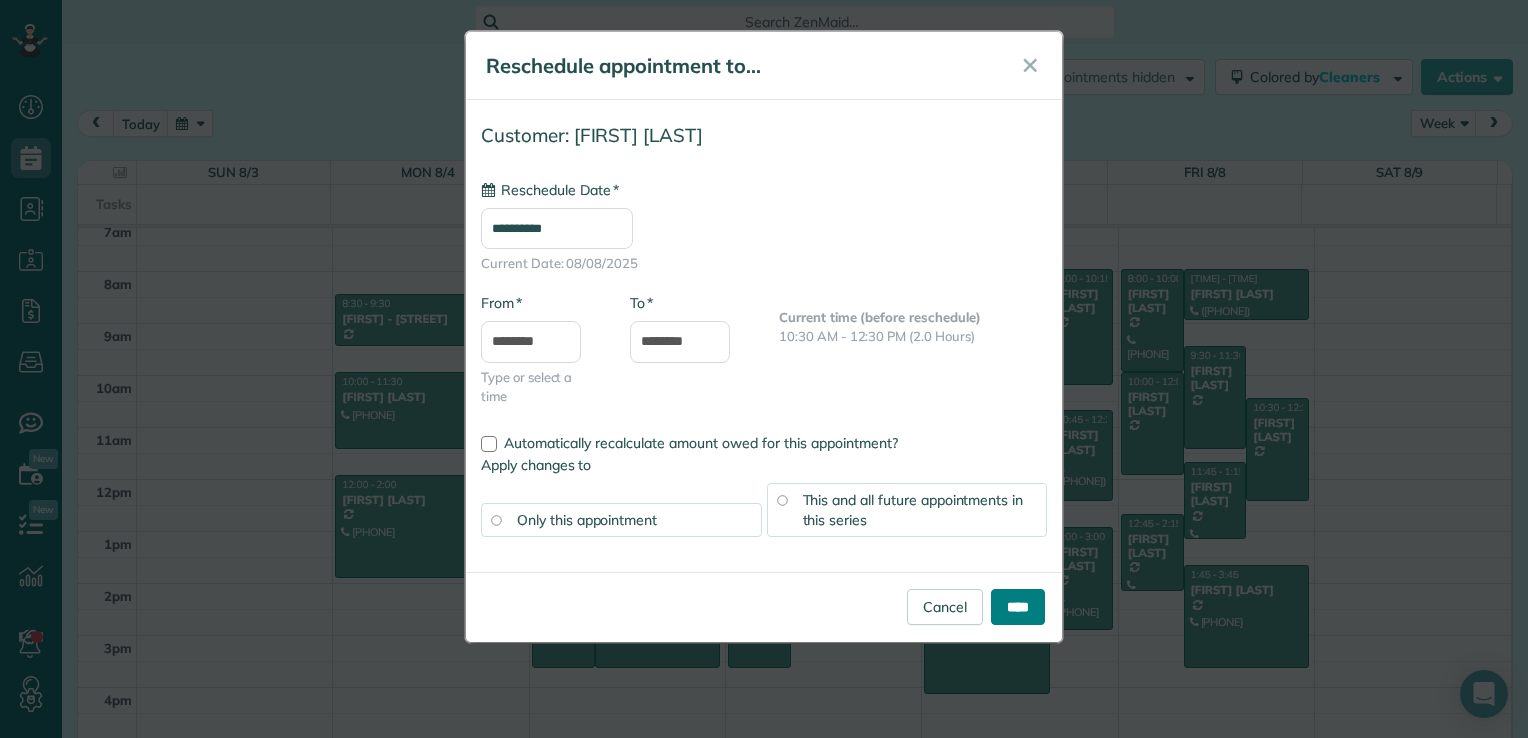 click on "****" at bounding box center (1018, 607) 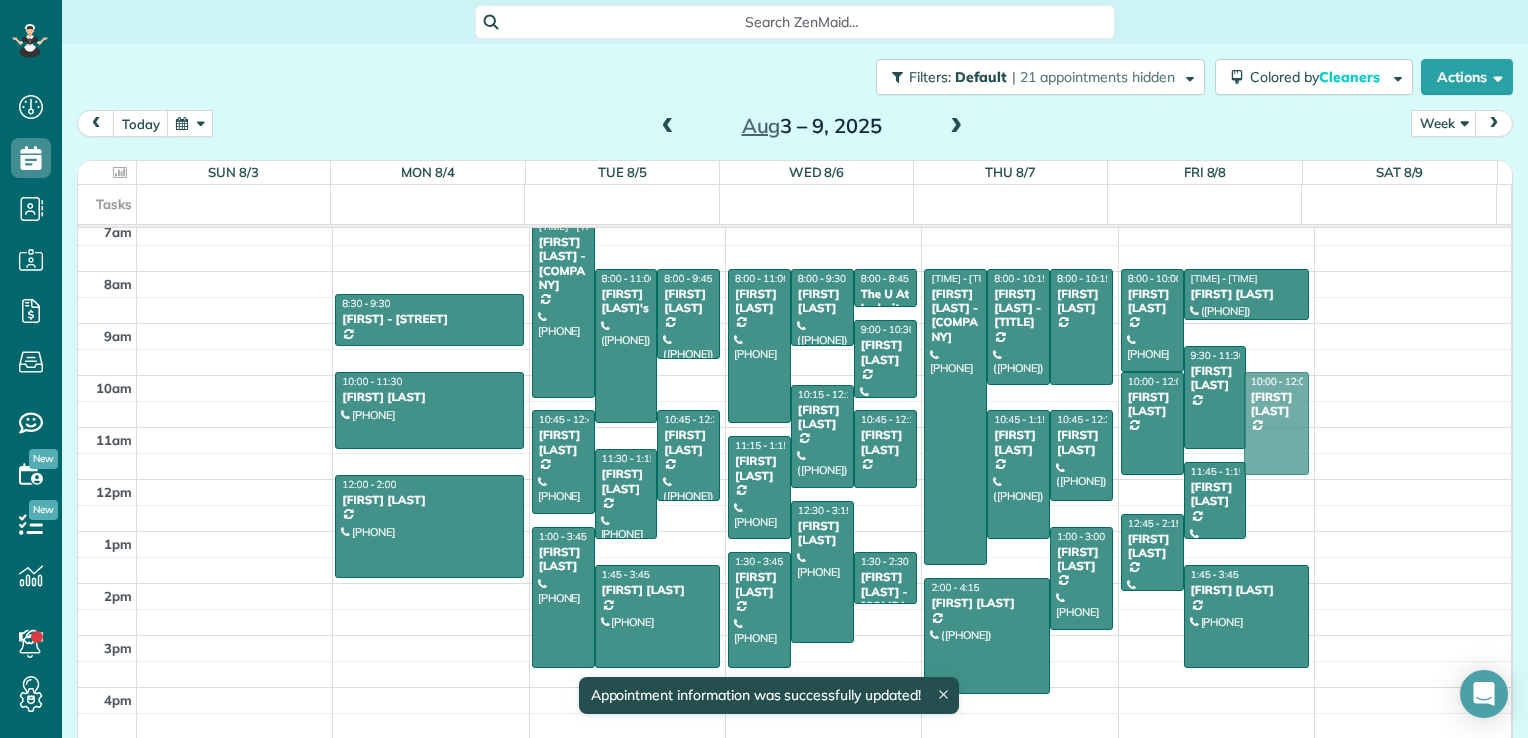 drag, startPoint x: 1251, startPoint y: 458, endPoint x: 1251, endPoint y: 427, distance: 31 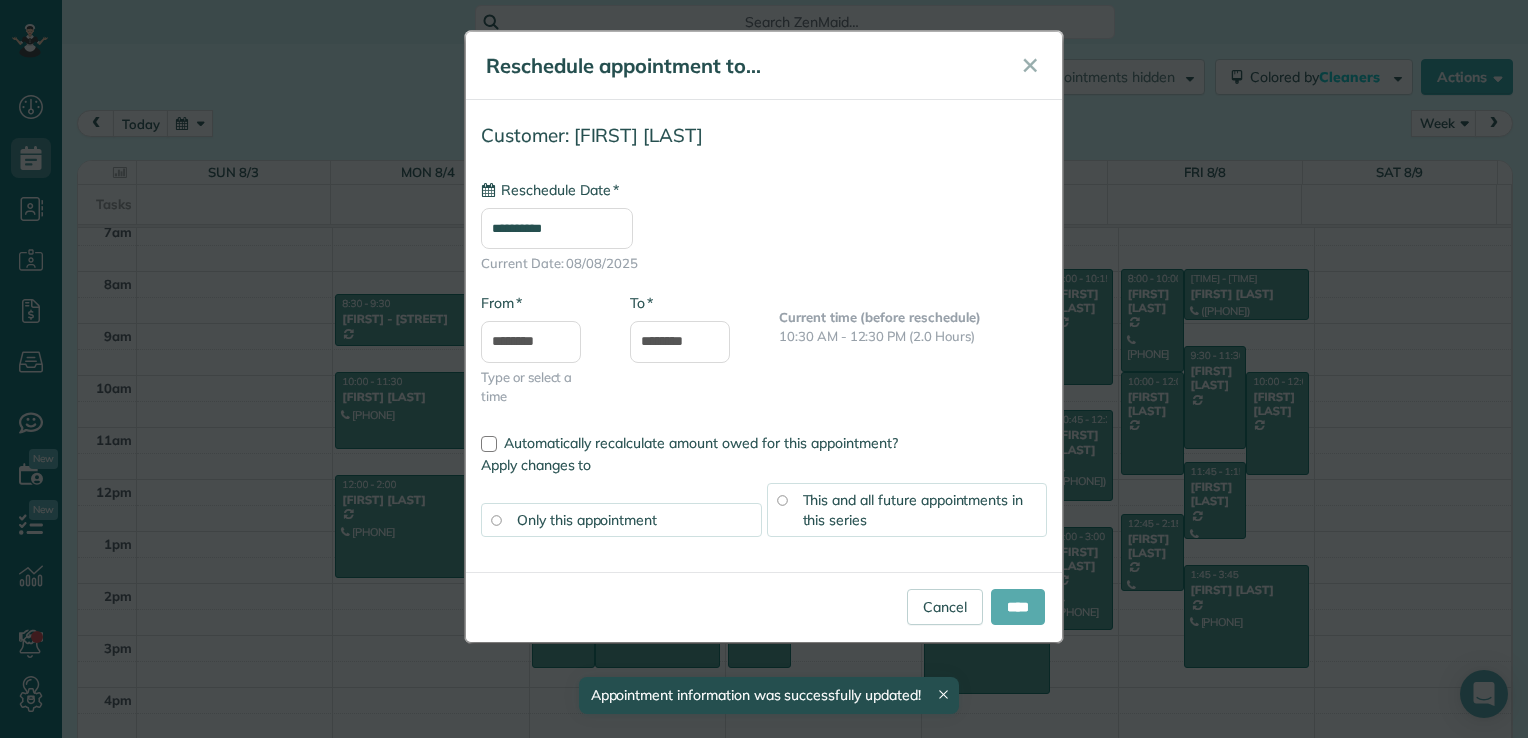 type on "**********" 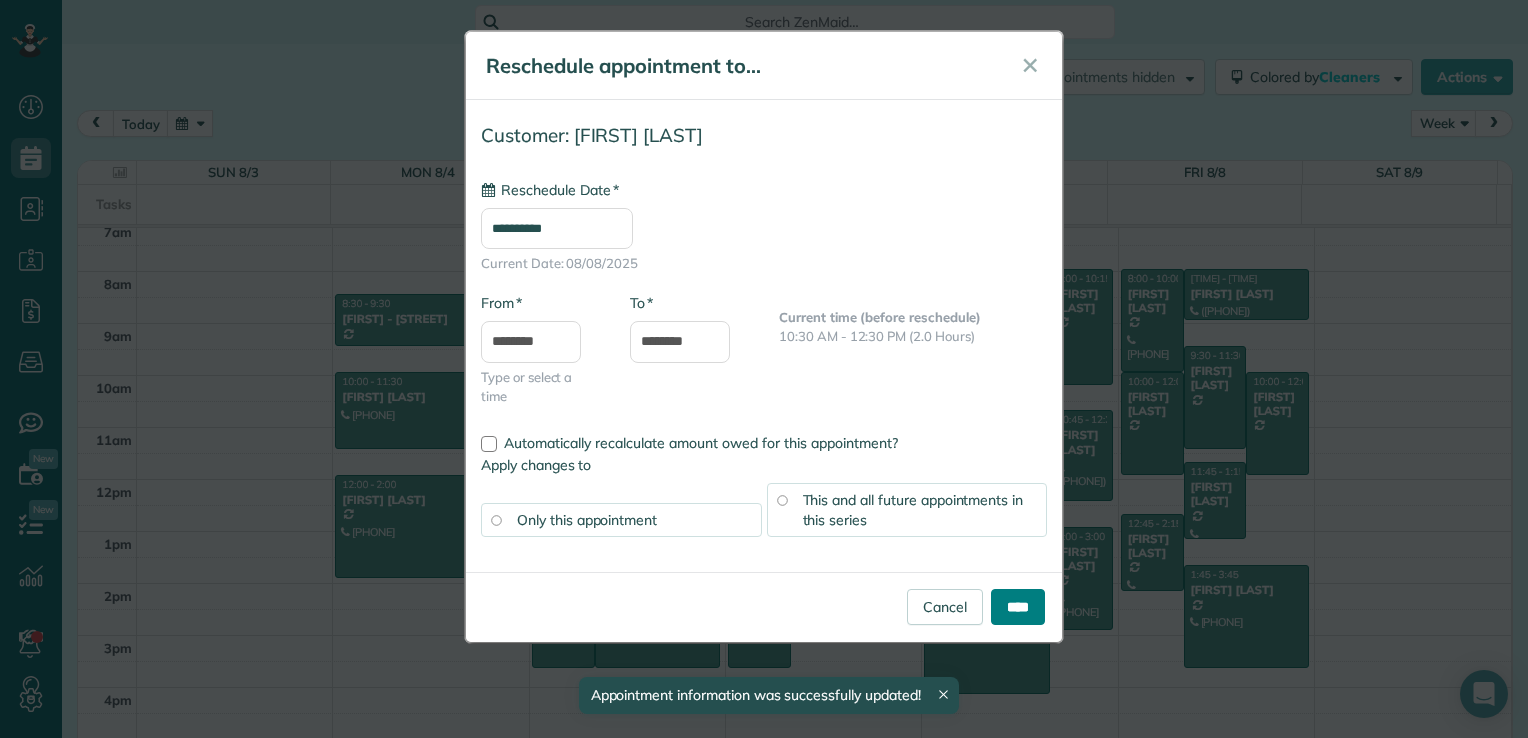 click on "****" at bounding box center [1018, 607] 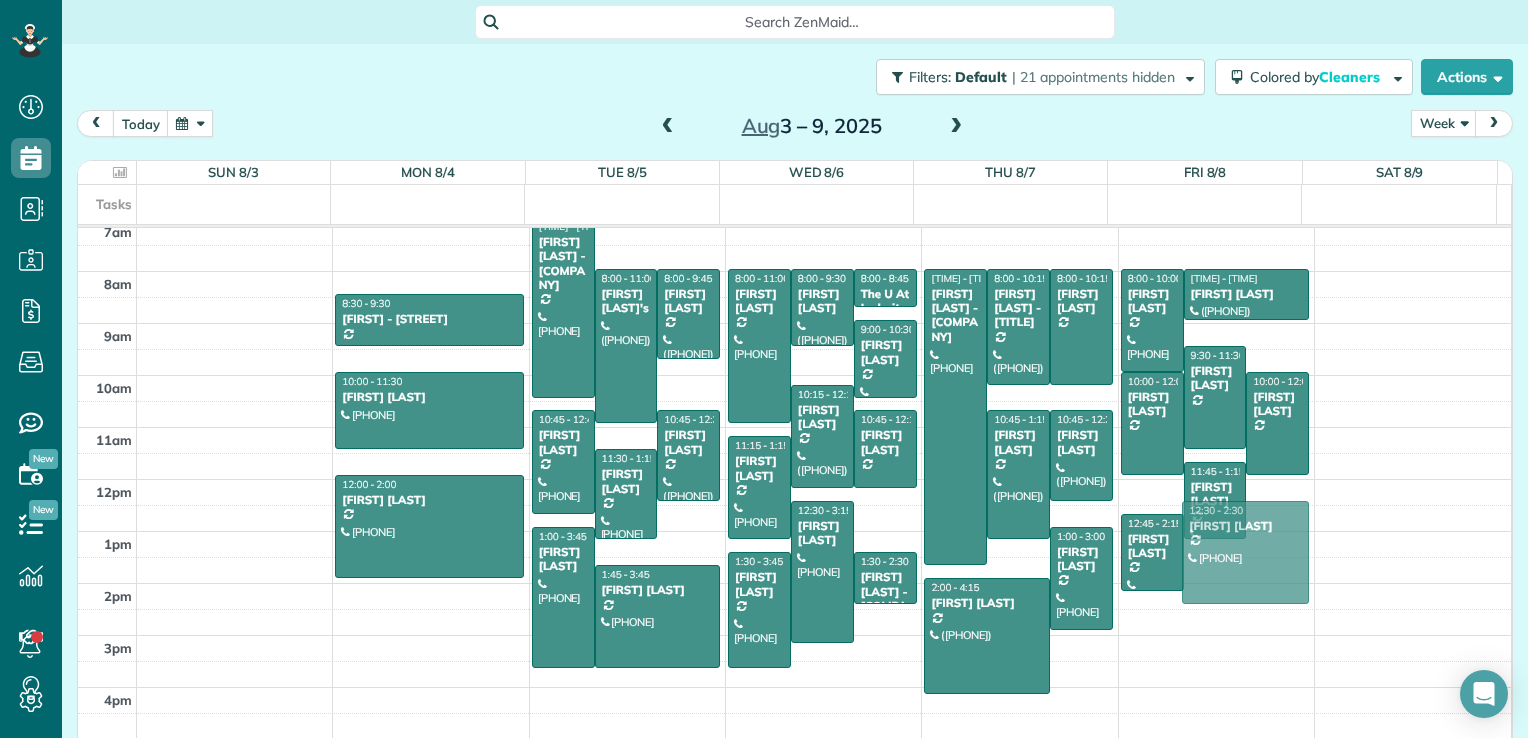 drag, startPoint x: 1203, startPoint y: 613, endPoint x: 1216, endPoint y: 550, distance: 64.327286 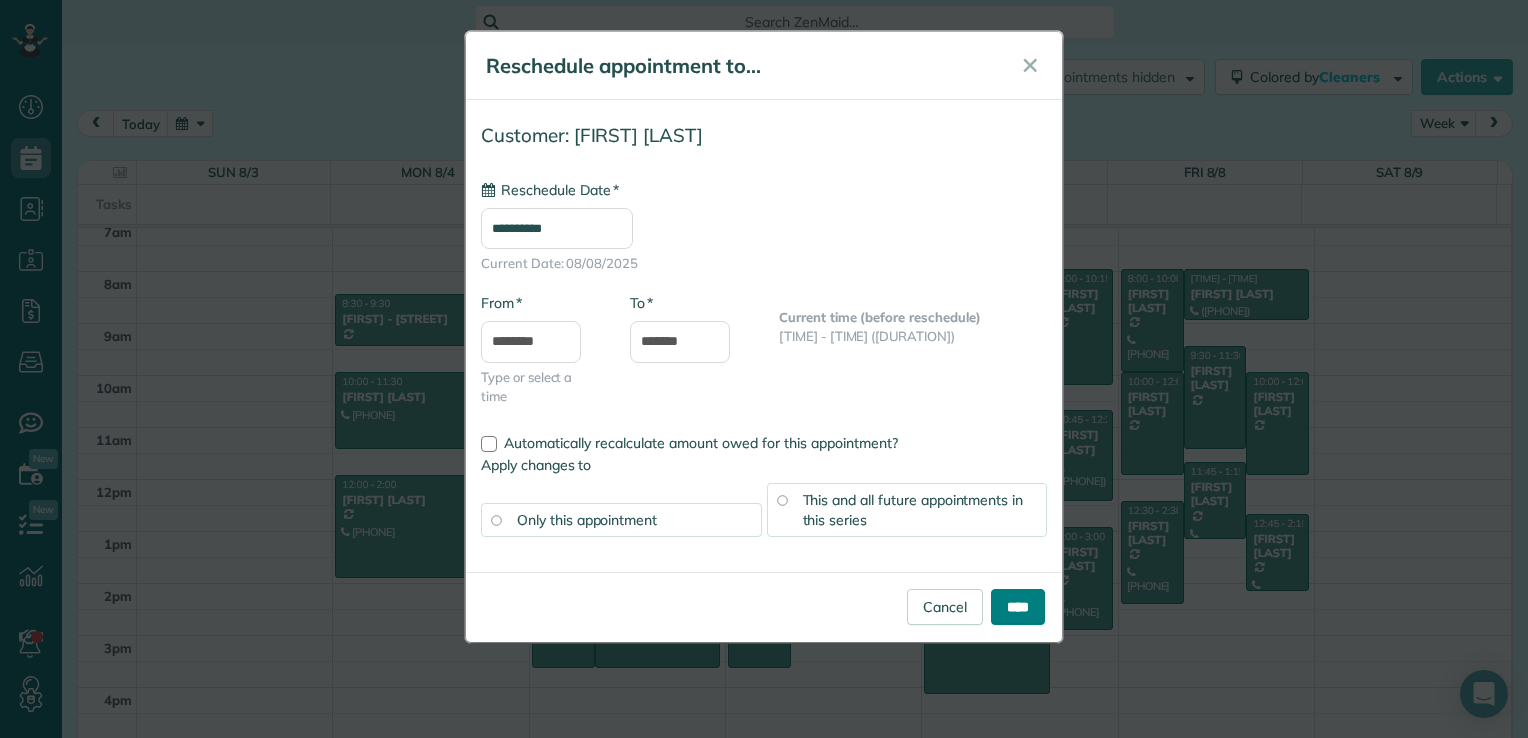 type on "**********" 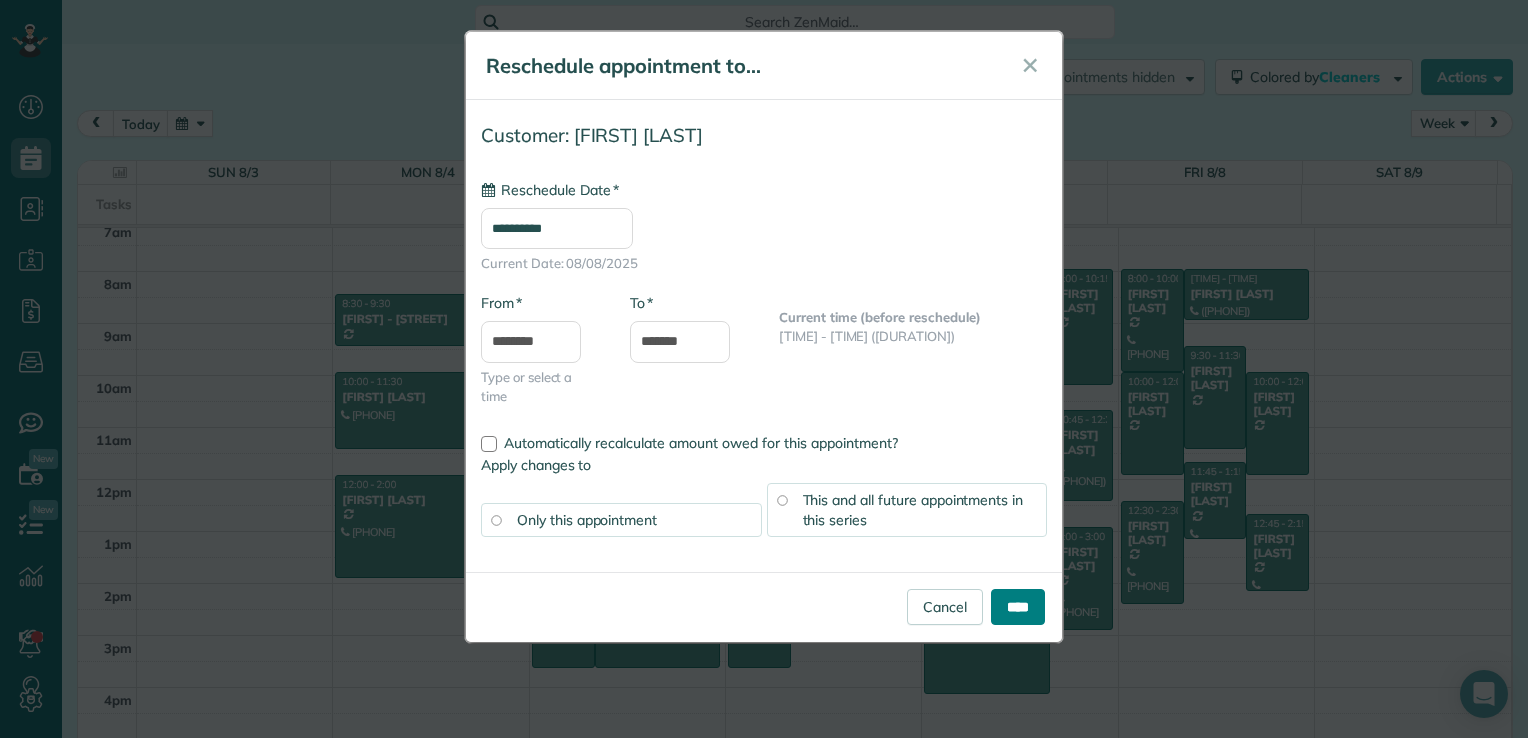 click on "****" at bounding box center (1018, 607) 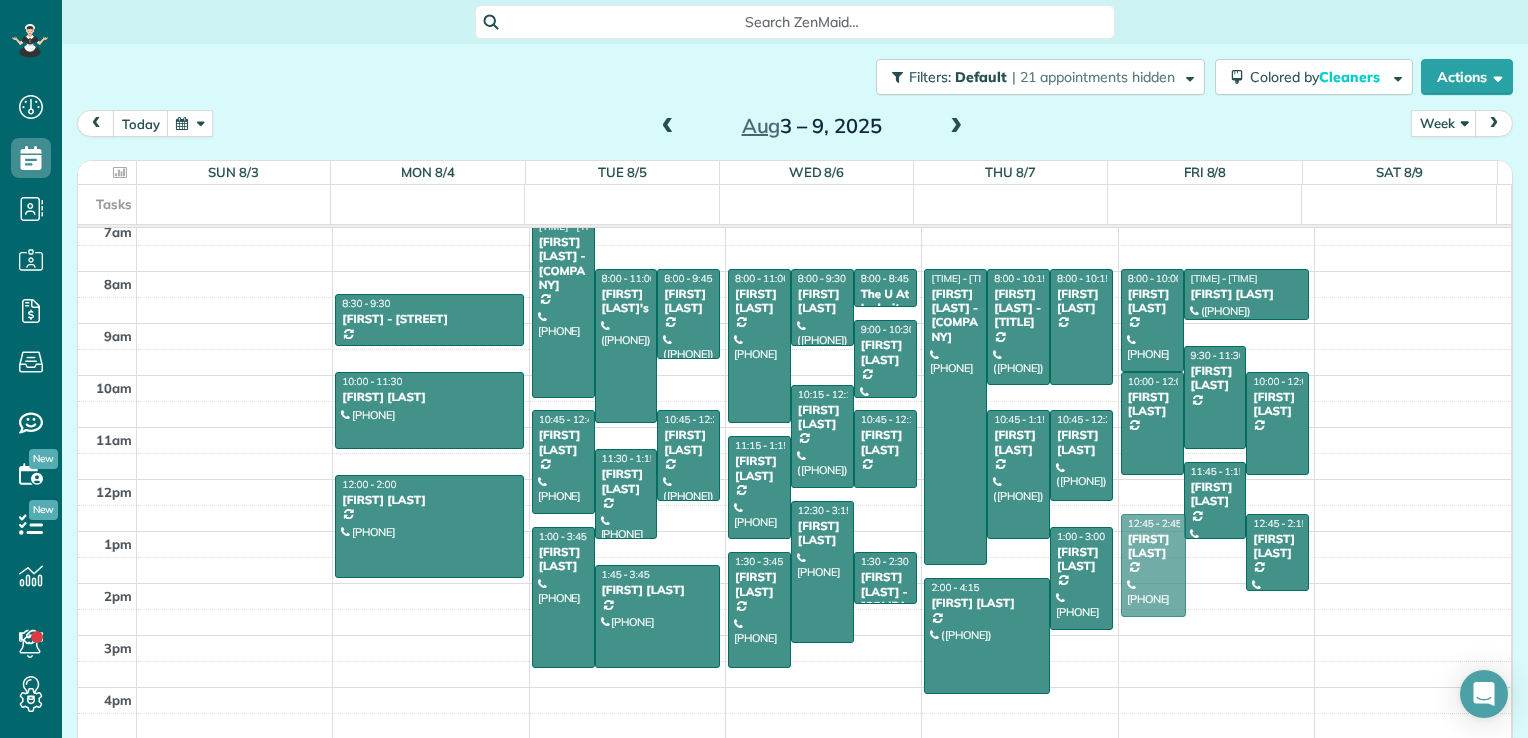 drag, startPoint x: 1128, startPoint y: 526, endPoint x: 1129, endPoint y: 541, distance: 15.033297 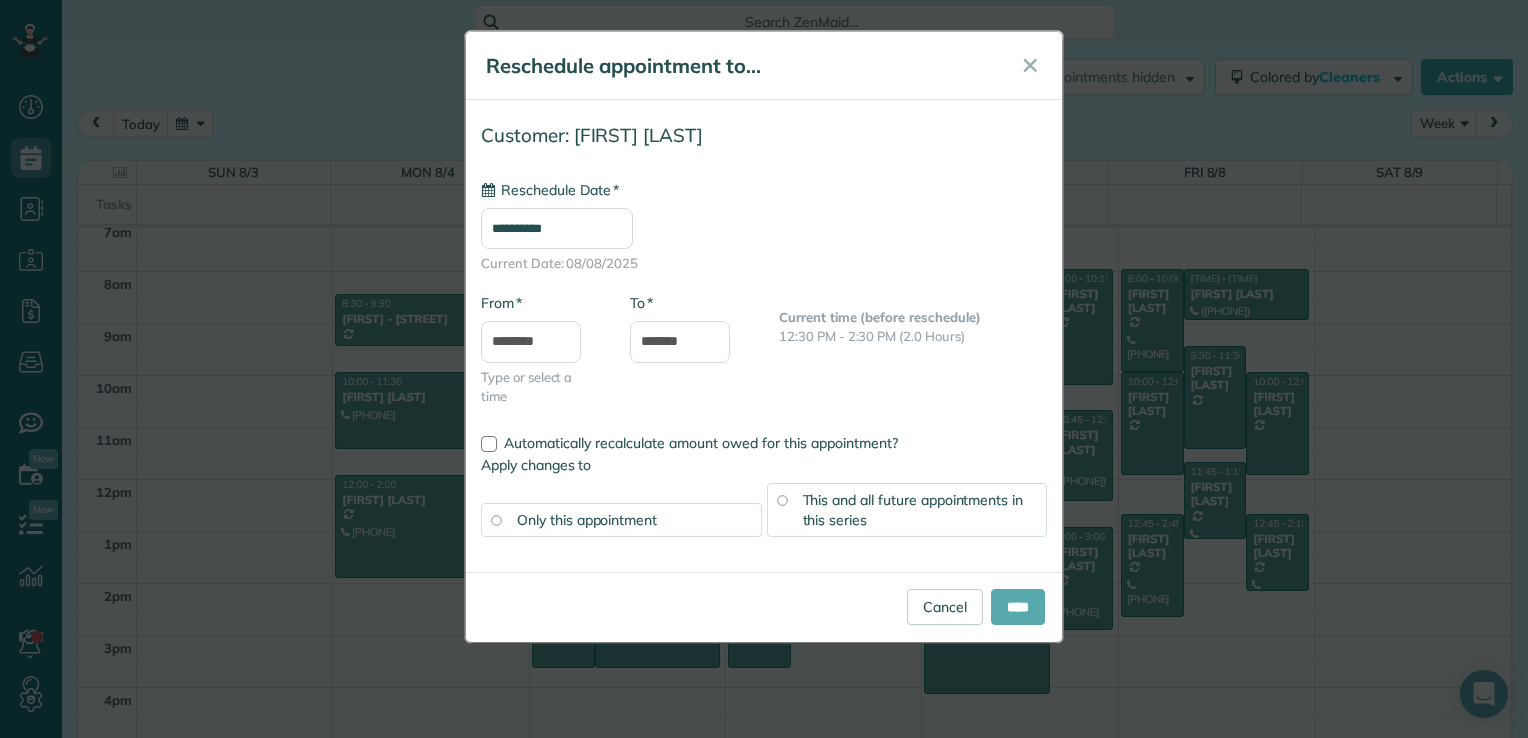 type on "**********" 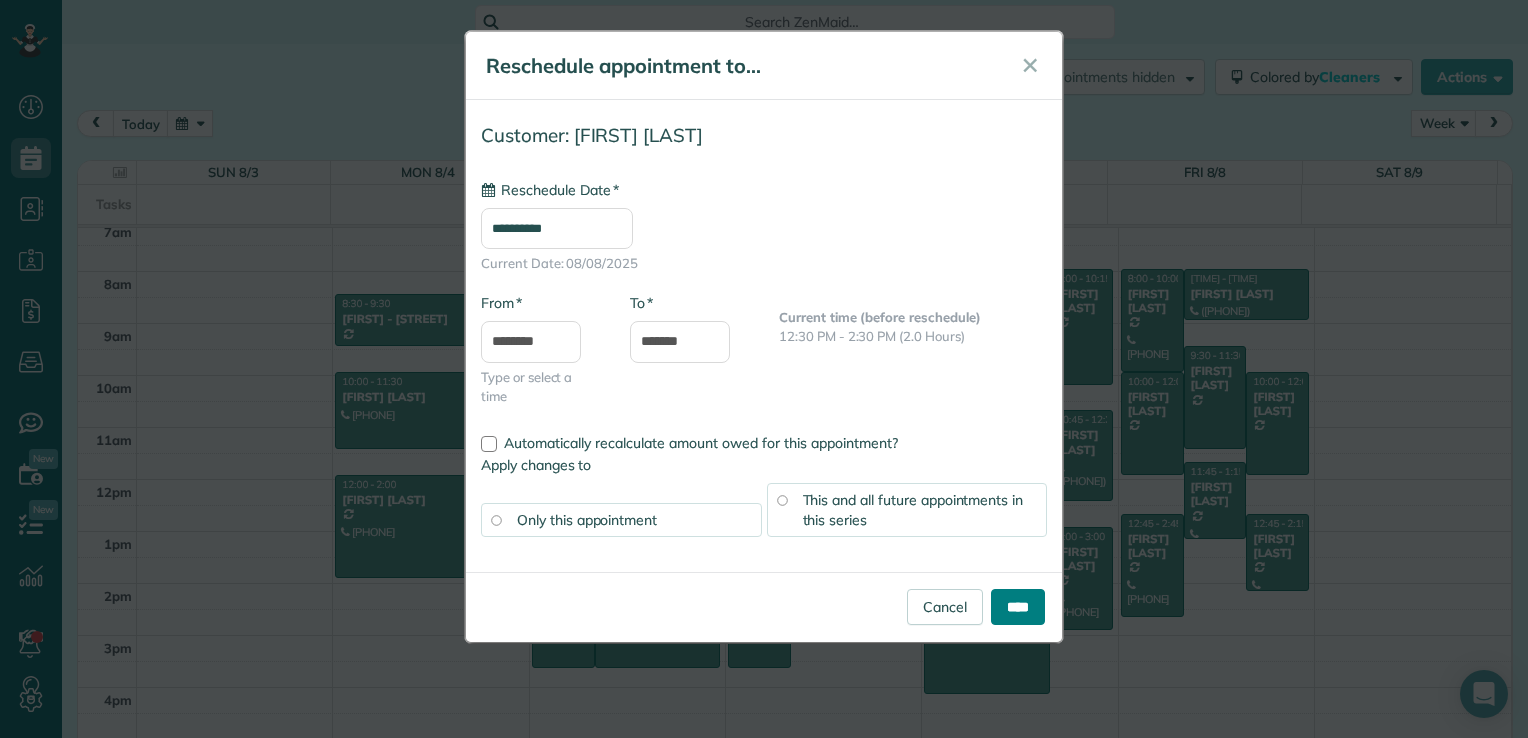 click on "****" at bounding box center (1018, 607) 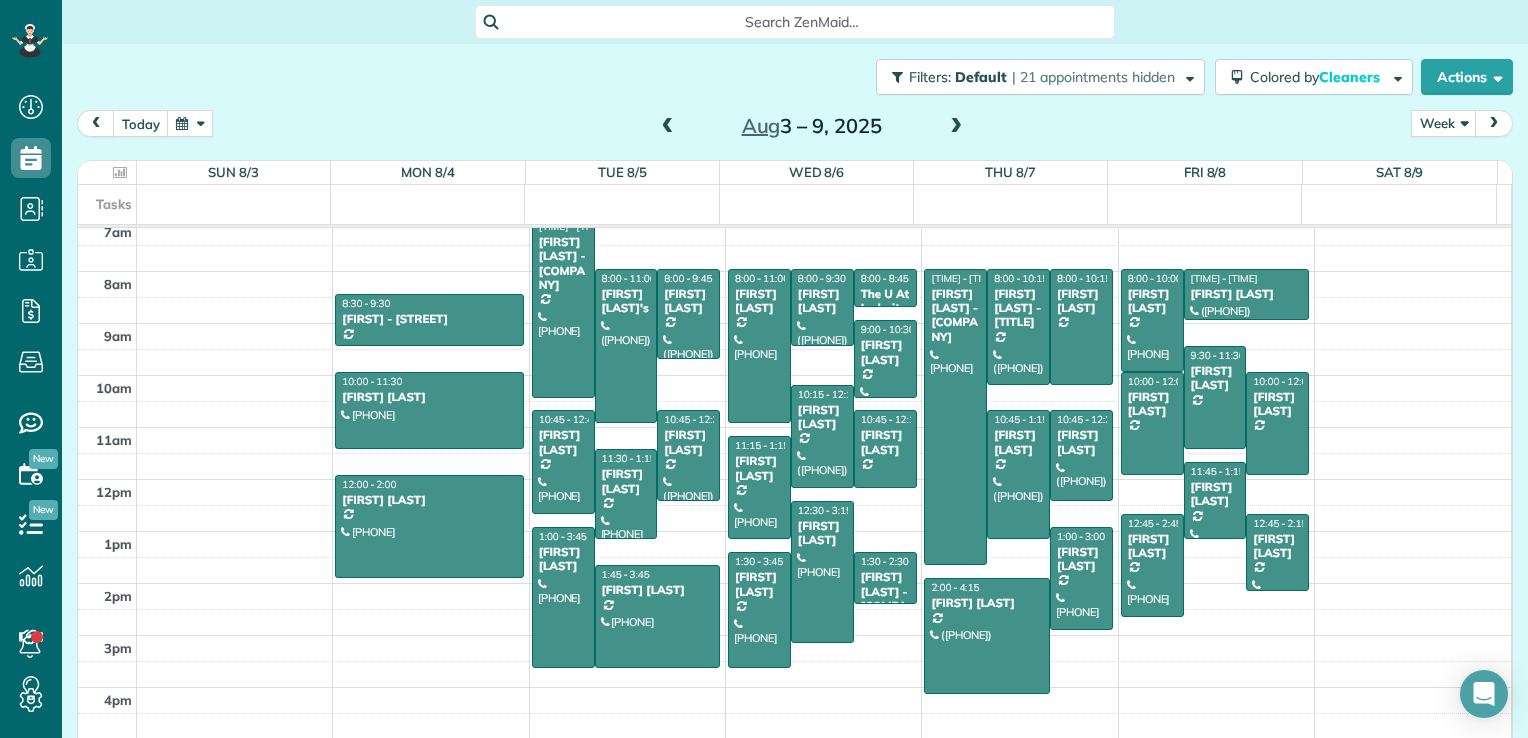 click at bounding box center [956, 127] 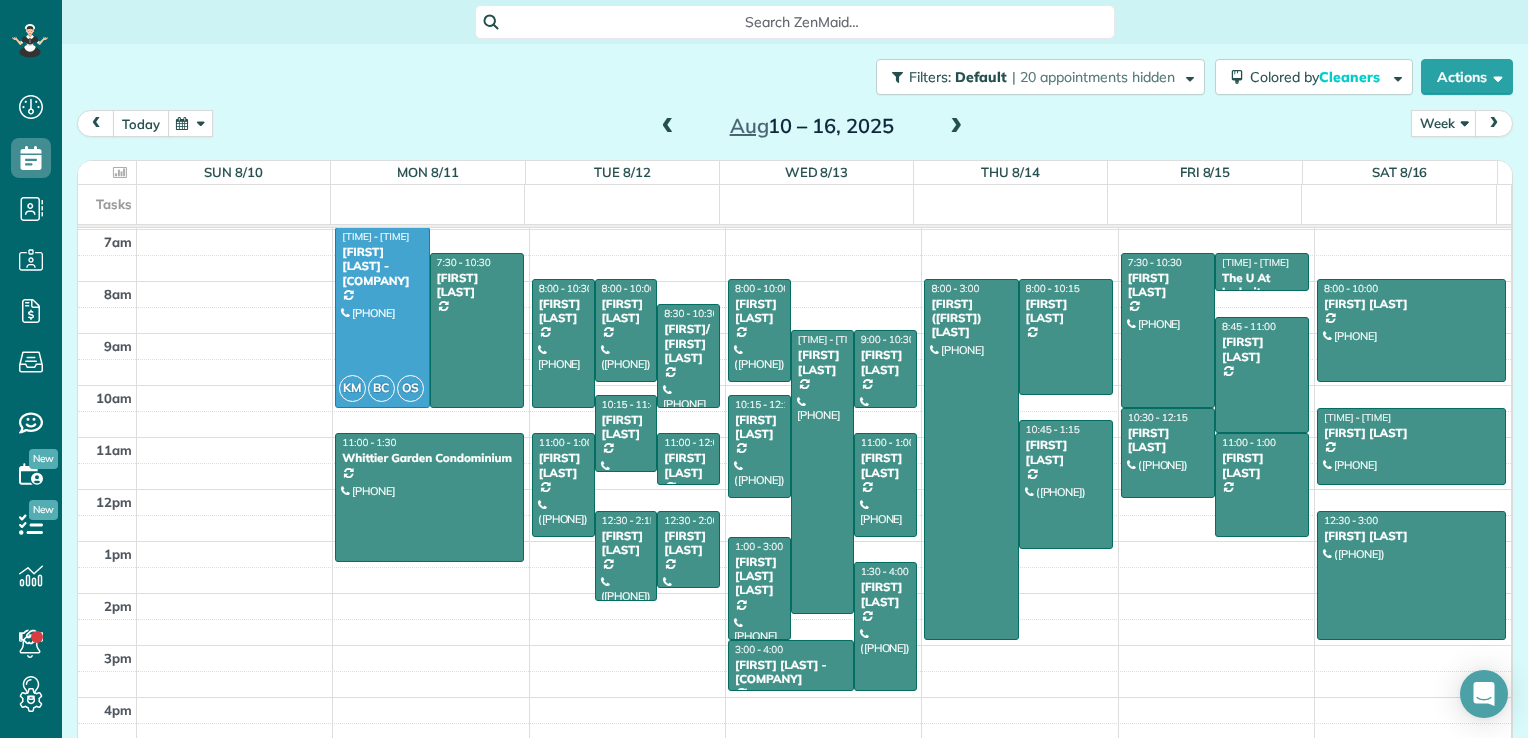 click on "today" at bounding box center [141, 123] 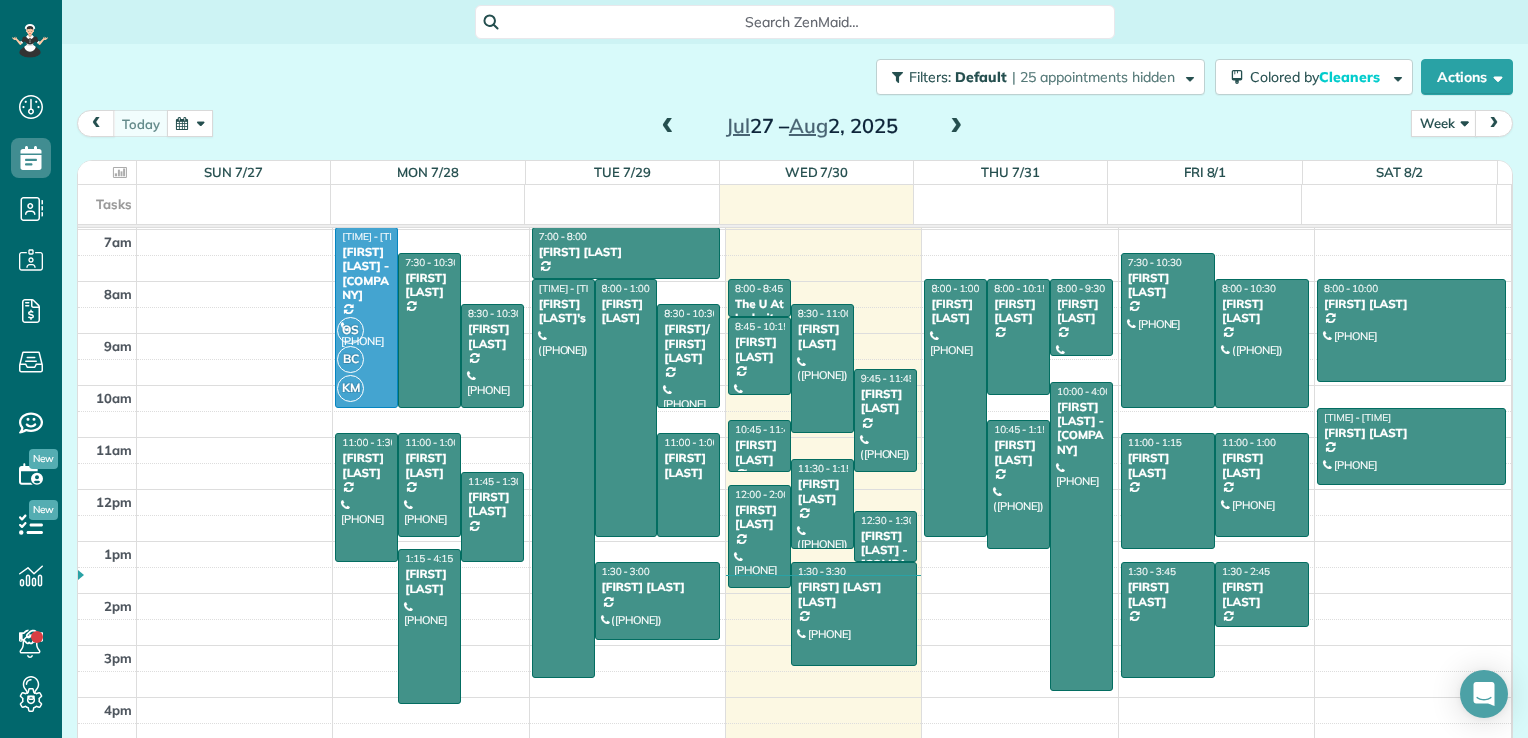click at bounding box center (956, 127) 